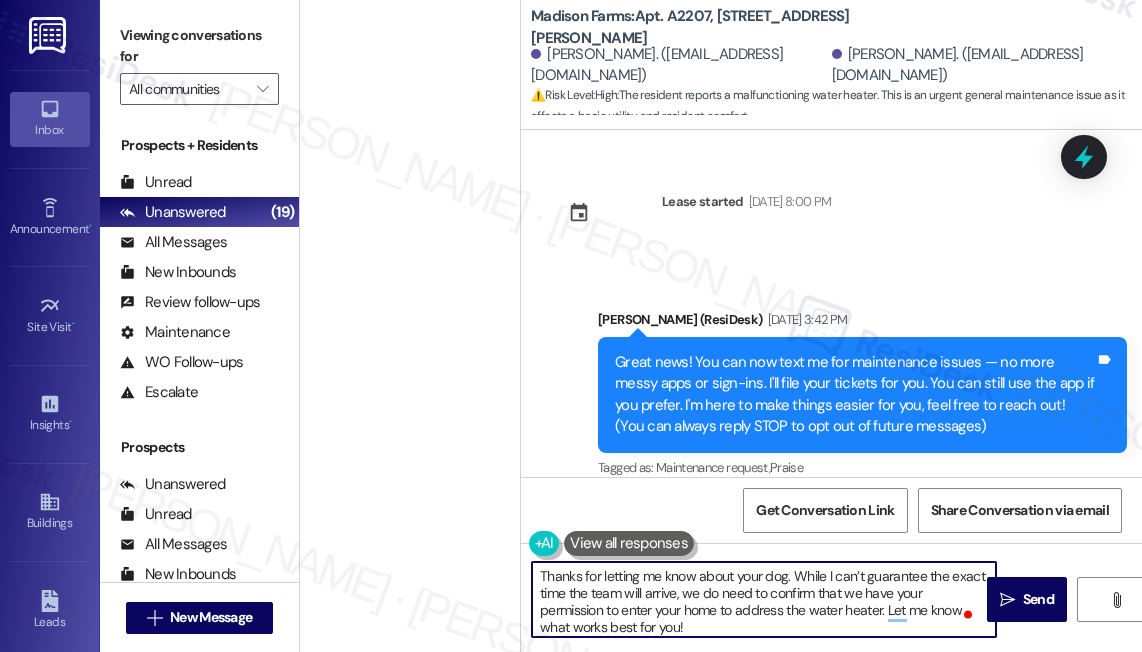 scroll, scrollTop: 0, scrollLeft: 0, axis: both 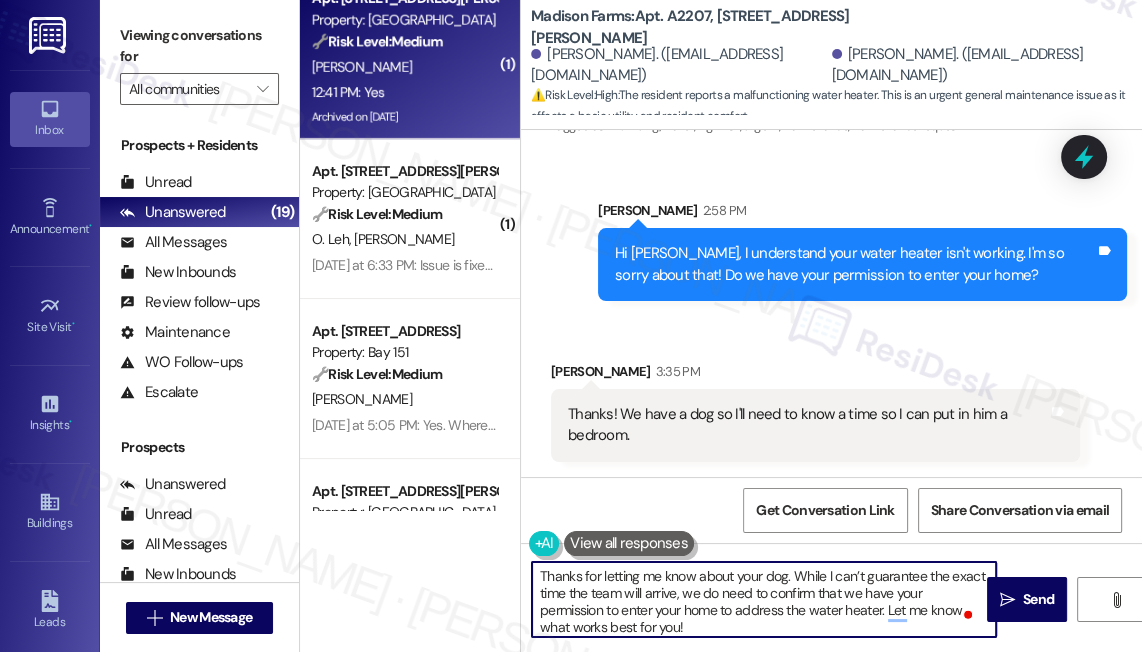 click on "12:41 PM: Yes 12:41 PM: Yes" at bounding box center (404, 92) 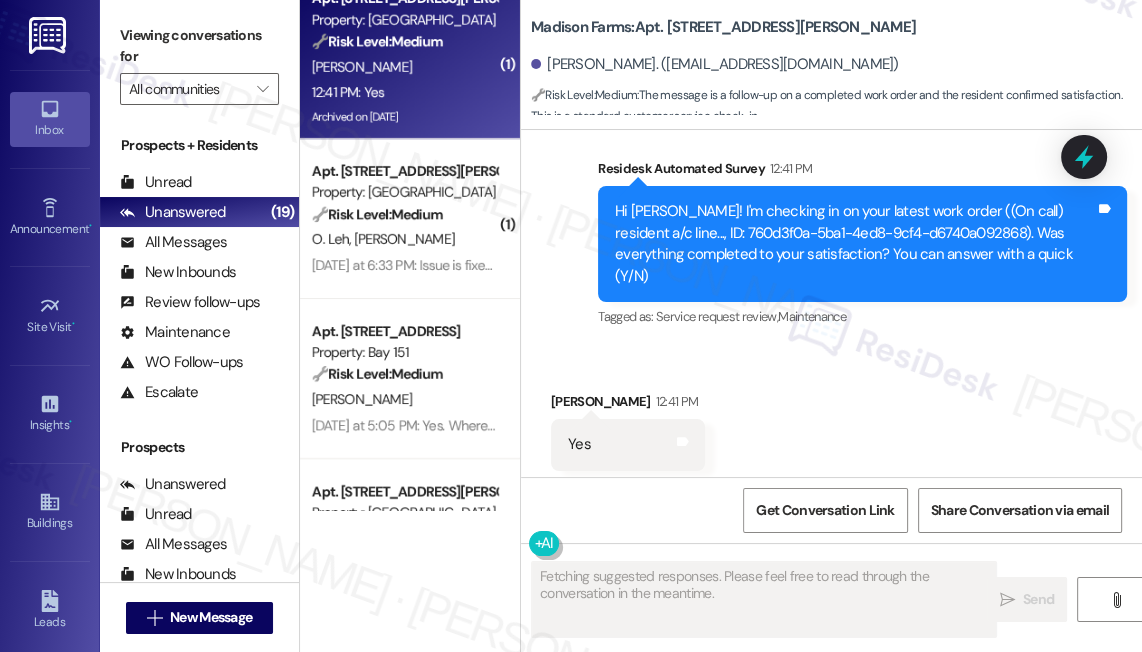 scroll, scrollTop: 4163, scrollLeft: 0, axis: vertical 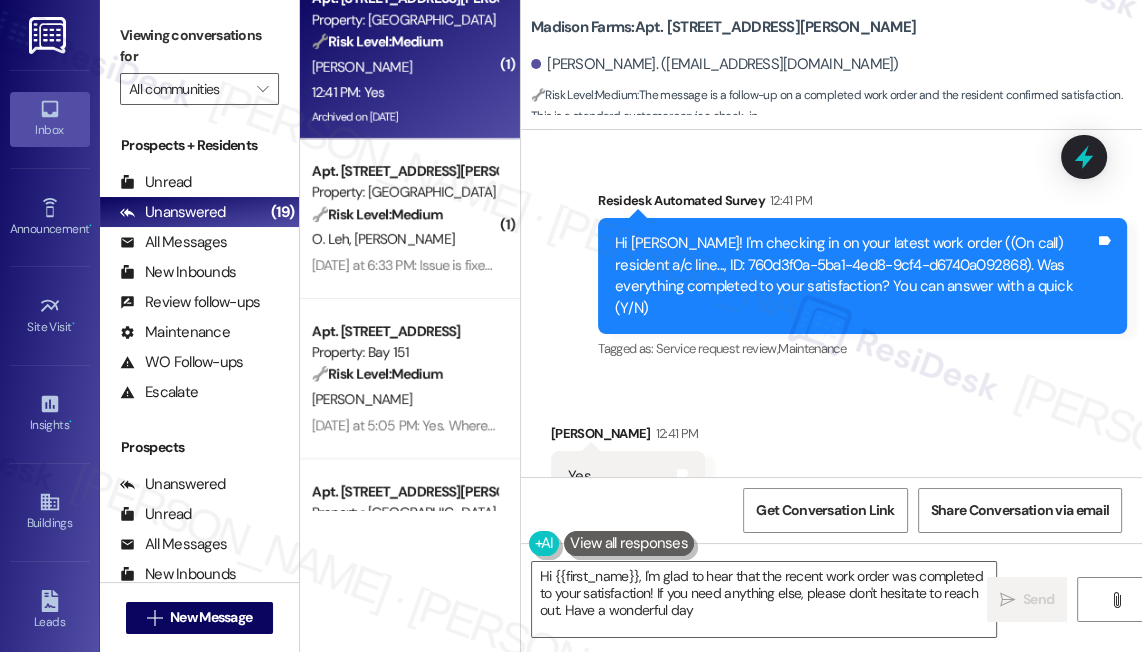 type on "Hi {{first_name}}, I'm glad to hear that the recent work order was completed to your satisfaction! If you need anything else, please don't hesitate to reach out. Have a wonderful day!" 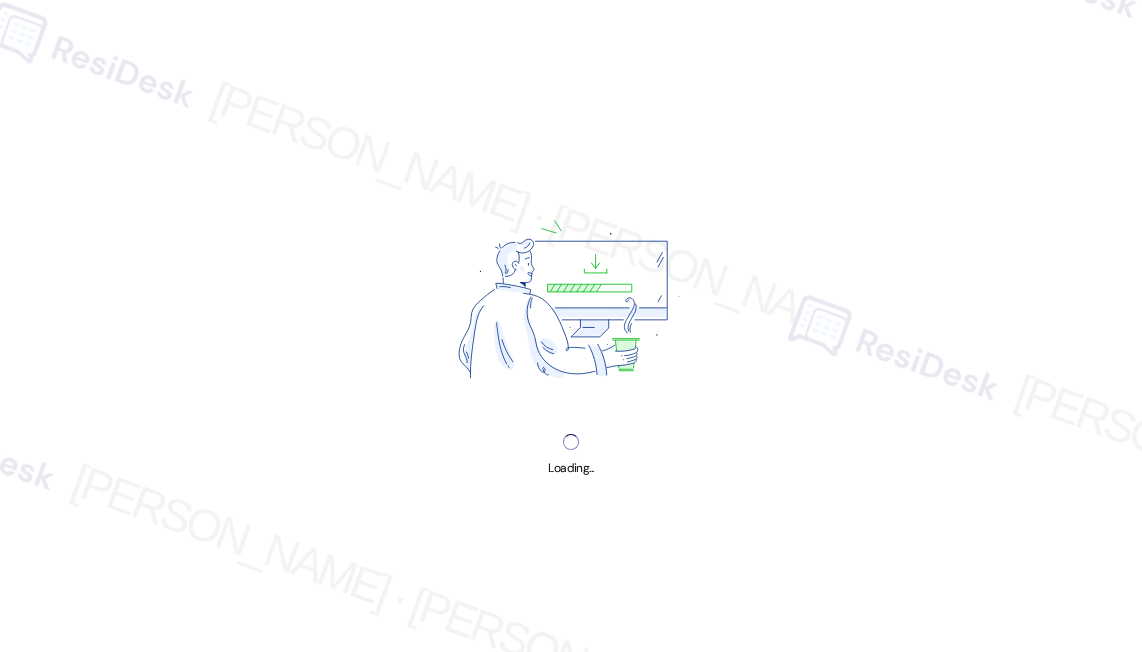 scroll, scrollTop: 0, scrollLeft: 0, axis: both 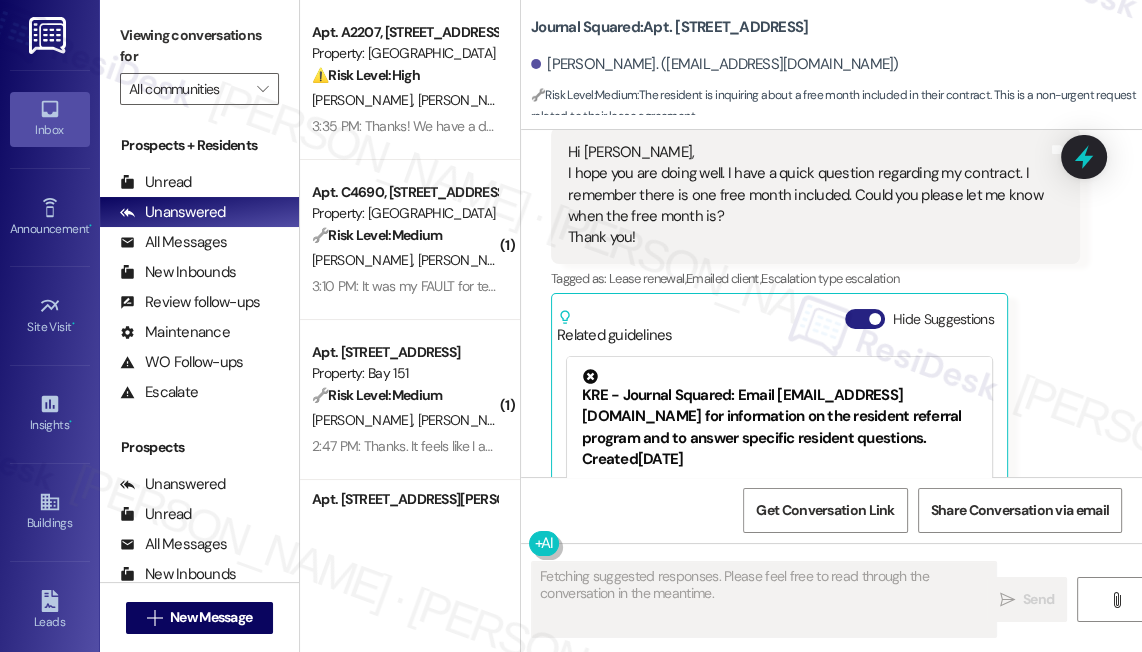 click on "Hide Suggestions" at bounding box center [865, 319] 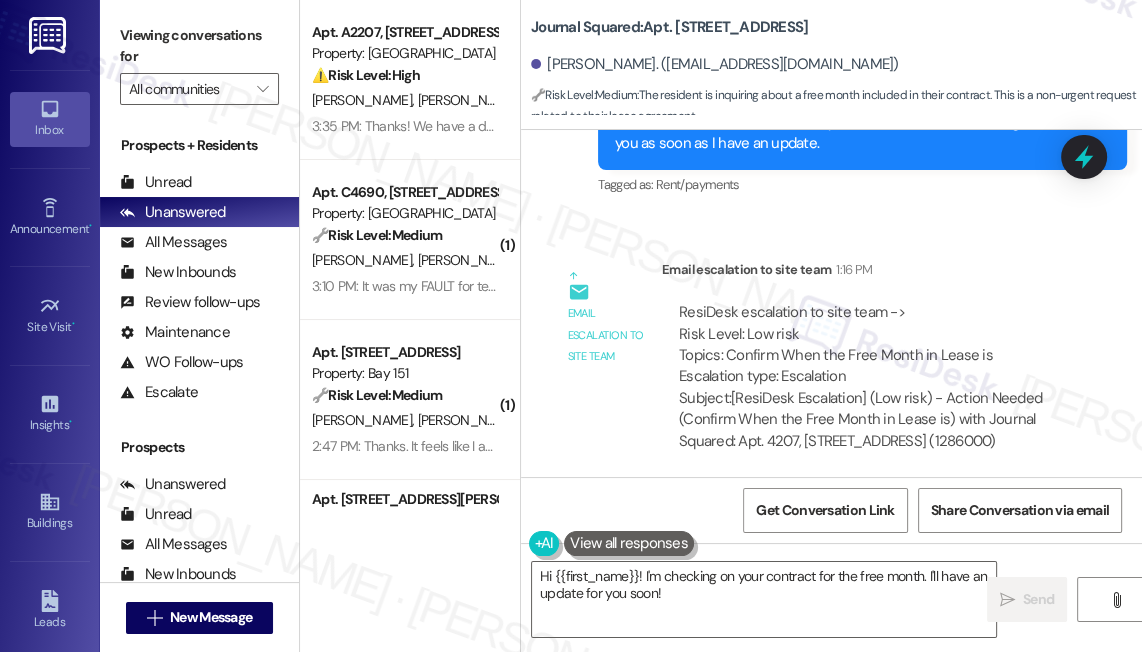scroll, scrollTop: 17870, scrollLeft: 0, axis: vertical 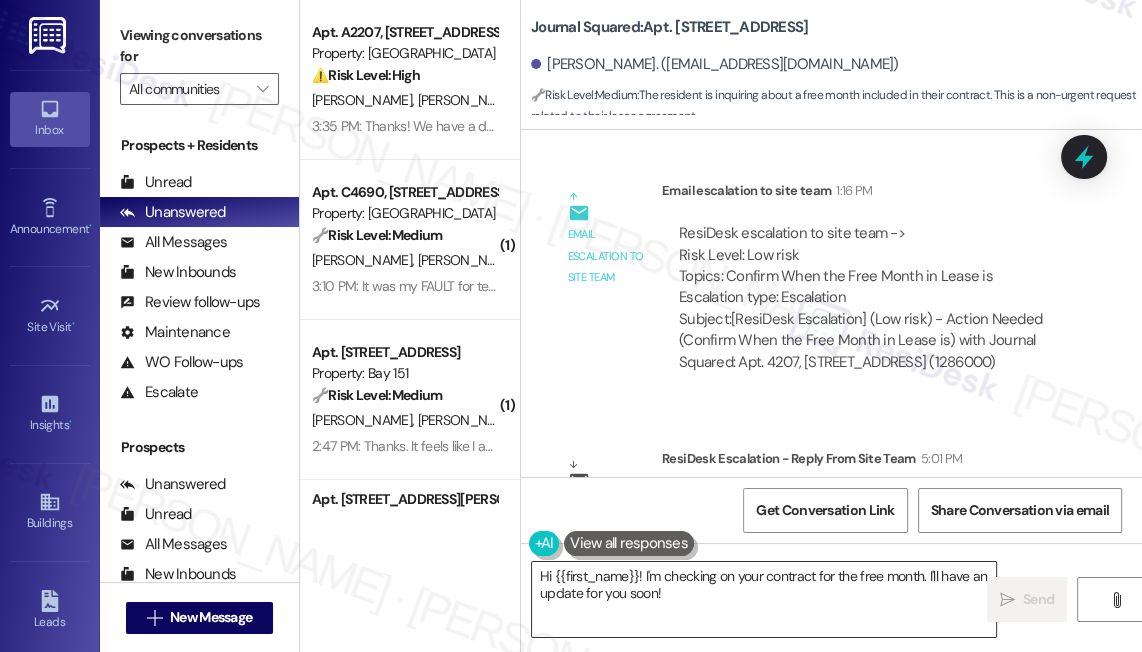 click on "Hi {{first_name}}! I'm checking on your contract for the free month. I'll have an update for you soon!" at bounding box center (764, 599) 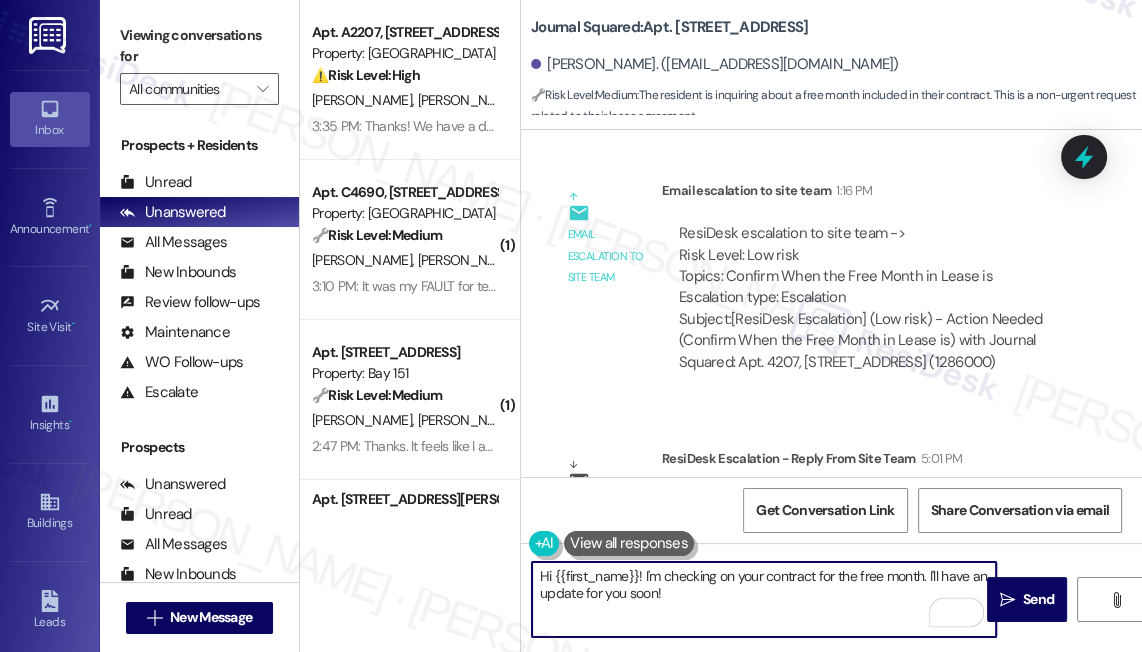drag, startPoint x: 690, startPoint y: 595, endPoint x: 640, endPoint y: 573, distance: 54.626 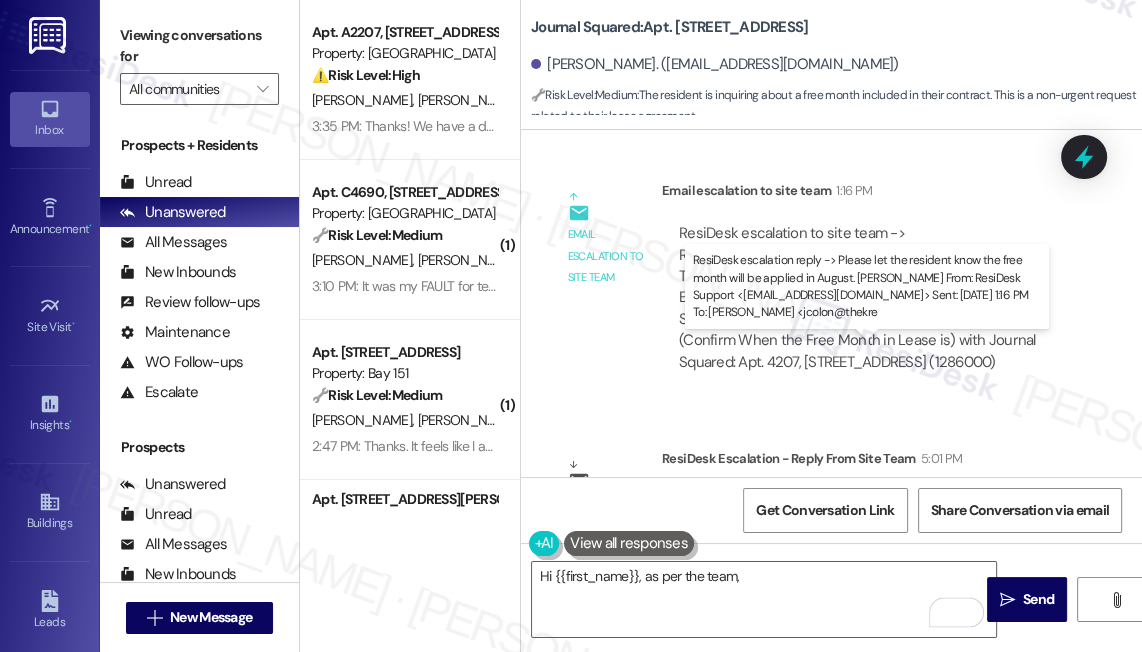 drag, startPoint x: 856, startPoint y: 369, endPoint x: 725, endPoint y: 390, distance: 132.67253 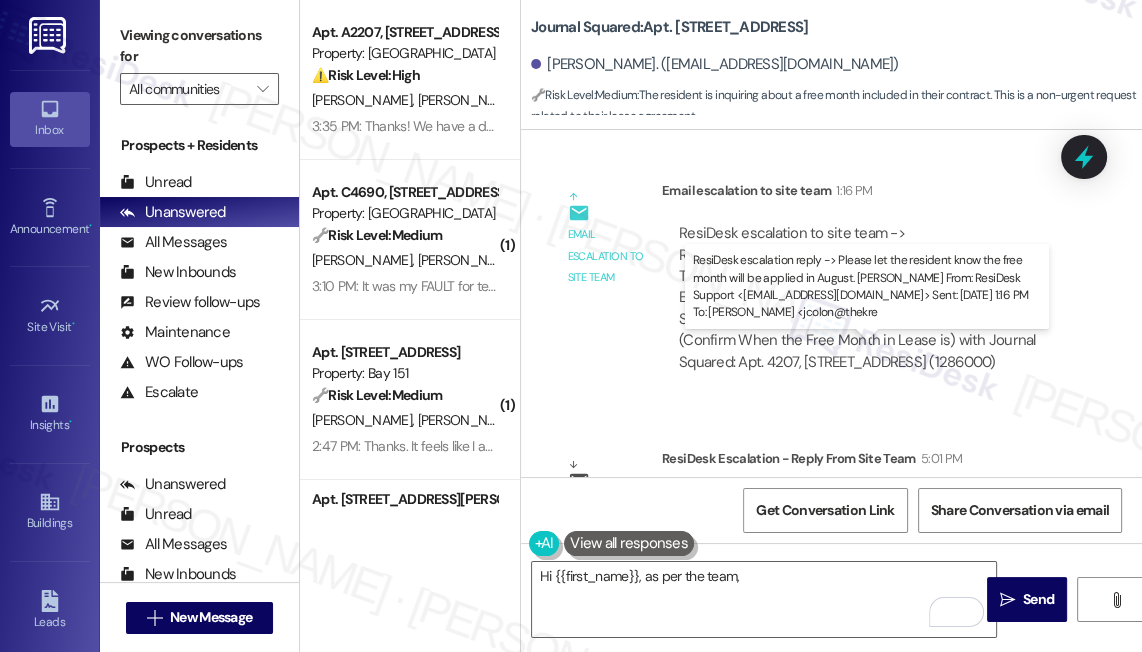 copy on "the free month will be applied in August." 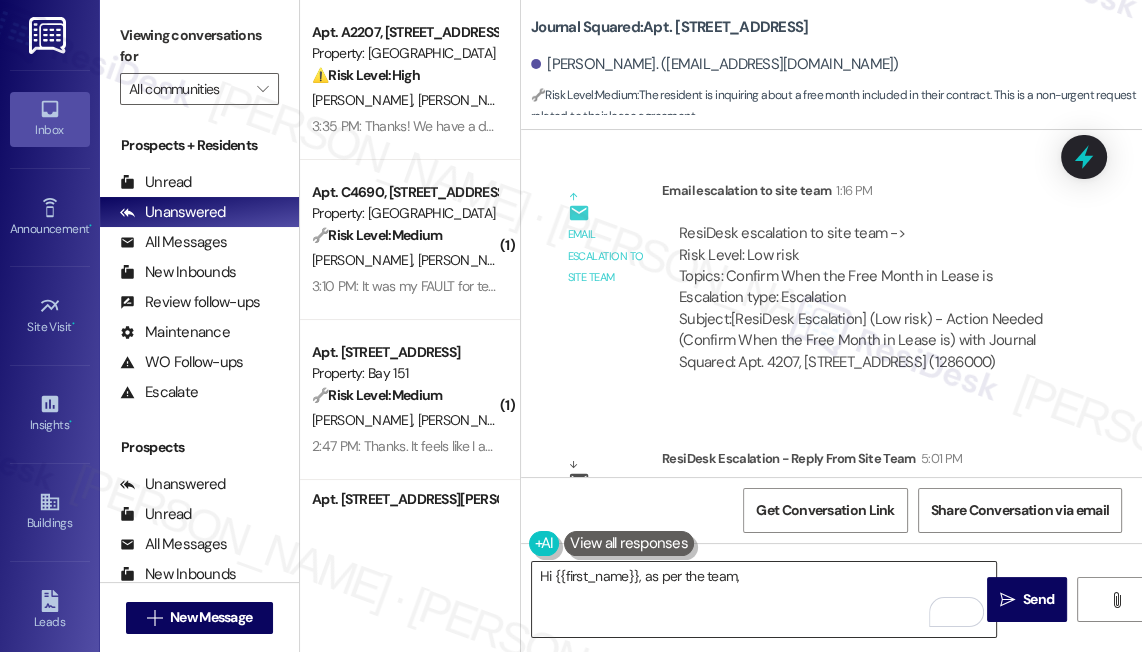 click on "Hi {{first_name}}, as per the team," at bounding box center (764, 599) 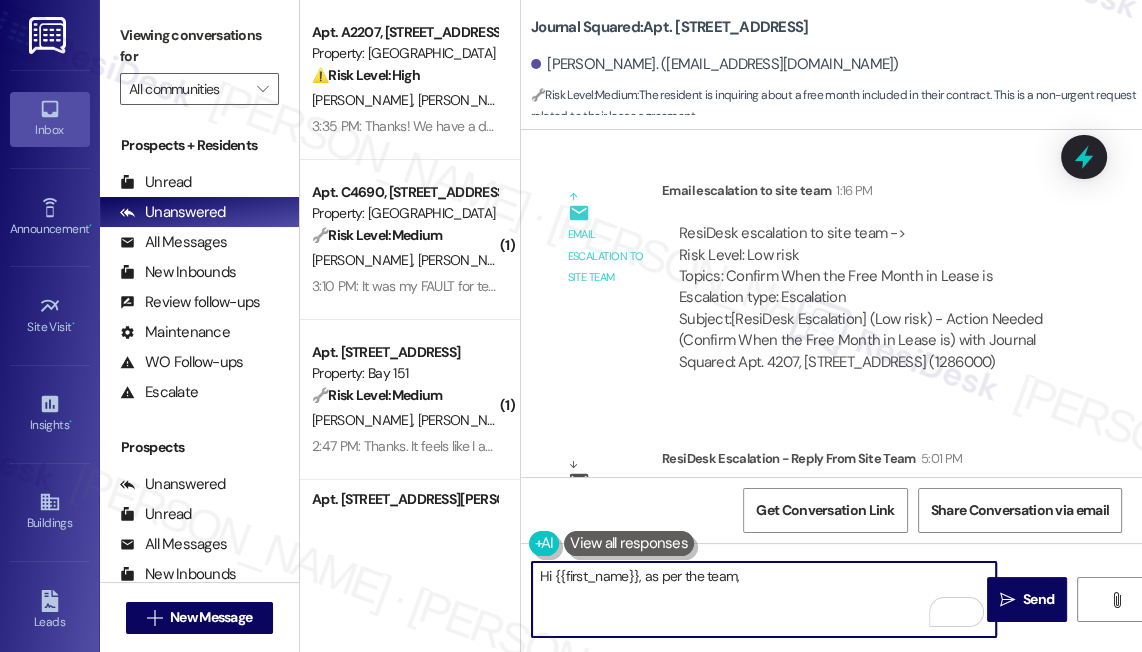 paste on "the free month will be applied in August." 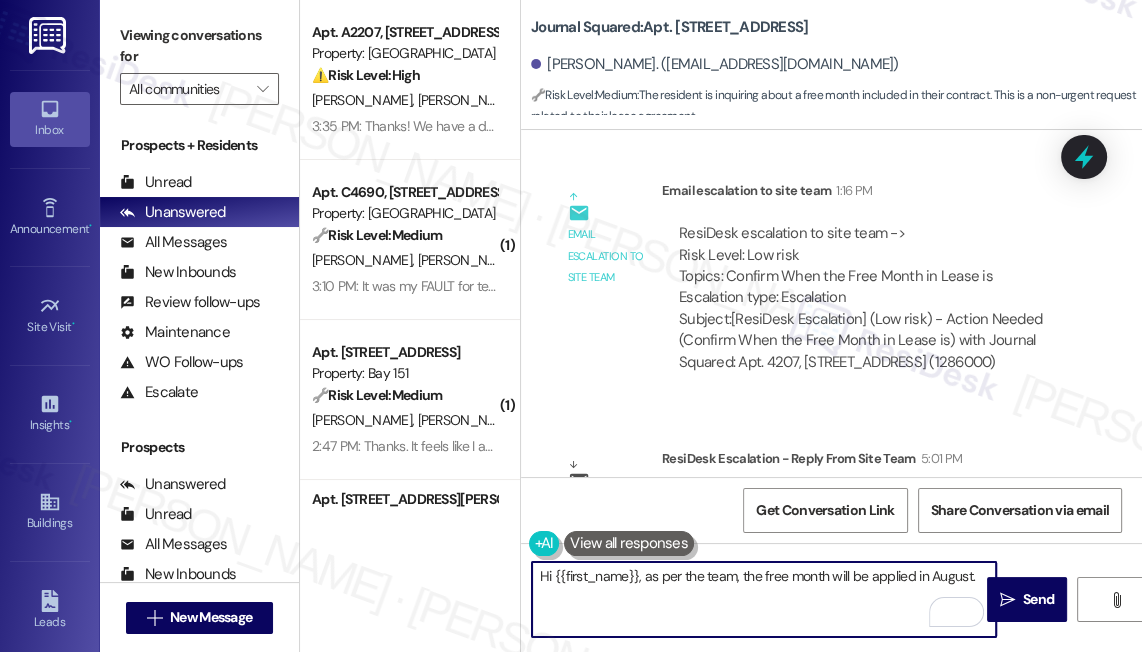 click on "Hi {{first_name}}, as per the team, the free month will be applied in August." at bounding box center (764, 599) 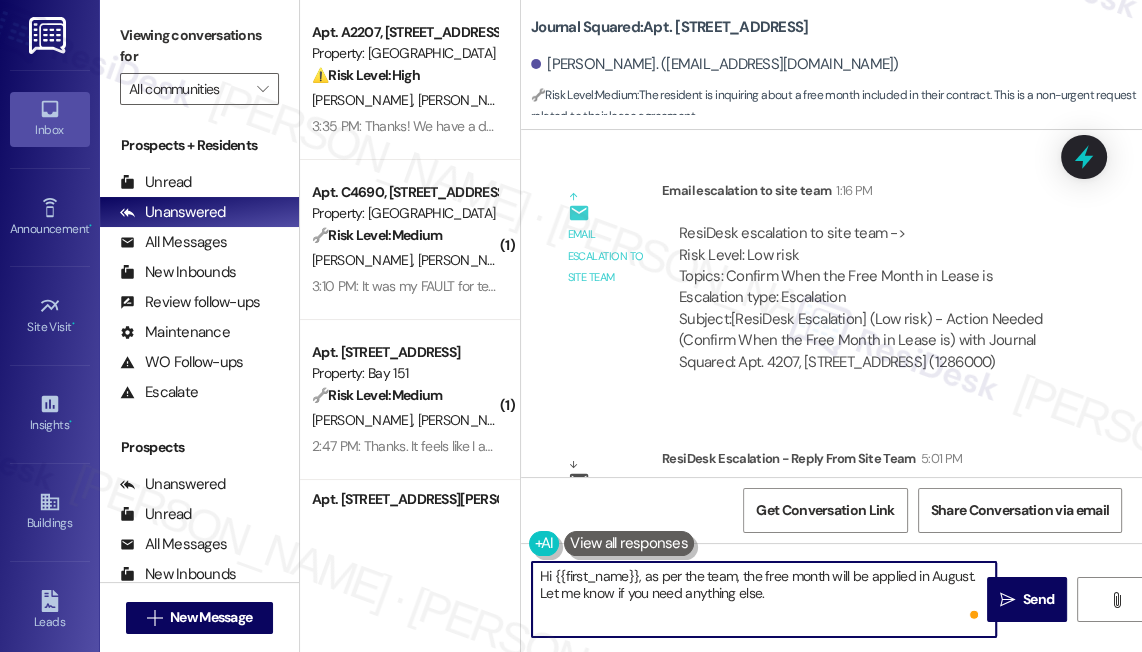 type on "Hi {{first_name}}, as per the team, the free month will be applied in August. Let me know if you need anything else." 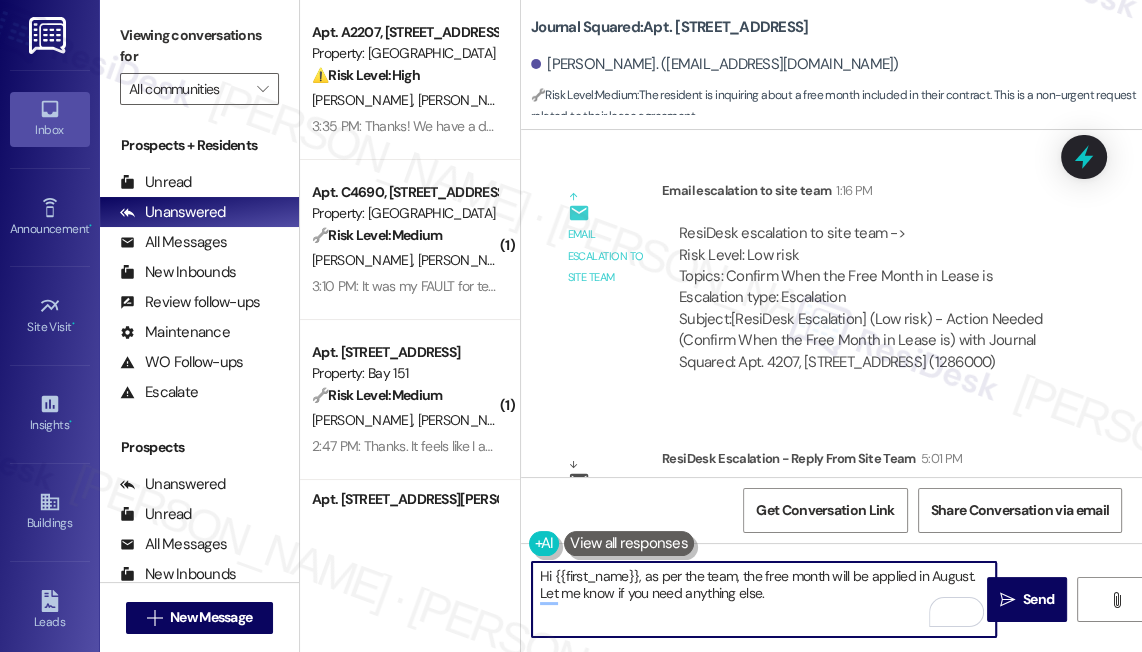 click on "Hi {{first_name}}, as per the team, the free month will be applied in August. Let me know if you need anything else." at bounding box center [764, 599] 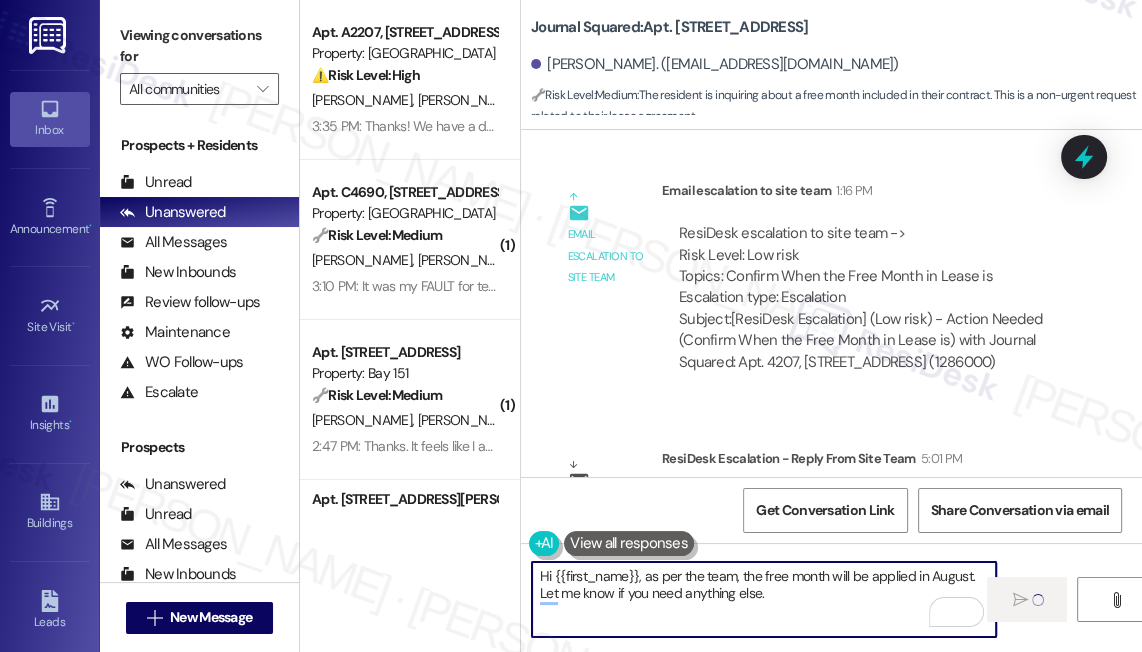 type 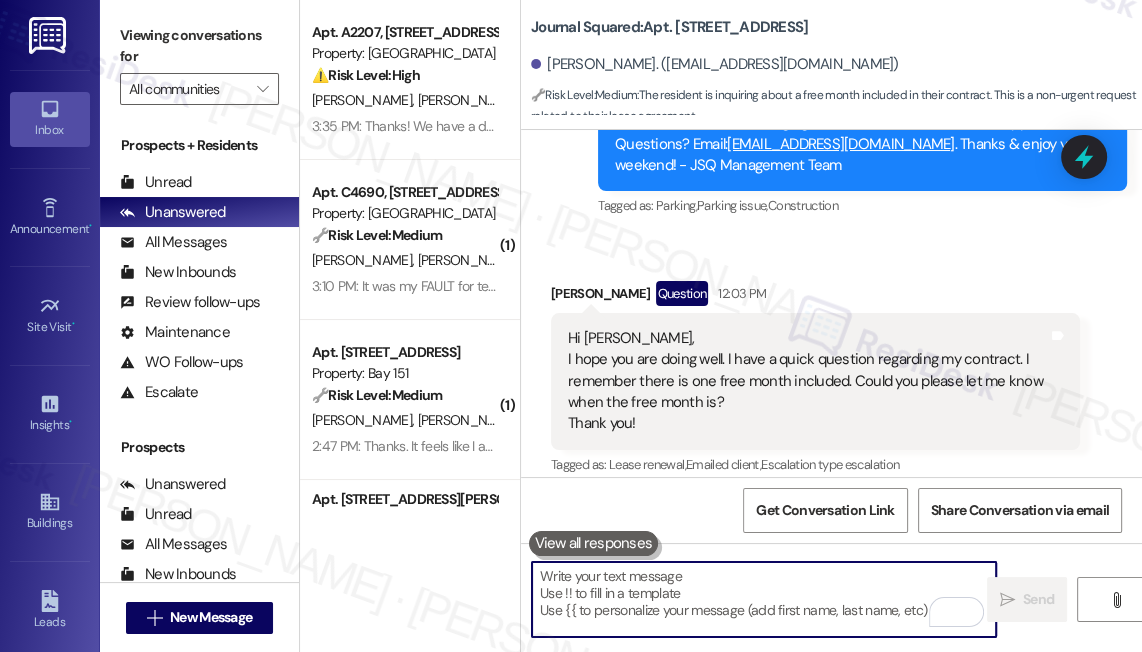 scroll, scrollTop: 17165, scrollLeft: 0, axis: vertical 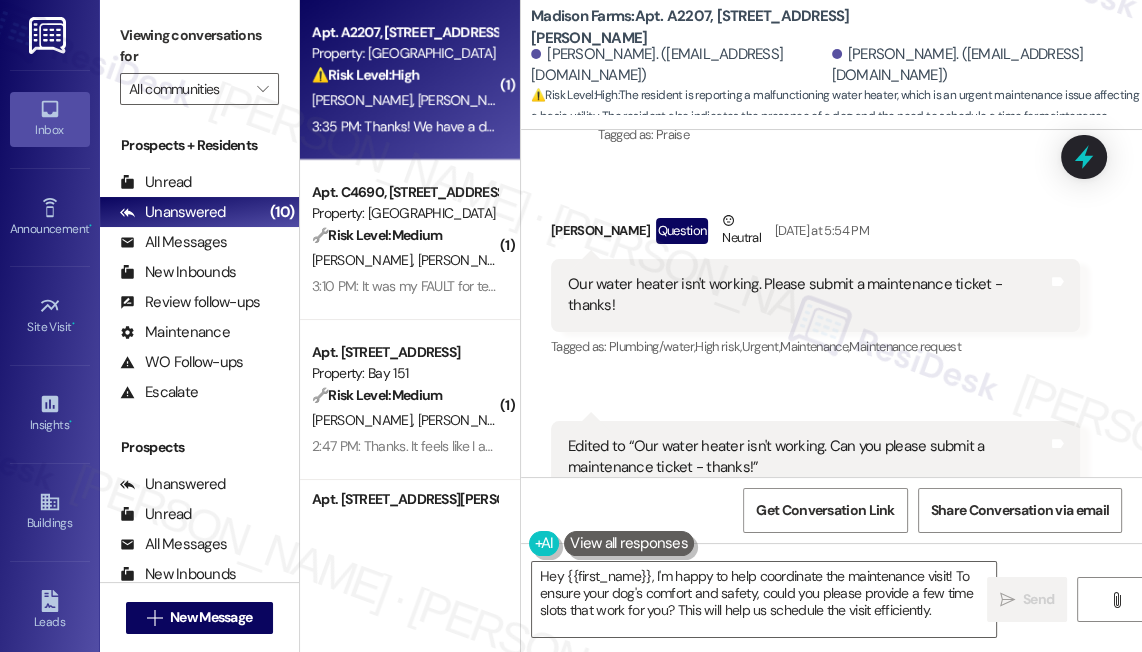 drag, startPoint x: 158, startPoint y: 27, endPoint x: 170, endPoint y: 26, distance: 12.0415945 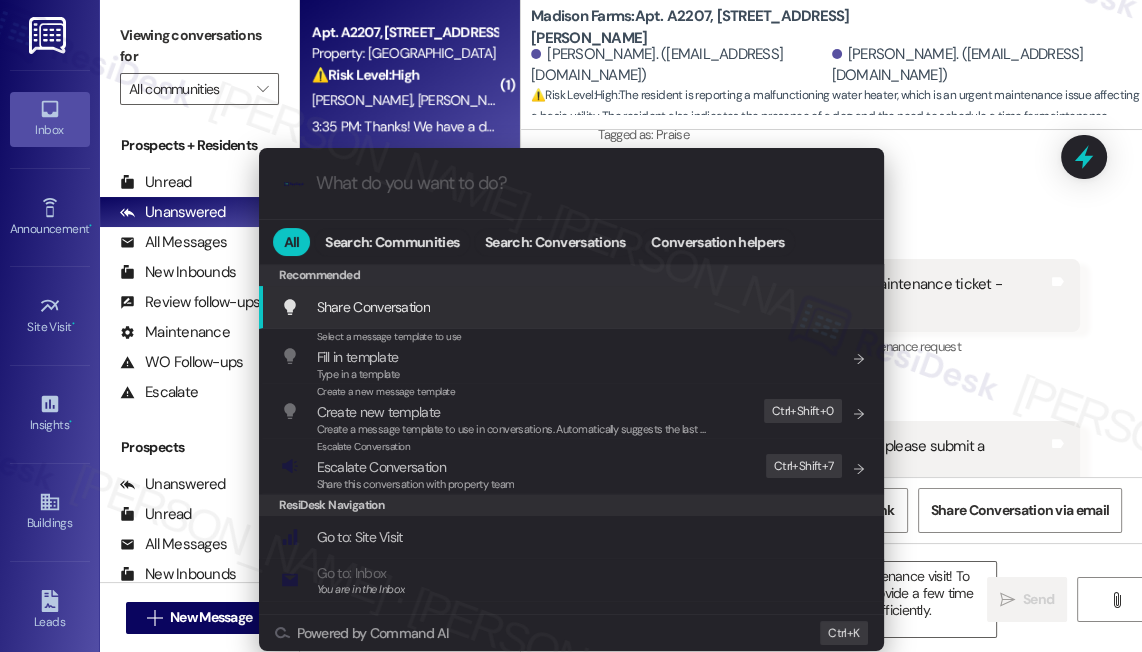 click on ".cls-1{fill:#0a055f;}.cls-2{fill:#0cc4c4;} resideskLogoBlueOrange All Search: Communities Search: Conversations Conversation helpers Recommended Recommended Share Conversation Add shortcut Select a message template to use Fill in template Type in a template Add shortcut Create a new message template Create new template Create a message template to use in conversations. Automatically suggests the last message you sent. Edit Ctrl+ Shift+ 0 Escalate Conversation Escalate Conversation Share this conversation with property team Edit Ctrl+ Shift+ 7 ResiDesk Navigation Go to: Site Visit Add shortcut Go to: Inbox You are in the Inbox Add shortcut Go to: Settings Add shortcut Go to: Message Templates Add shortcut Go to: Buildings Add shortcut Help Getting Started: What you can do with ResiDesk Add shortcut Settings Powered by Command AI Ctrl+ K" at bounding box center [571, 326] 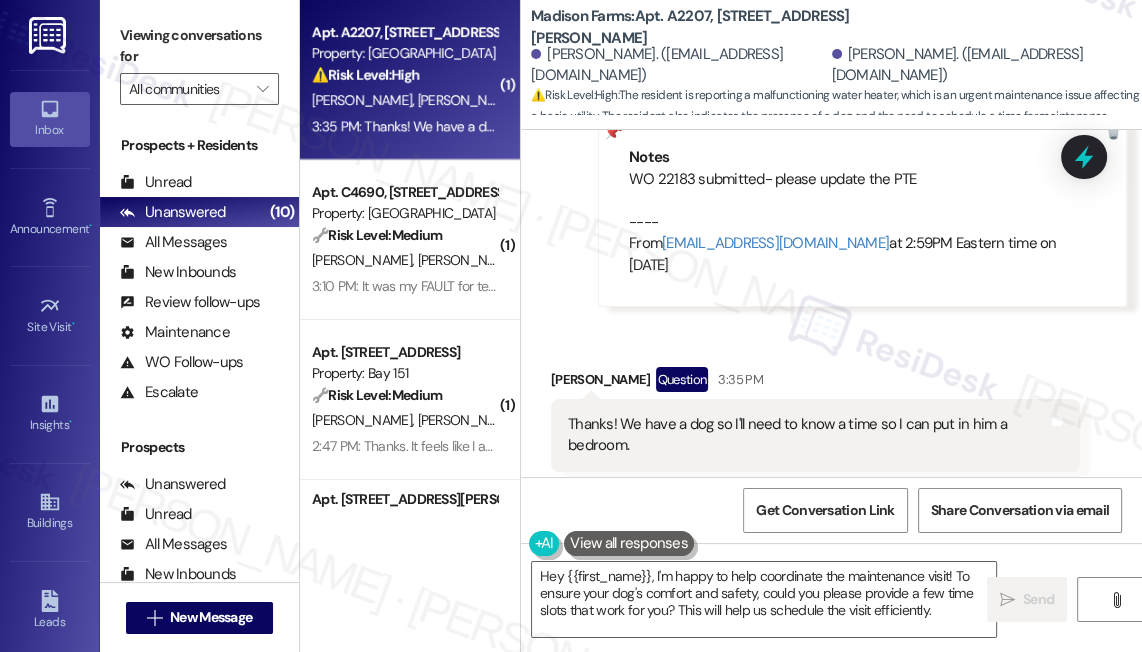scroll, scrollTop: 2001, scrollLeft: 0, axis: vertical 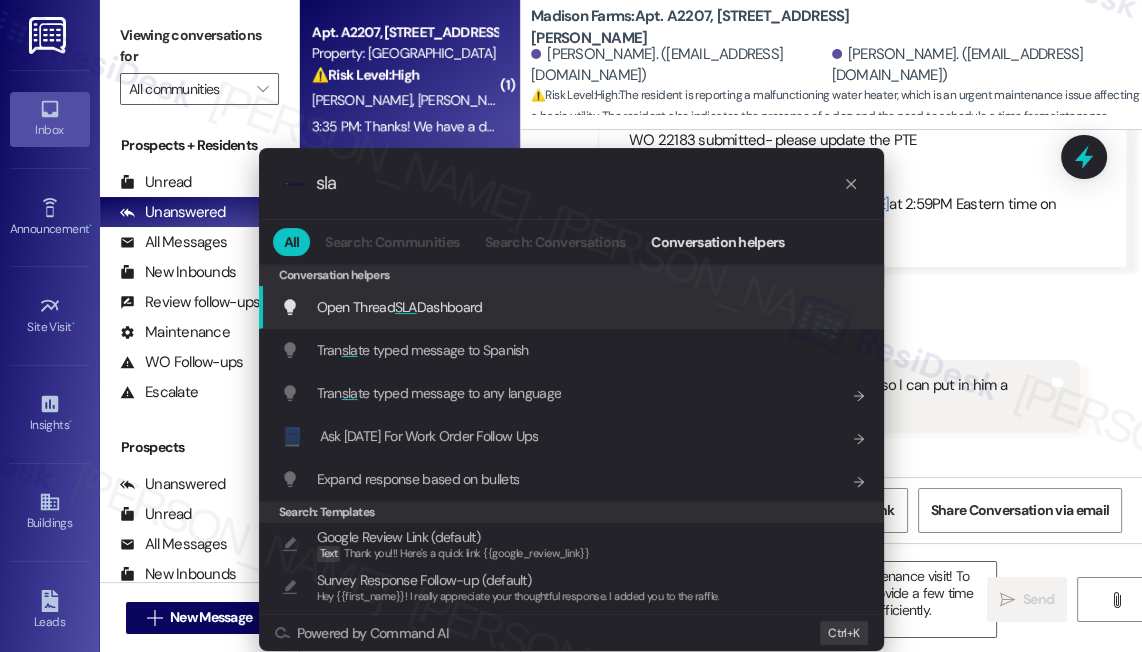 type on "sla" 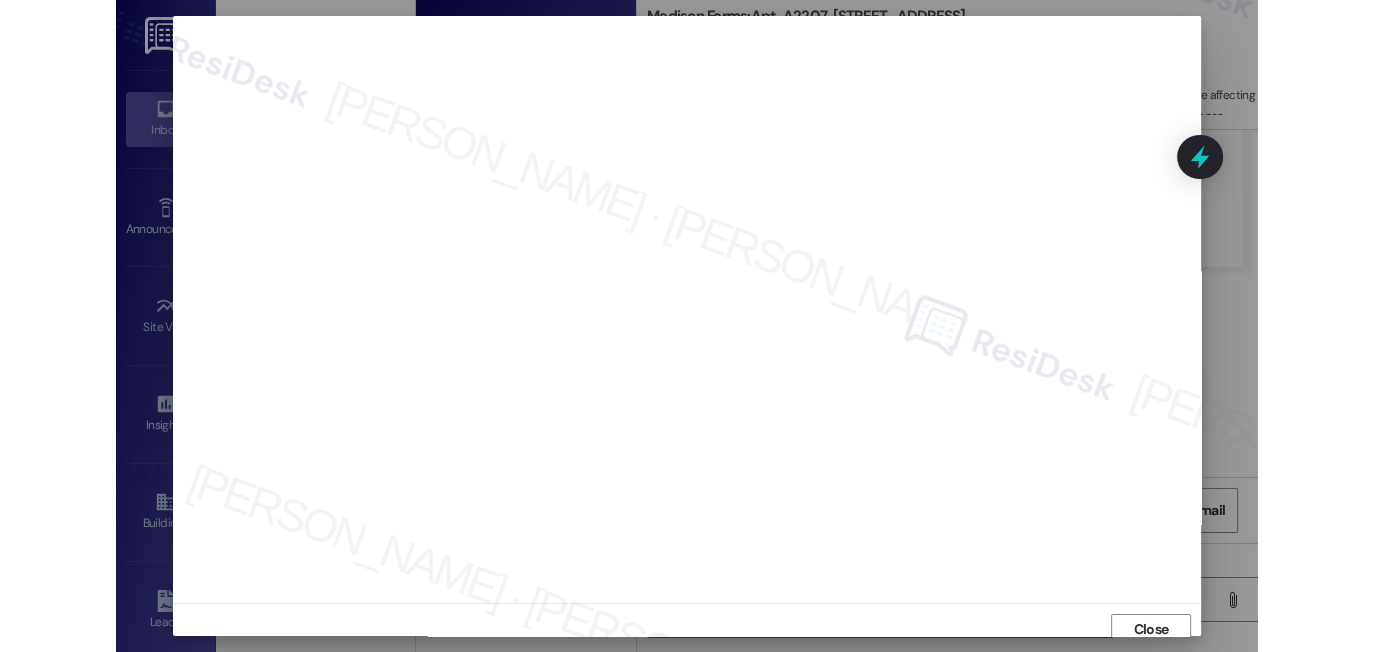 scroll, scrollTop: 9, scrollLeft: 0, axis: vertical 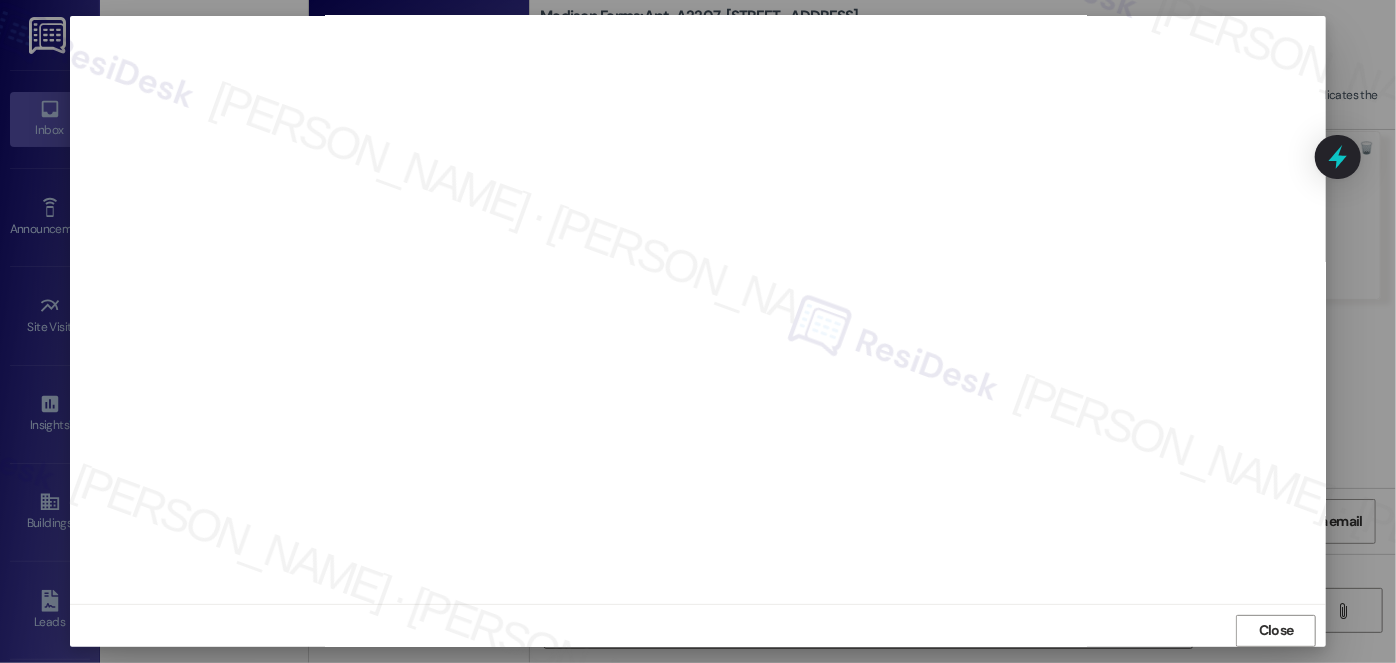 click at bounding box center [698, 331] 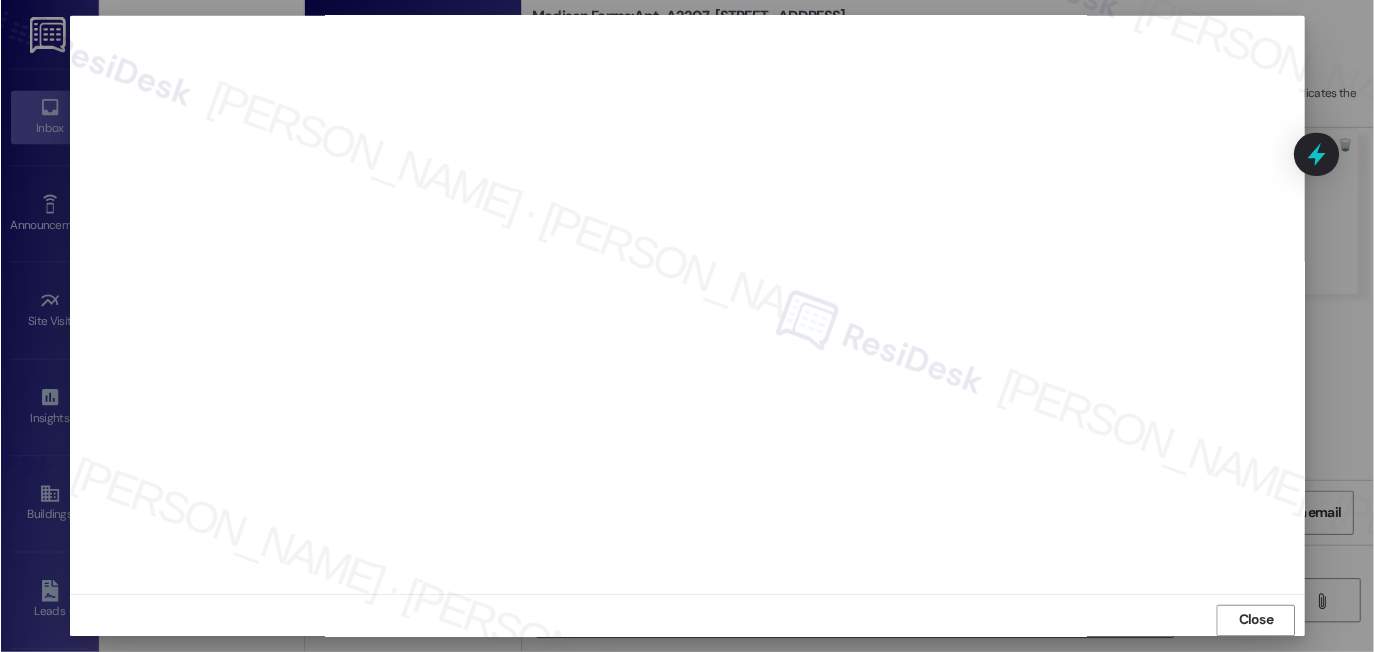 scroll, scrollTop: 8, scrollLeft: 0, axis: vertical 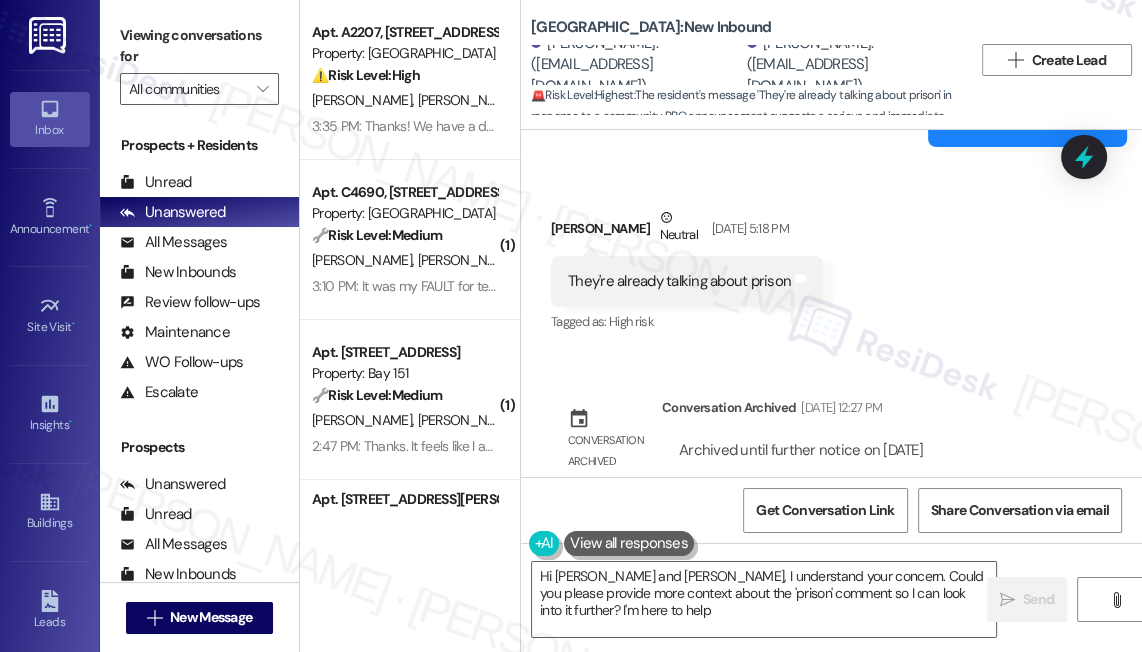 type on "Hi [PERSON_NAME] and [PERSON_NAME], I understand your concern. Could you please provide more context about the 'prison' comment so I can look into it further? I'm here to help!" 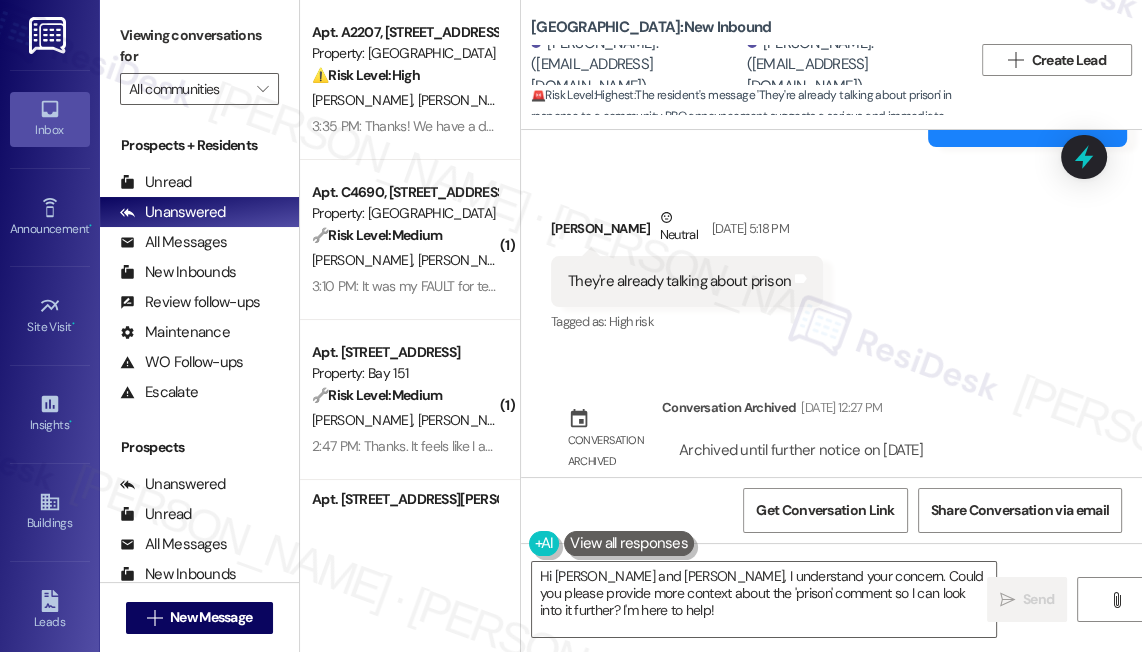 click on "Viewing conversations for" at bounding box center (199, 46) 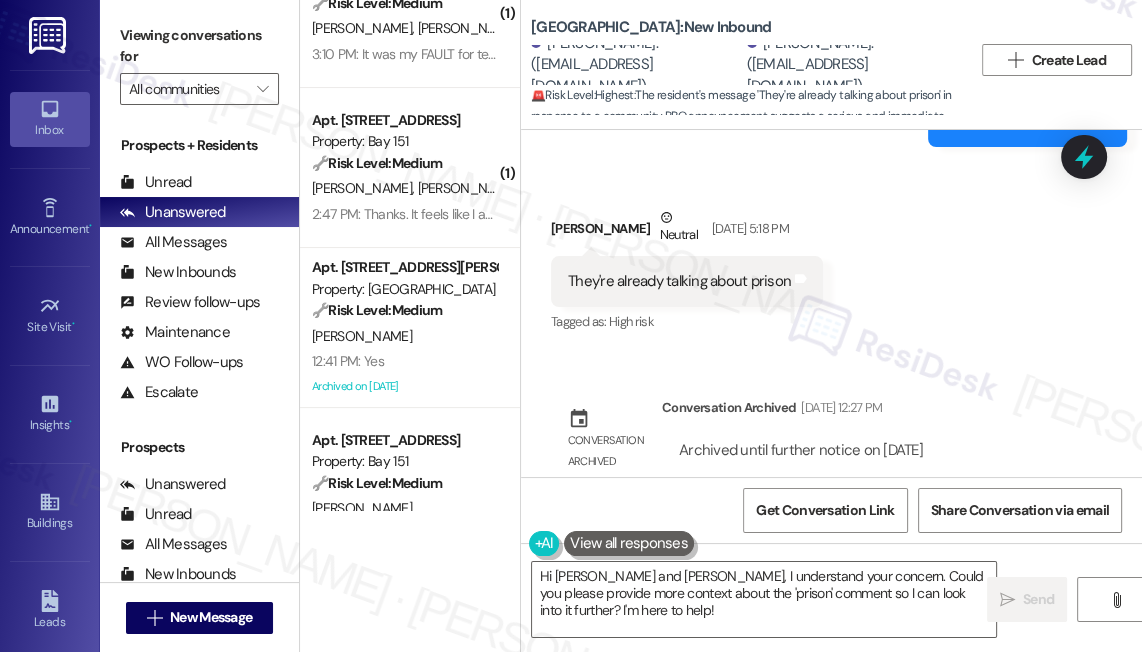 scroll, scrollTop: 272, scrollLeft: 0, axis: vertical 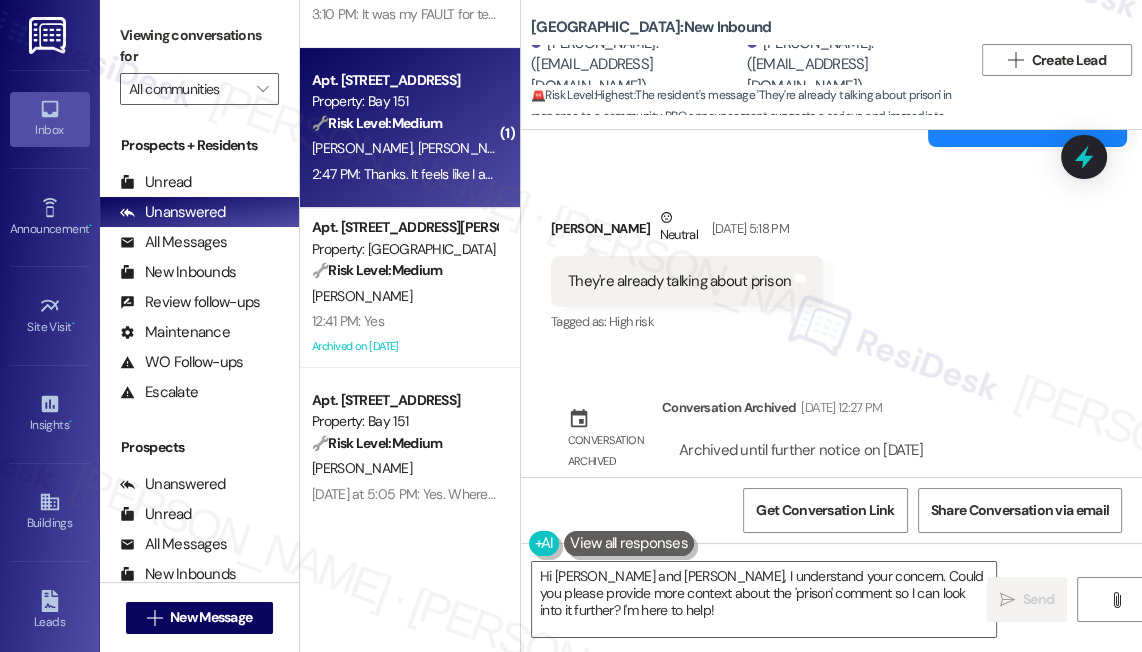 click on "2:47 PM: Thanks. It feels like I am being tortured by this smoke every single day.
kindly ask that management take immediate action in accordance with the building’s smoke-free policies. Please help address this matter as soon as possible. 2:47 PM: Thanks. It feels like I am being tortured by this smoke every single day.
kindly ask that management take immediate action in accordance with the building’s smoke-free policies. Please help address this matter as soon as possible." at bounding box center (998, 174) 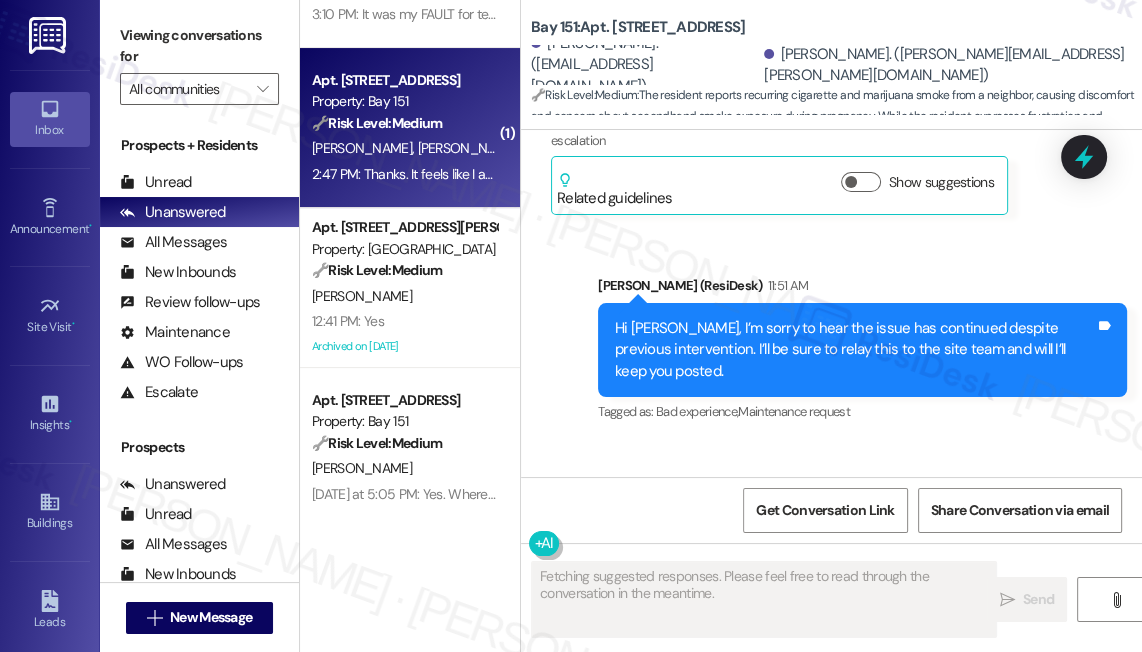 scroll, scrollTop: 61273, scrollLeft: 0, axis: vertical 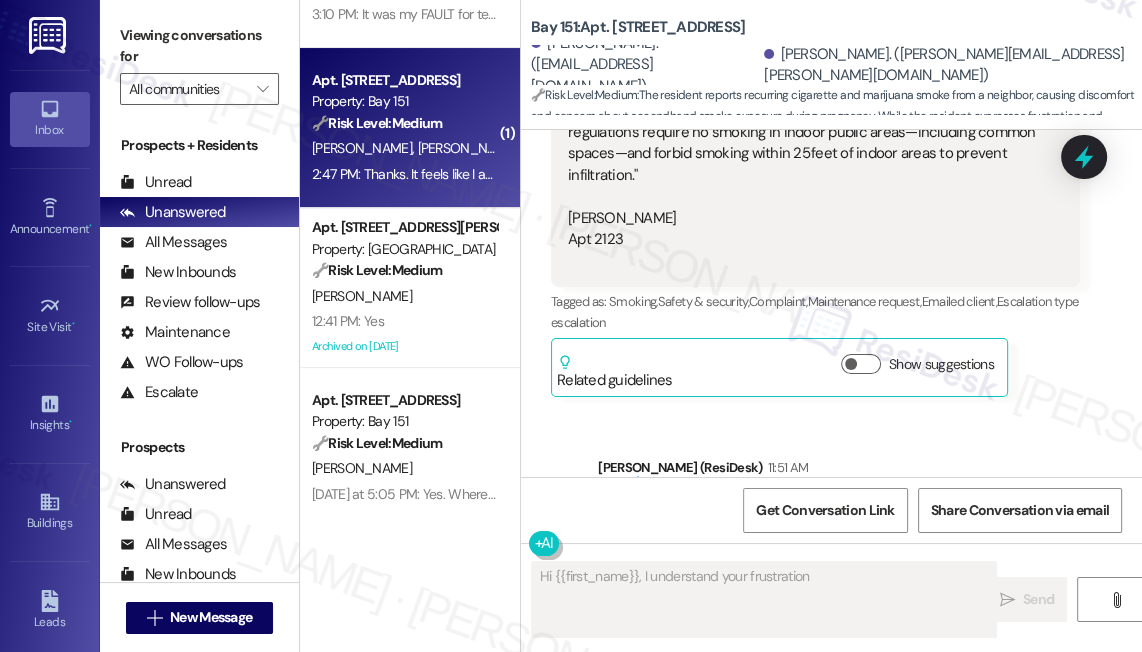 click on "Hide Suggestions" at bounding box center (865, 1182) 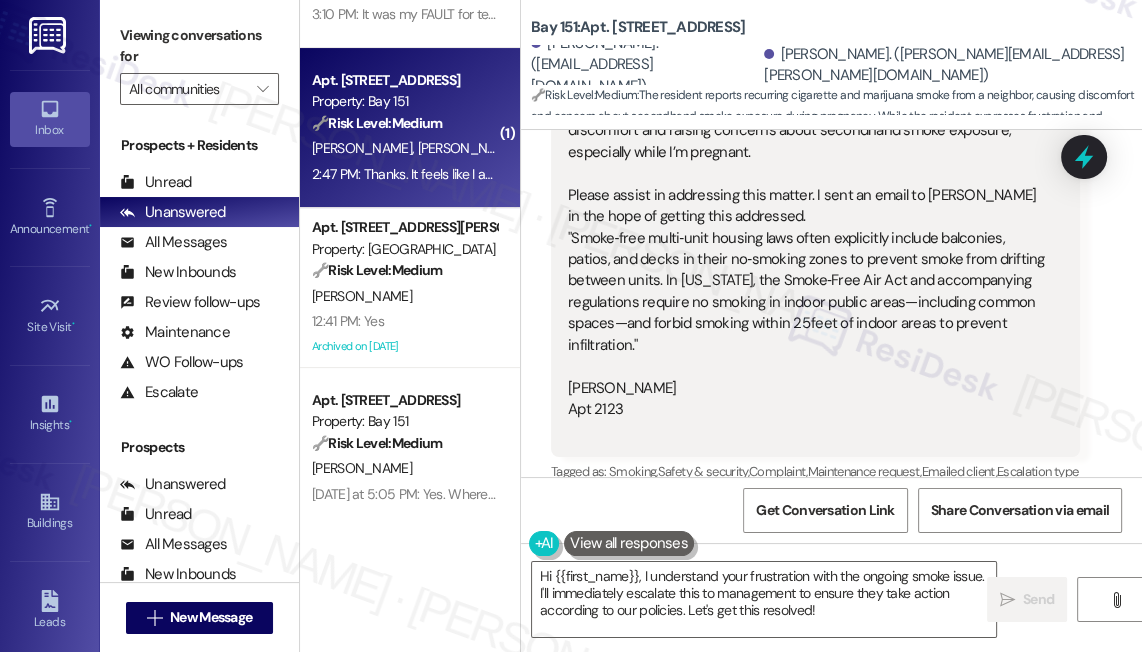 scroll, scrollTop: 60921, scrollLeft: 0, axis: vertical 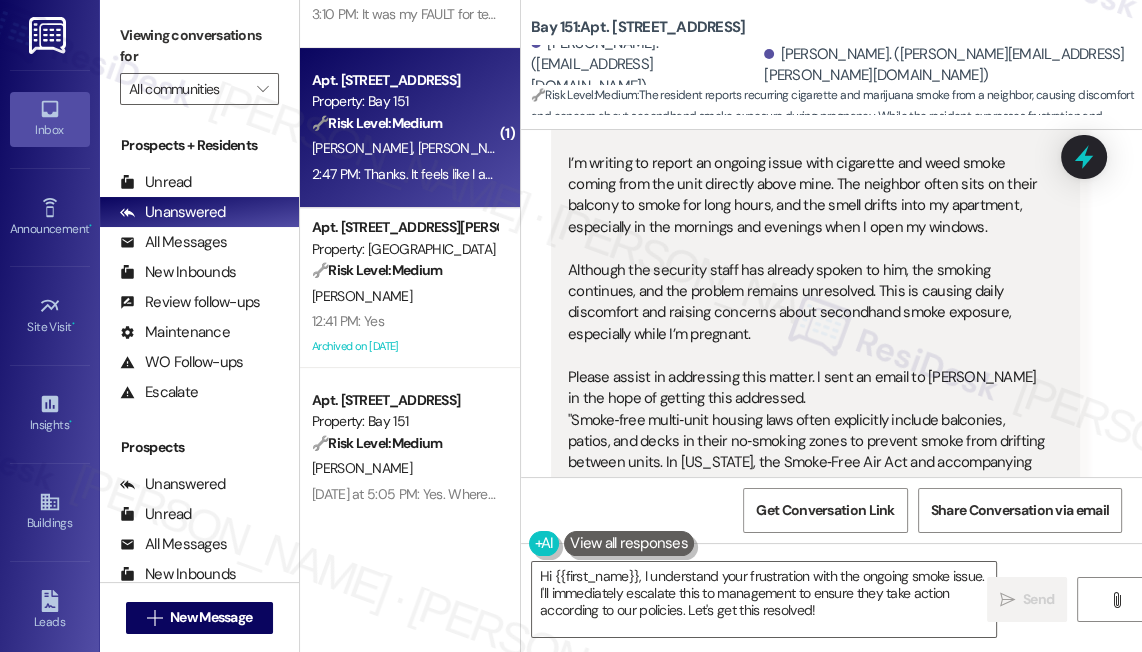 drag, startPoint x: 728, startPoint y: 334, endPoint x: 861, endPoint y: 342, distance: 133.24039 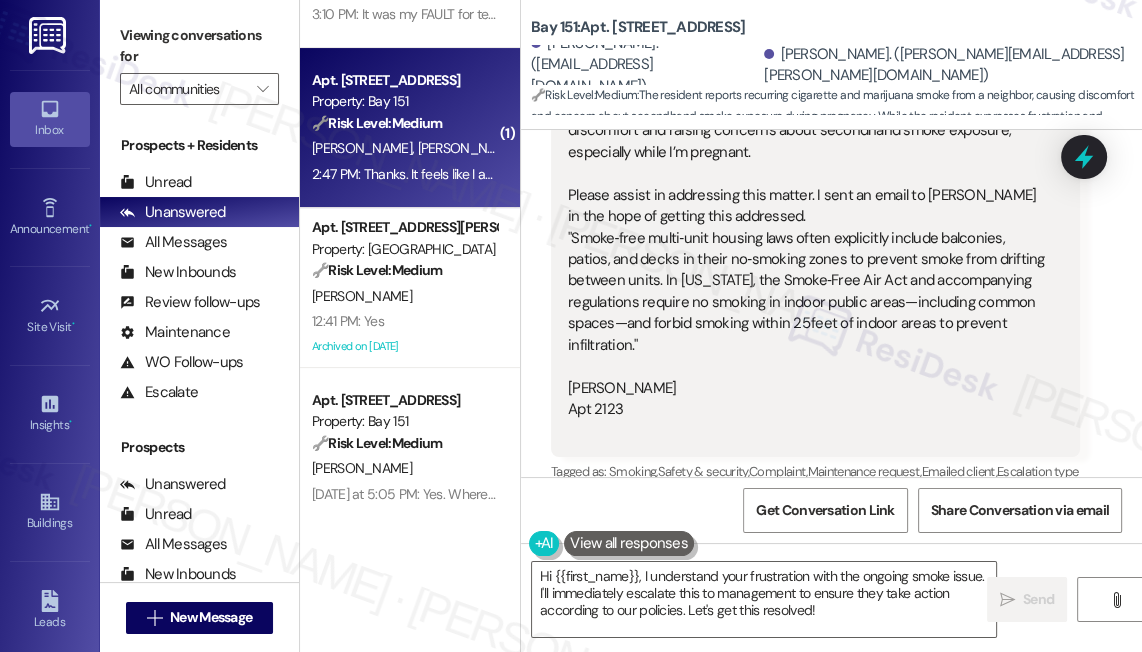 scroll, scrollTop: 61194, scrollLeft: 0, axis: vertical 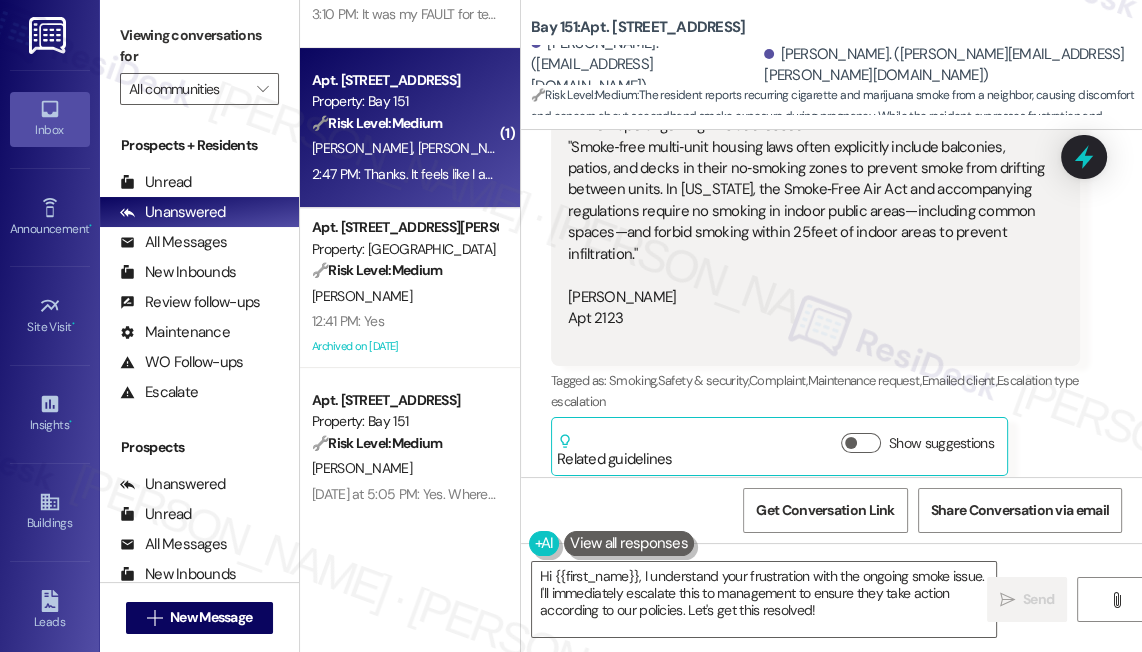 click on "Thanks. It feels like I am being tortured by this smoke every single day.
kindly ask that management take immediate action in accordance with the building’s smoke-free policies. Please help address this matter as soon as possible." at bounding box center (808, 1137) 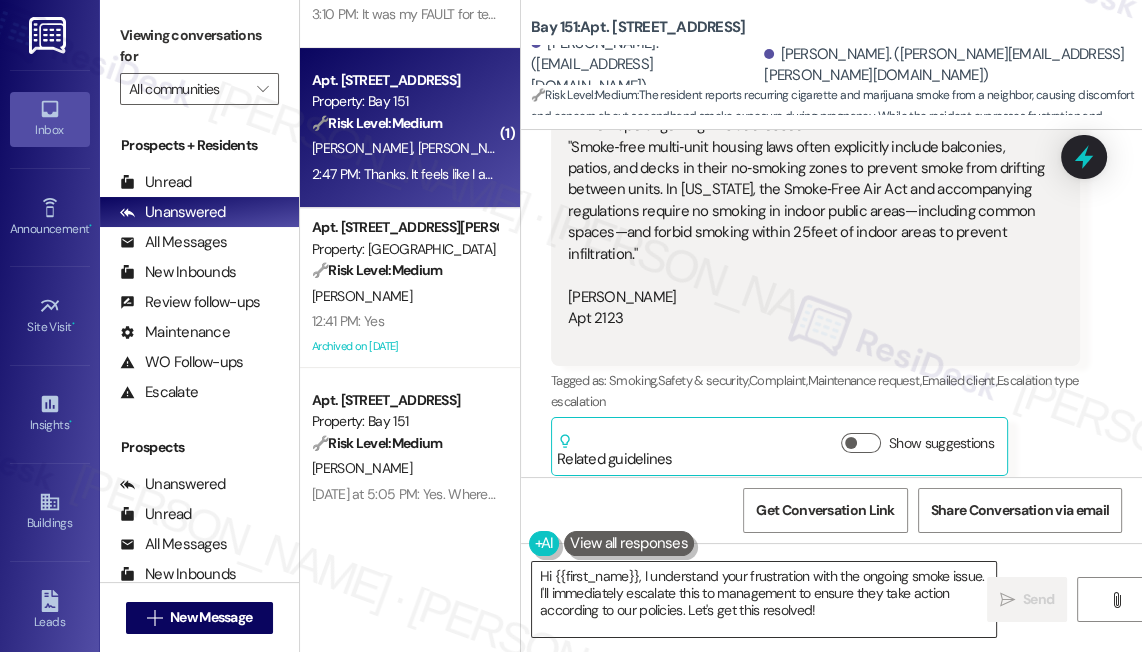 click on "Hi {{first_name}}, I understand your frustration with the ongoing smoke issue. I'll immediately escalate this to management to ensure they take action according to our policies. Let's get this resolved!" at bounding box center (764, 599) 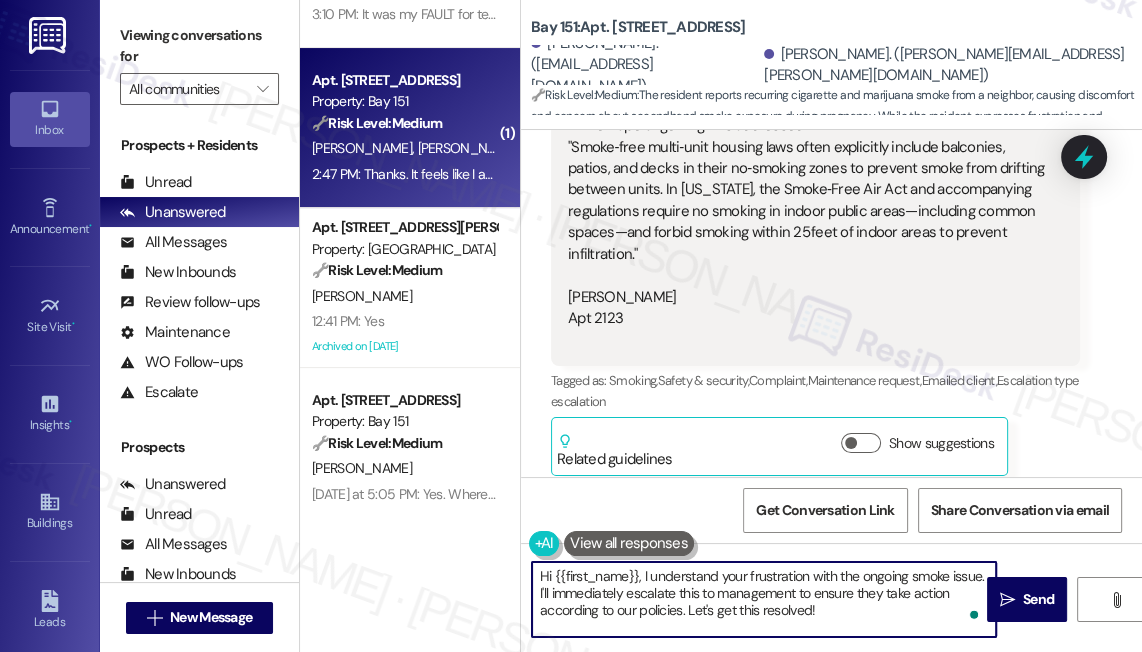 click on "Show suggestions" at bounding box center [861, 1261] 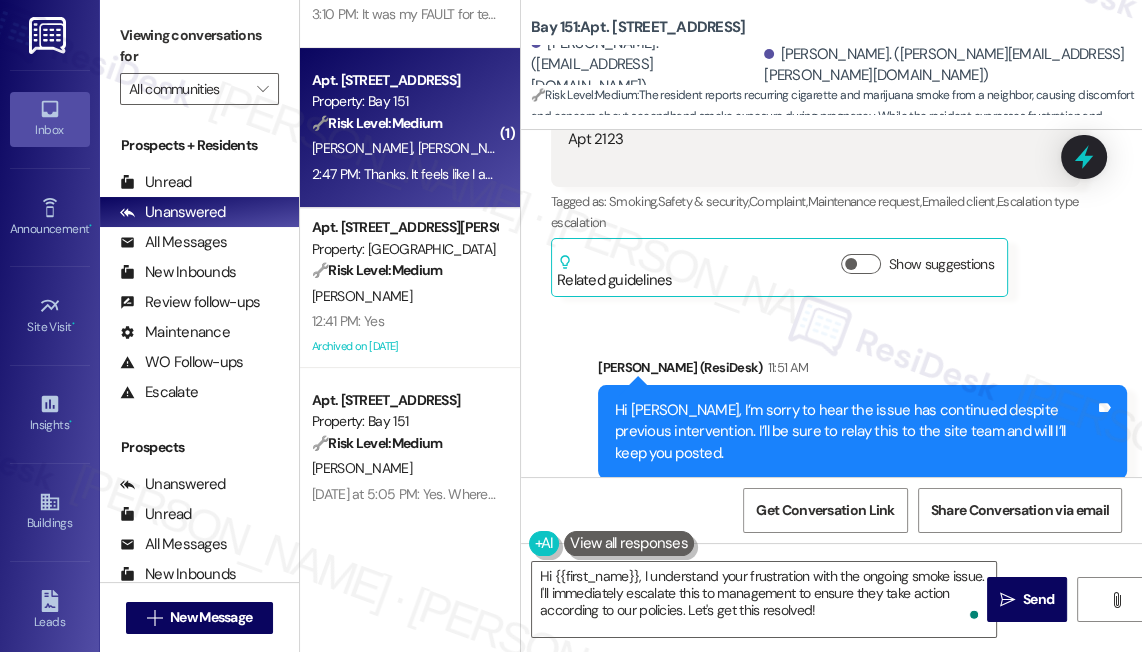 scroll, scrollTop: 61376, scrollLeft: 0, axis: vertical 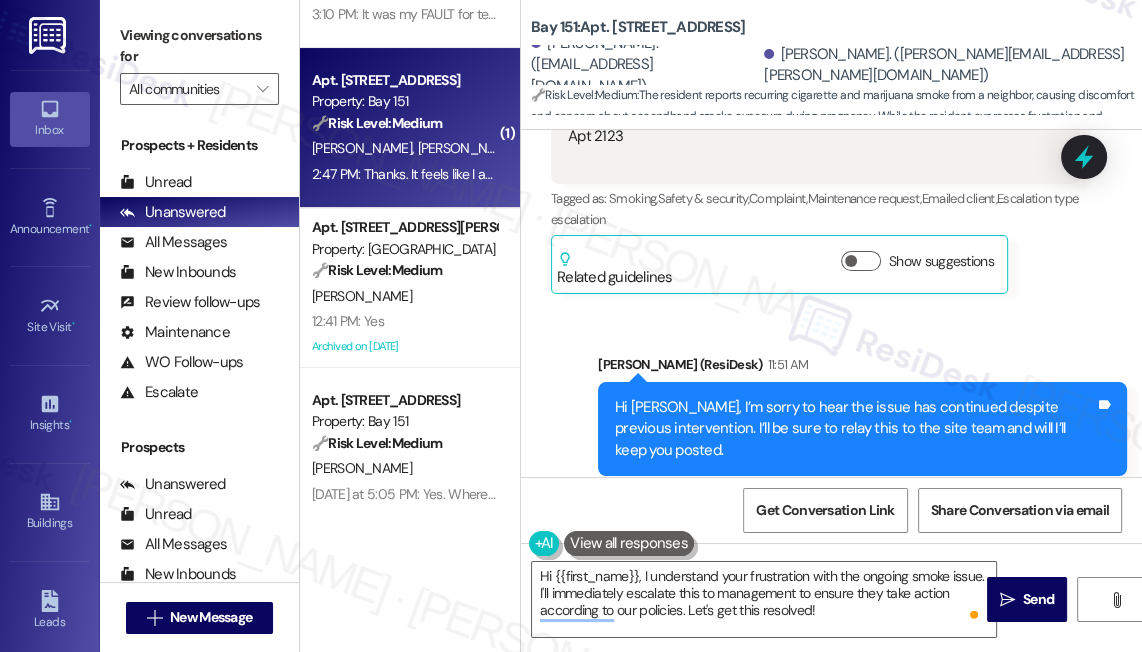 click on "Bay 151:  Apt. 2123, 275 Chosin Few Way" at bounding box center (638, 27) 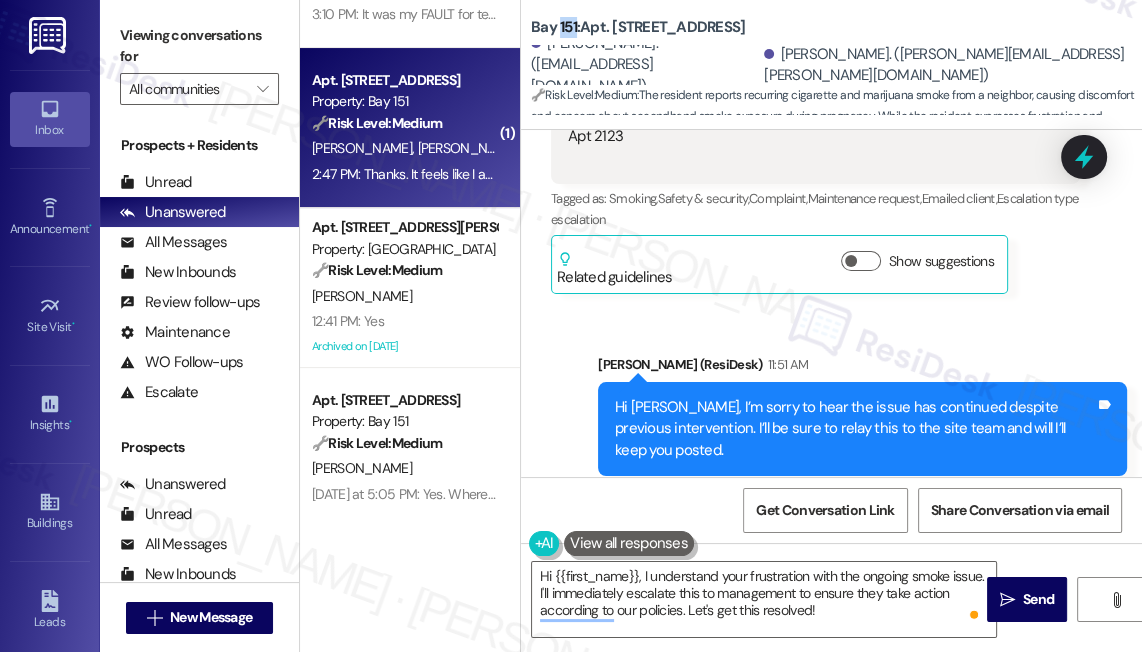 click on "Bay 151:  Apt. 2123, 275 Chosin Few Way" at bounding box center [638, 27] 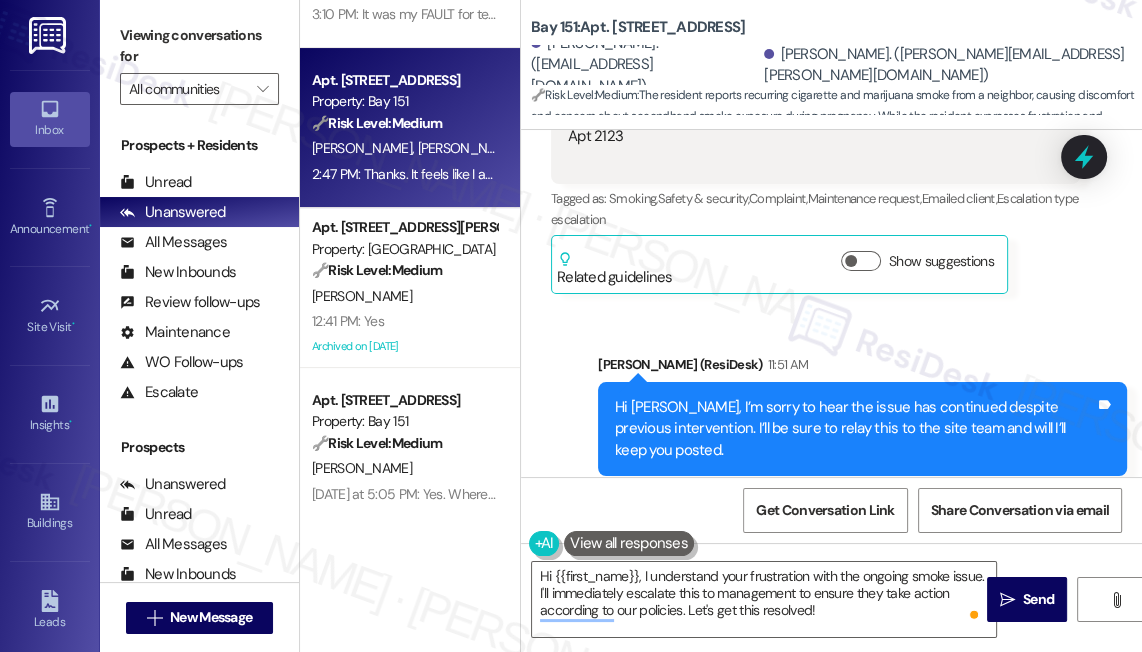 click on "Viewing conversations for All communities " at bounding box center [199, 62] 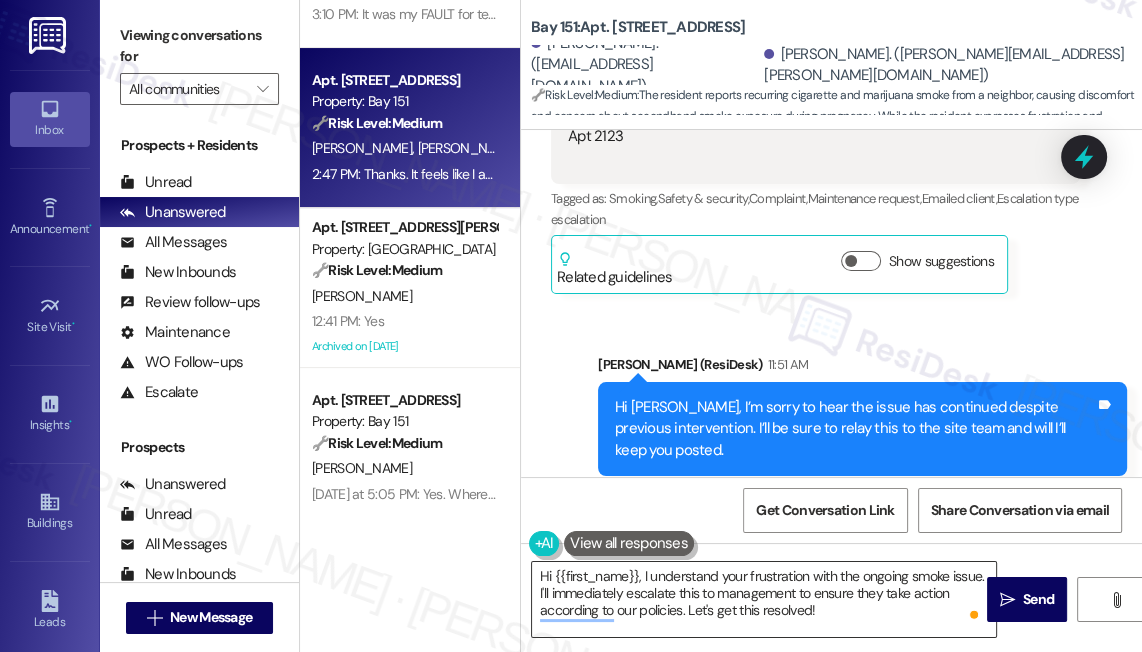 click on "Hi {{first_name}}, I understand your frustration with the ongoing smoke issue. I'll immediately escalate this to management to ensure they take action according to our policies. Let's get this resolved!" at bounding box center (764, 599) 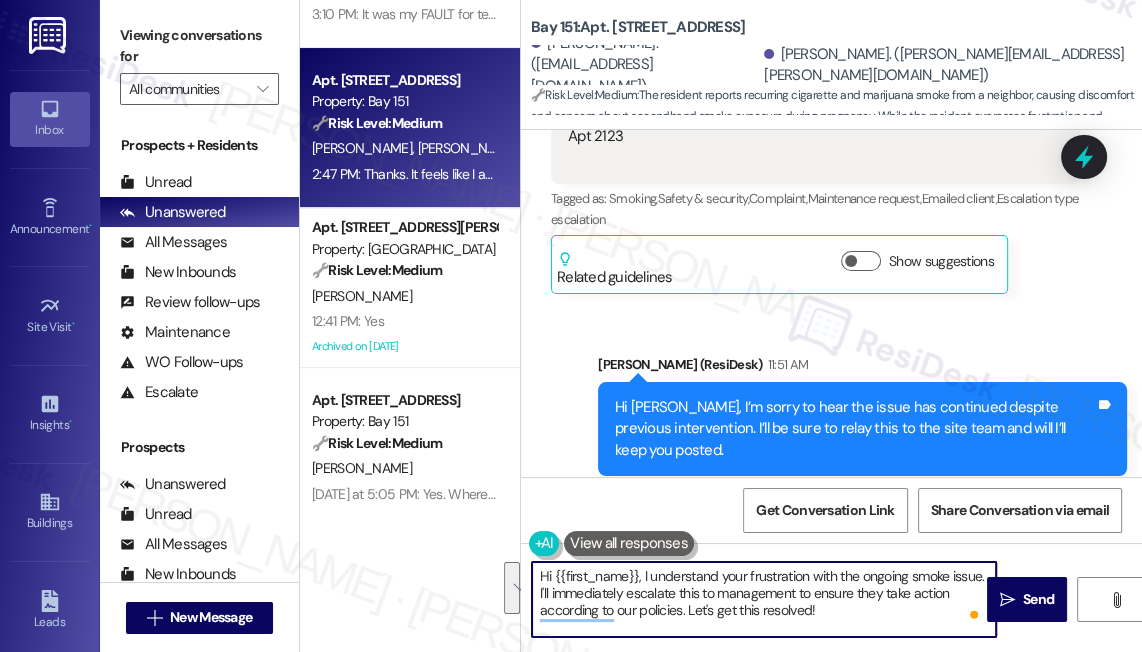drag, startPoint x: 838, startPoint y: 614, endPoint x: 649, endPoint y: 587, distance: 190.91884 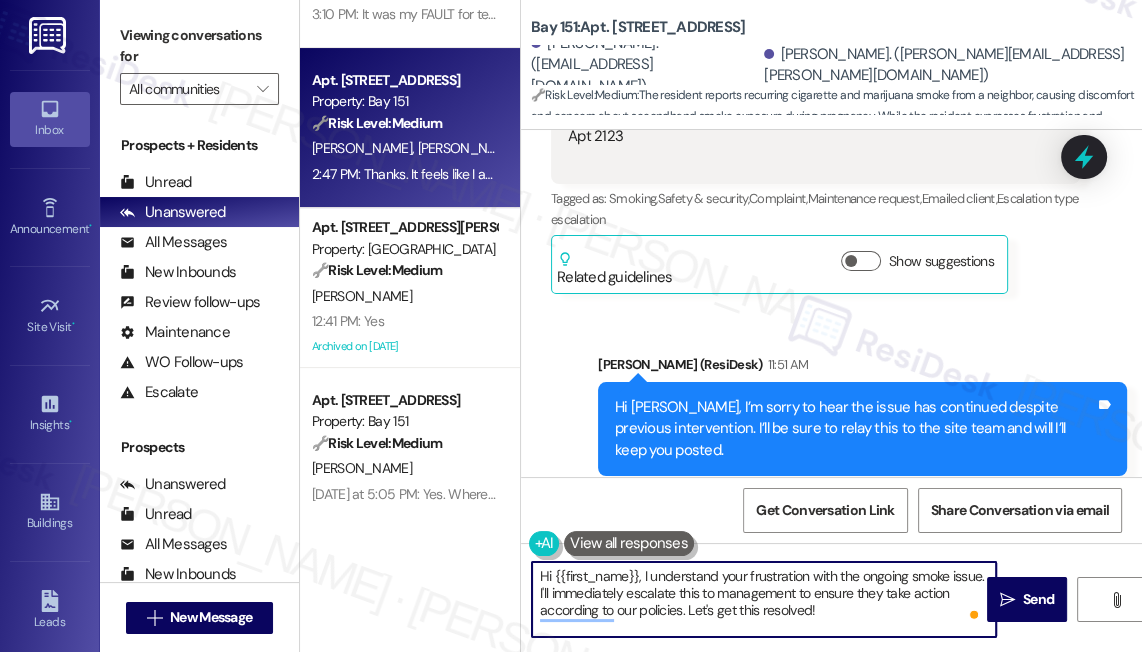 click on "Hi {{first_name}}, I understand your frustration with the ongoing smoke issue. I'll immediately escalate this to management to ensure they take action according to our policies. Let's get this resolved!" at bounding box center (764, 599) 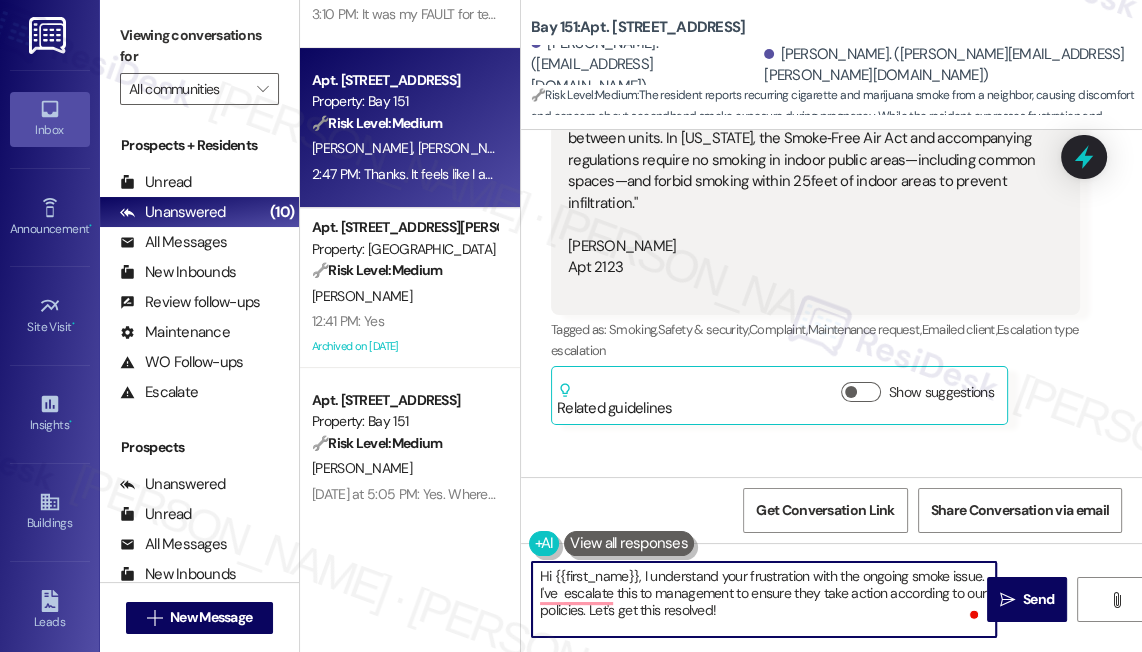 scroll, scrollTop: 61194, scrollLeft: 0, axis: vertical 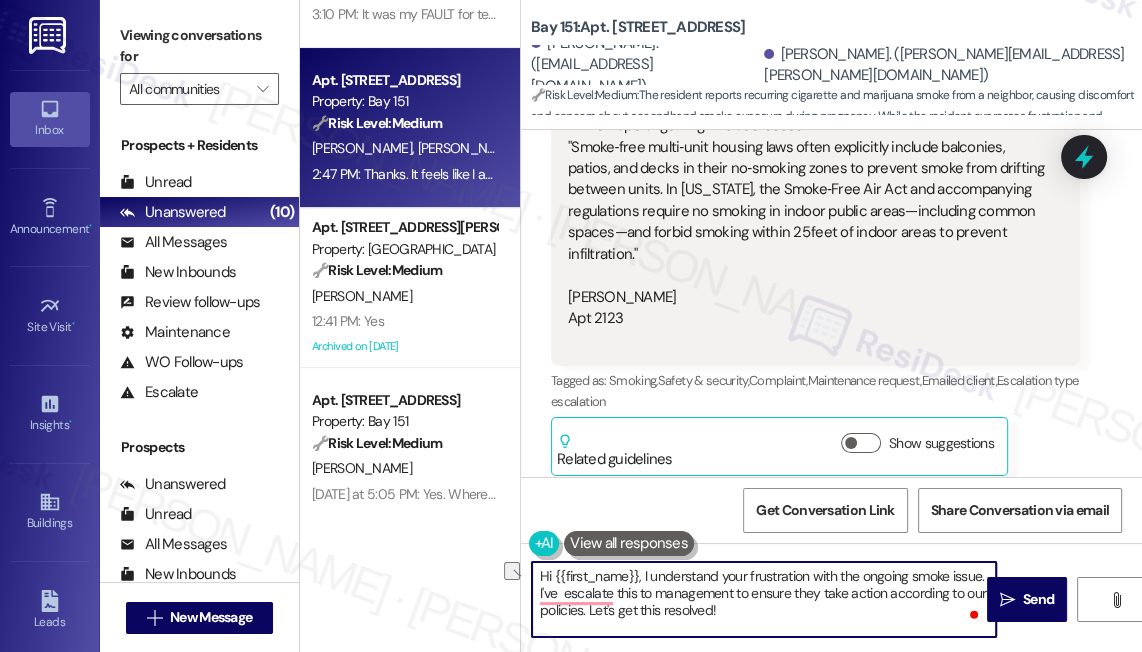 drag, startPoint x: 537, startPoint y: 575, endPoint x: 640, endPoint y: 576, distance: 103.00485 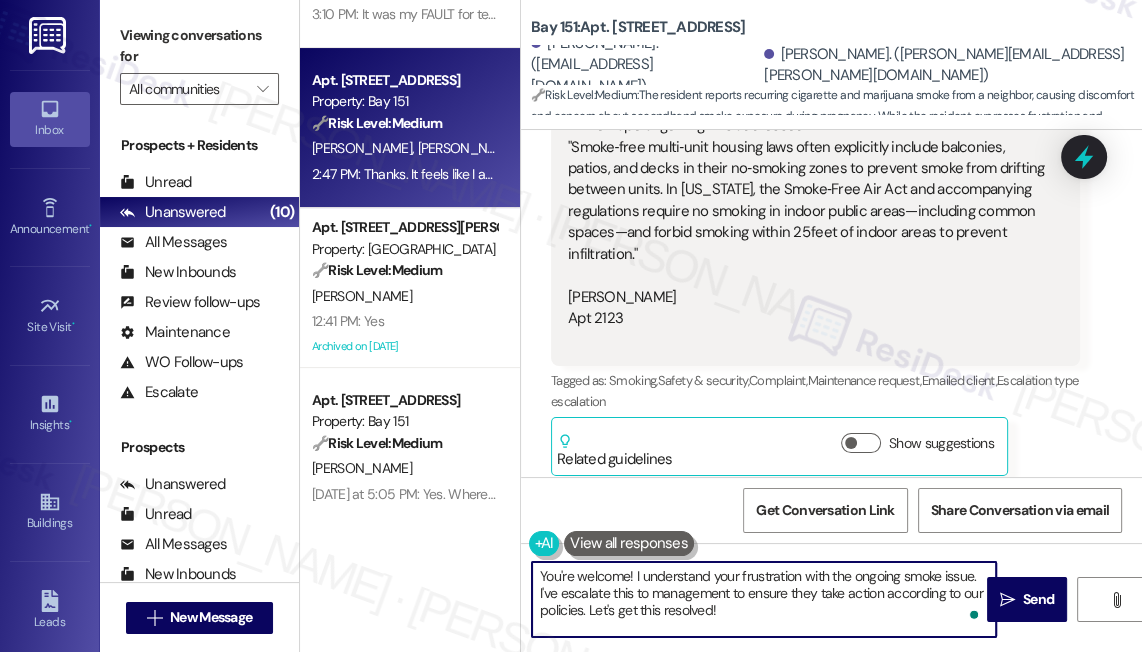 click on "You're welcome! I understand your frustration with the ongoing smoke issue. I've escalate this to management to ensure they take action according to our policies. Let's get this resolved!" at bounding box center (764, 599) 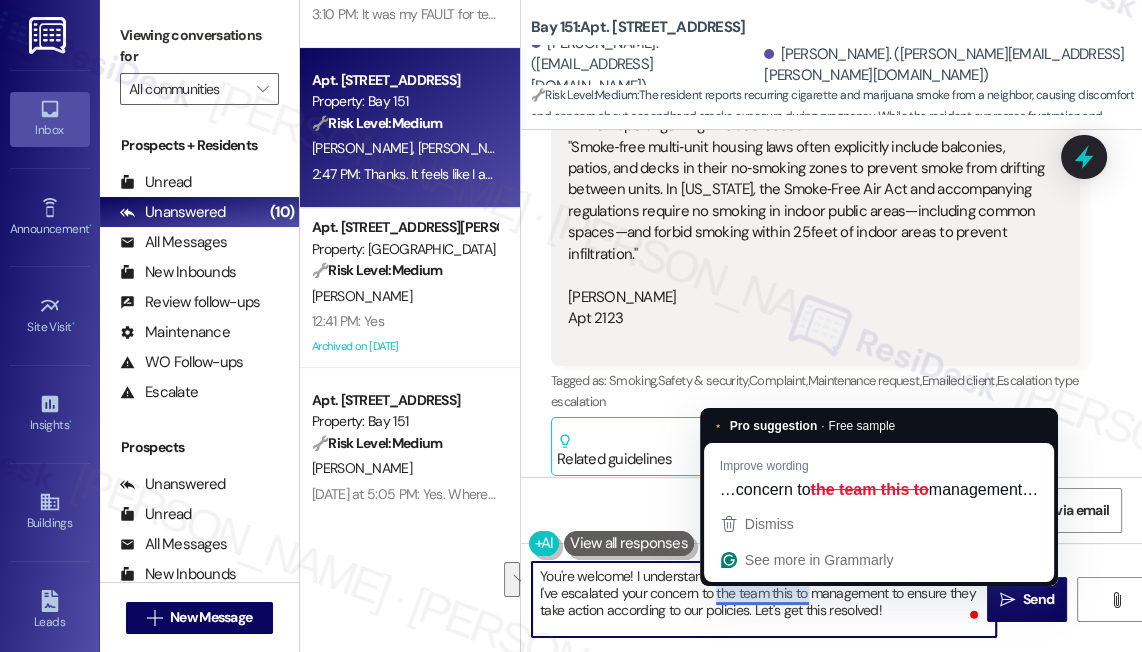 drag, startPoint x: 898, startPoint y: 608, endPoint x: 772, endPoint y: 590, distance: 127.27922 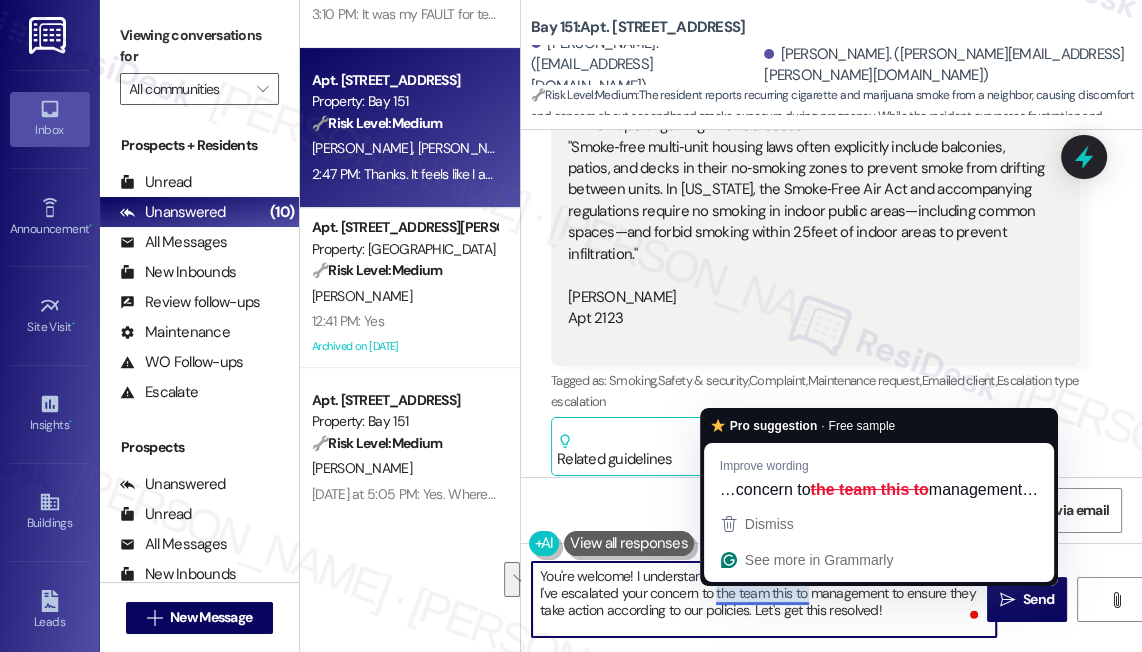 click on "You're welcome! I understand your frustration with the ongoing smoke issue. I've escalated your concern to the team this to management to ensure they take action according to our policies. Let's get this resolved!" at bounding box center (764, 599) 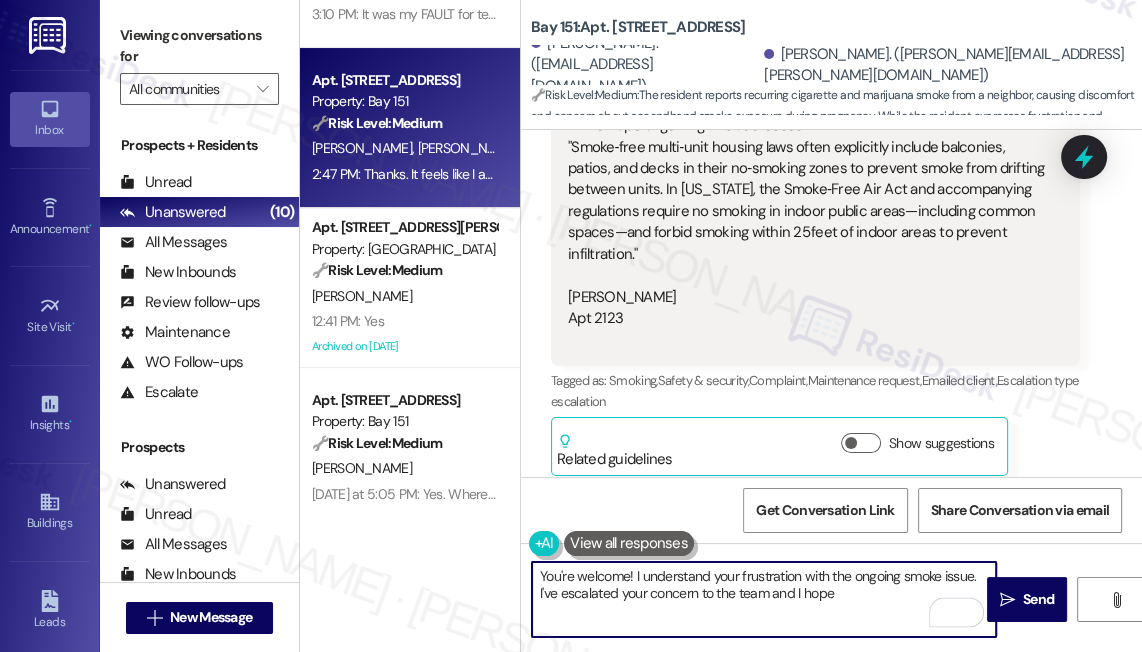 click at bounding box center (629, 543) 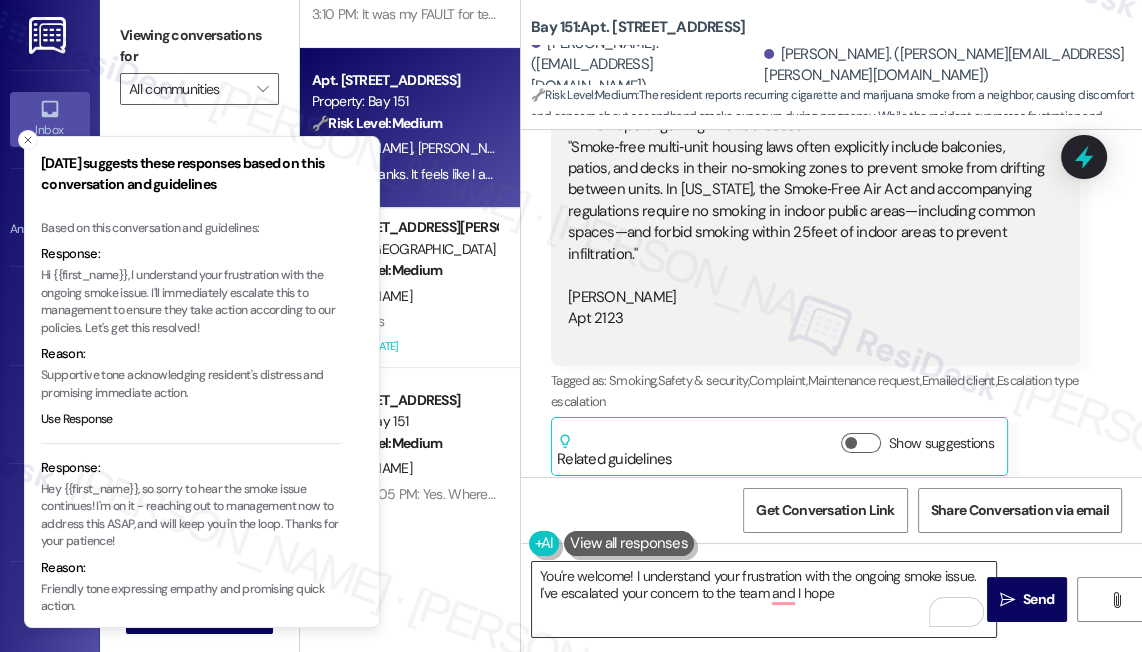 click on "You're welcome! I understand your frustration with the ongoing smoke issue. I've escalated your concern to the team and I hope" at bounding box center (764, 599) 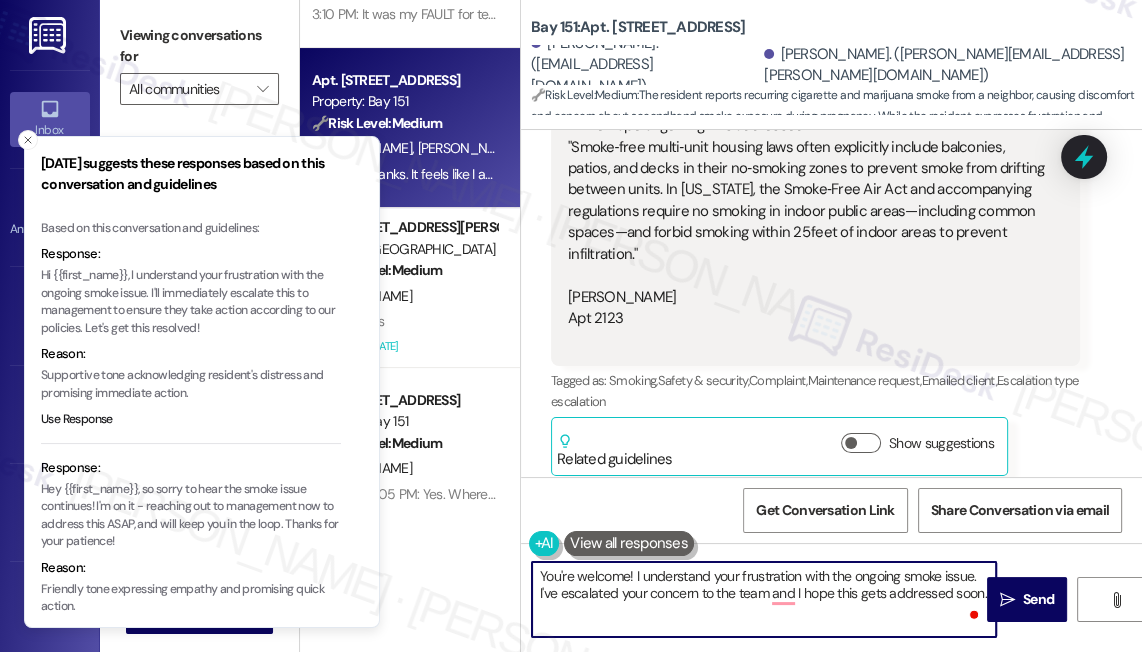 type on "You're welcome! I understand your frustration with the ongoing smoke issue. I've escalated your concern to the team and I hope this gets addressed soon." 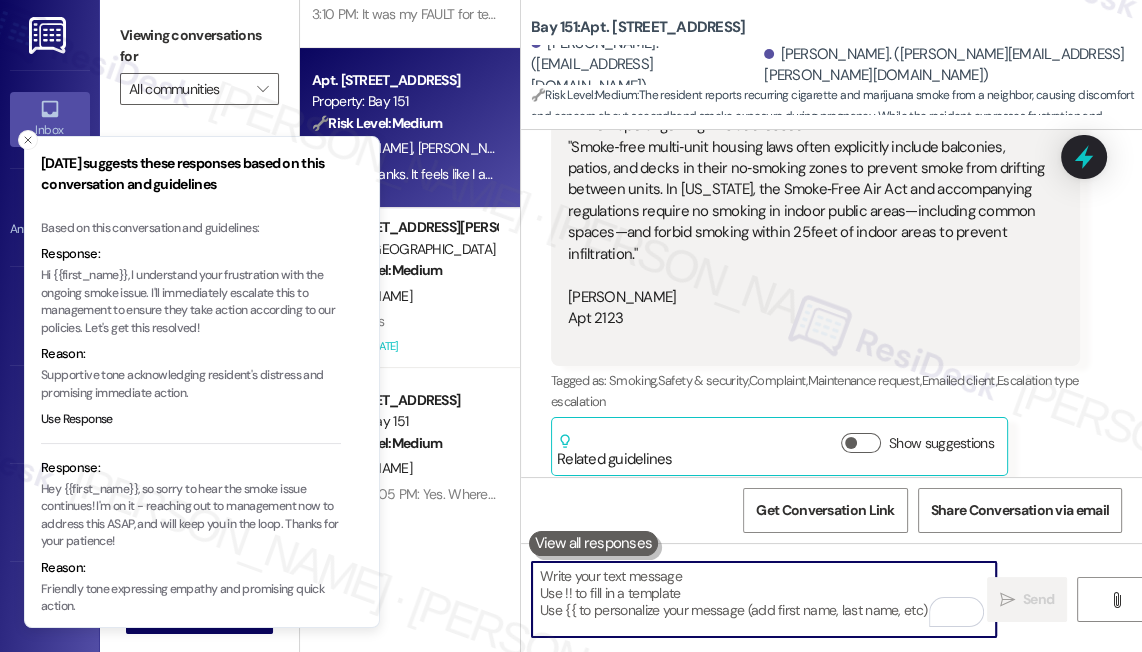 click 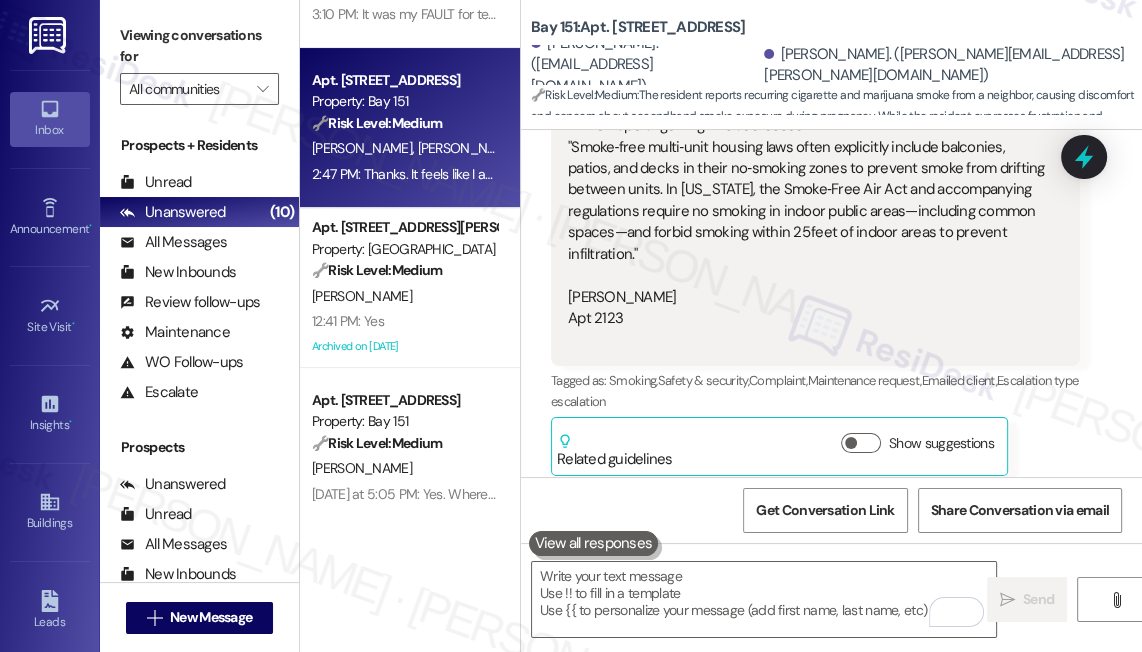 click on "Viewing conversations for All communities " at bounding box center (199, 62) 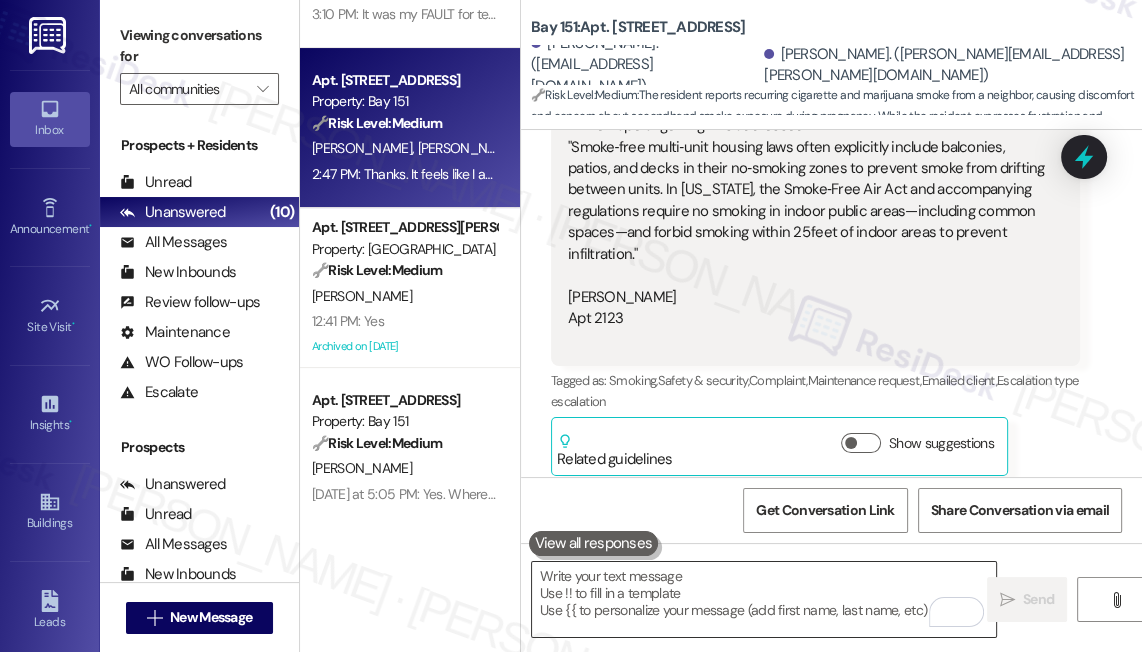 click at bounding box center [764, 599] 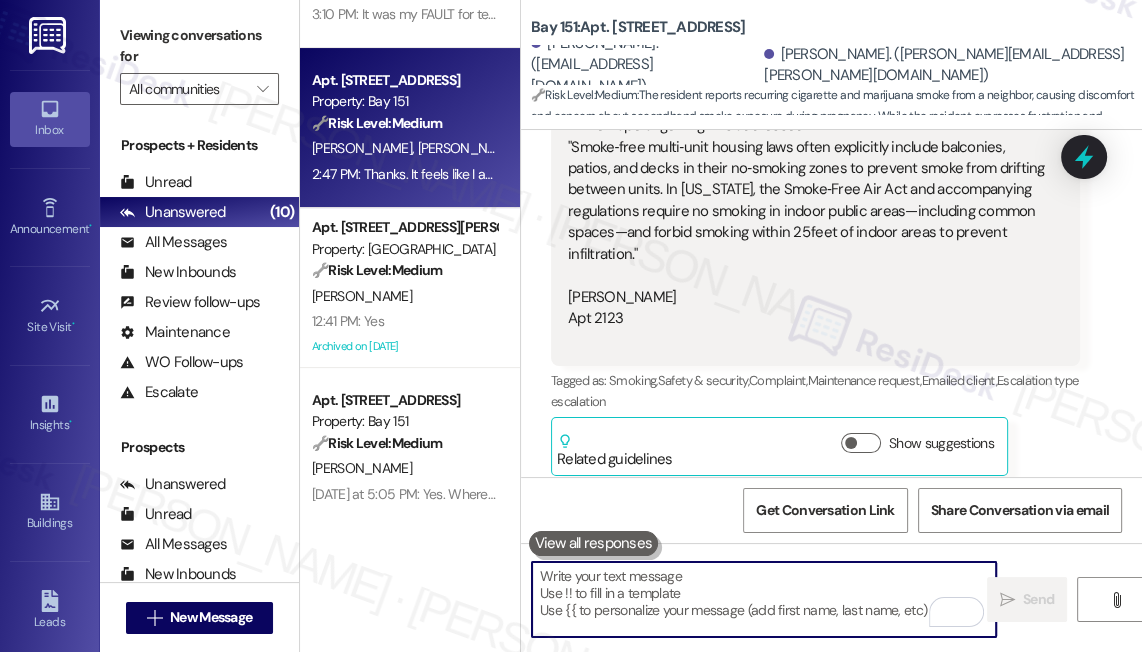 paste on "You're very welcome! I understand how frustrating the ongoing smoke issue must be. I've already escalated your concern to the team, and I’m hoping it gets resolved soon." 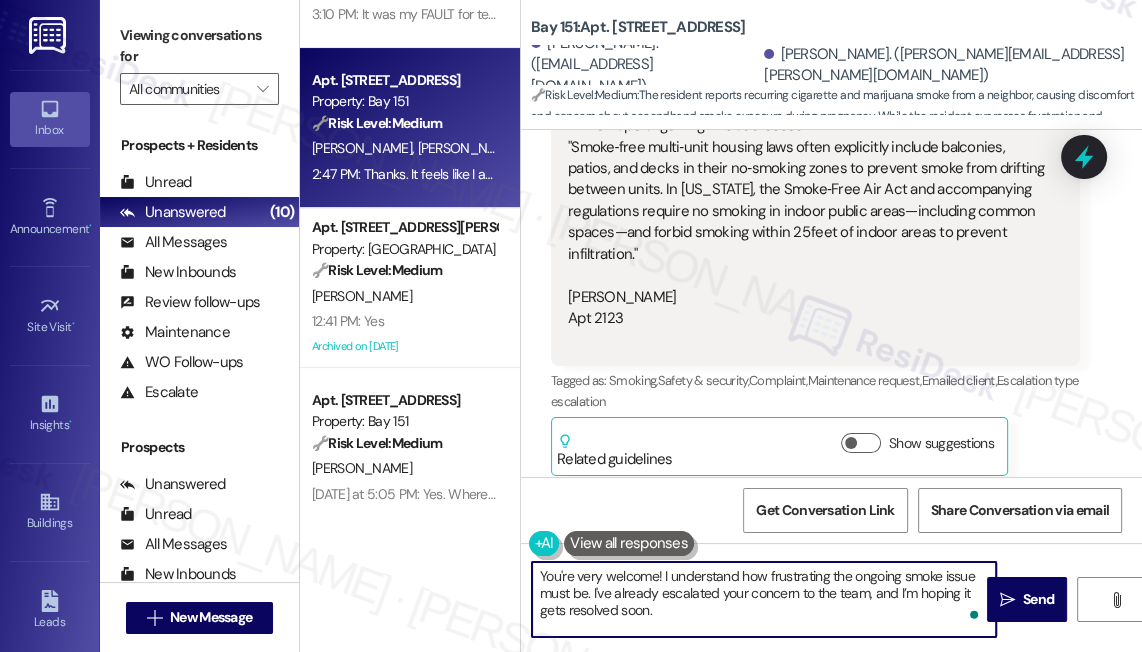 click on "You're very welcome! I understand how frustrating the ongoing smoke issue must be. I've already escalated your concern to the team, and I’m hoping it gets resolved soon." at bounding box center (764, 599) 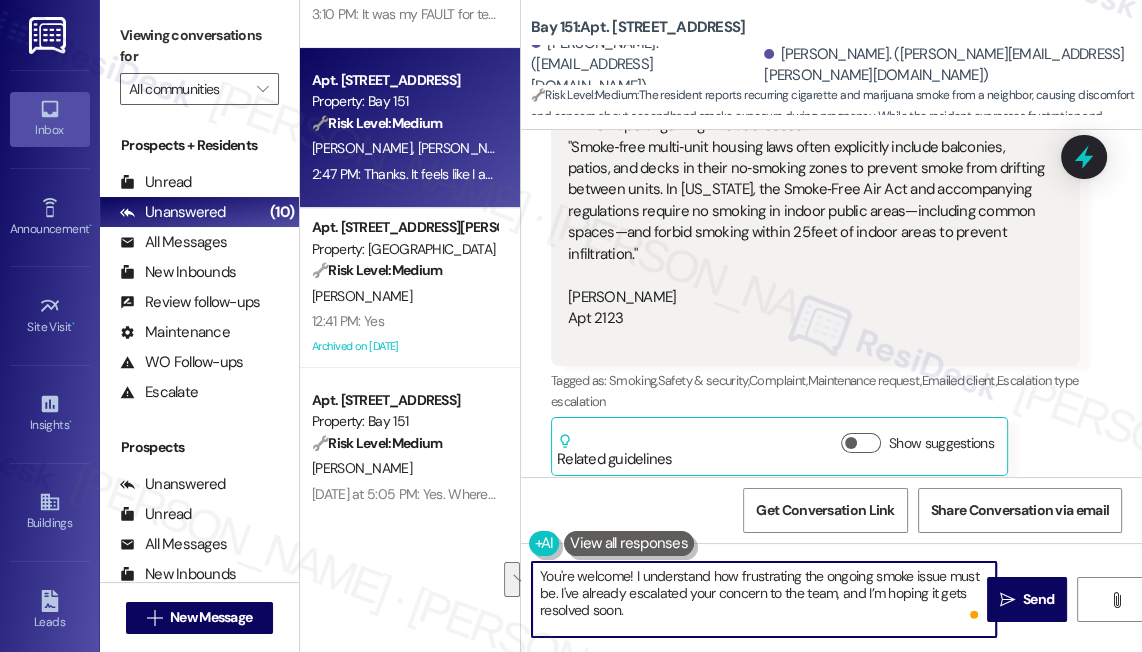 drag, startPoint x: 557, startPoint y: 595, endPoint x: 648, endPoint y: 567, distance: 95.2103 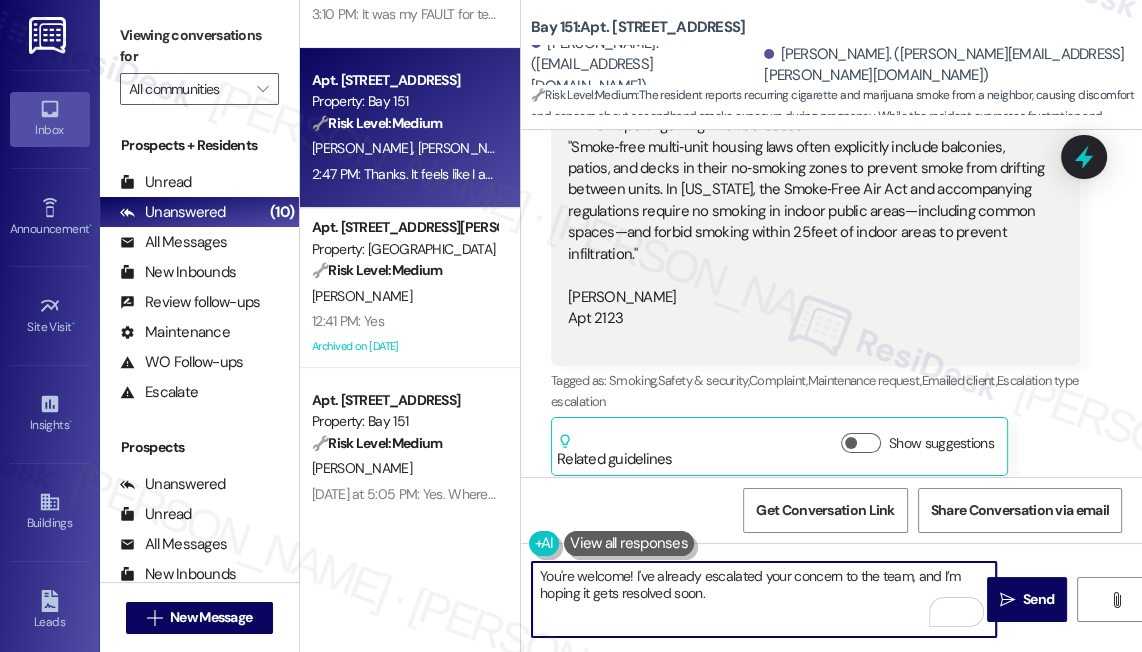 click on "You're welcome! I've already escalated your concern to the team, and I’m hoping it gets resolved soon." at bounding box center (764, 599) 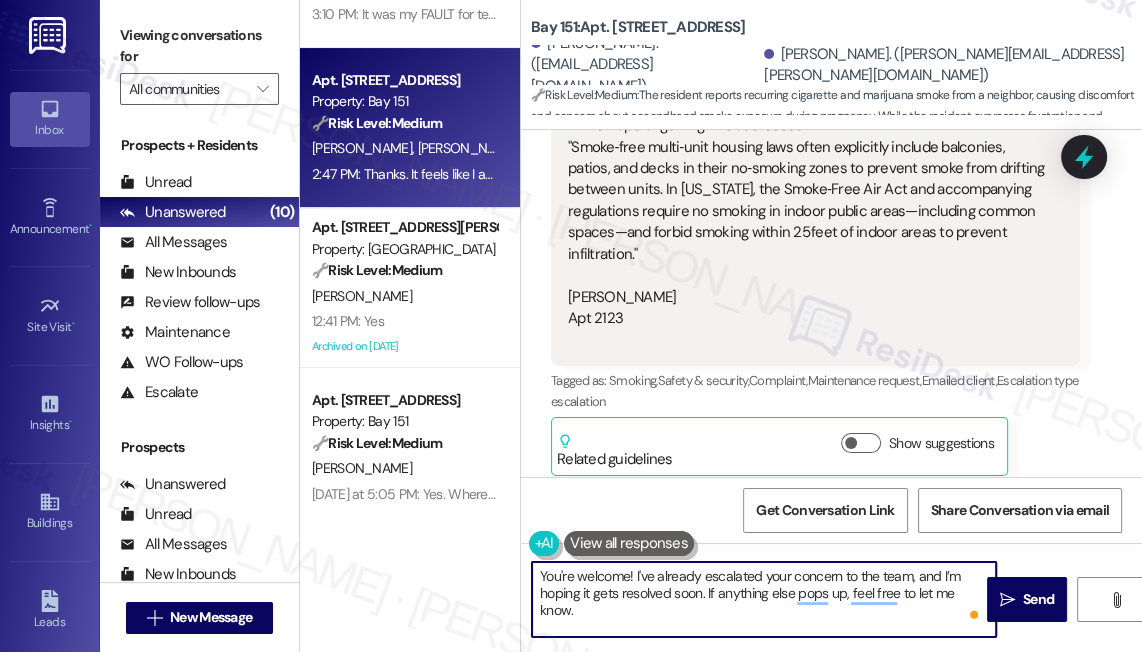click on "You're welcome! I've already escalated your concern to the team, and I’m hoping it gets resolved soon. If anything else pops up, feel free to let me know." at bounding box center [764, 599] 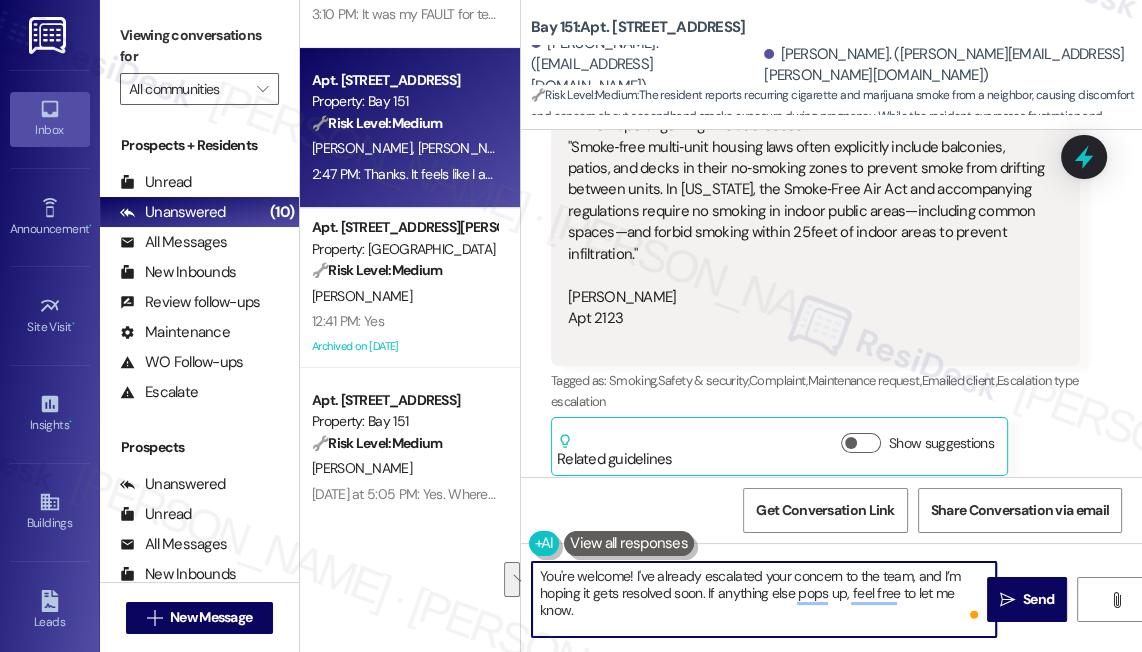 click on "You're welcome! I've already escalated your concern to the team, and I’m hoping it gets resolved soon. If anything else pops up, feel free to let me know." at bounding box center [764, 599] 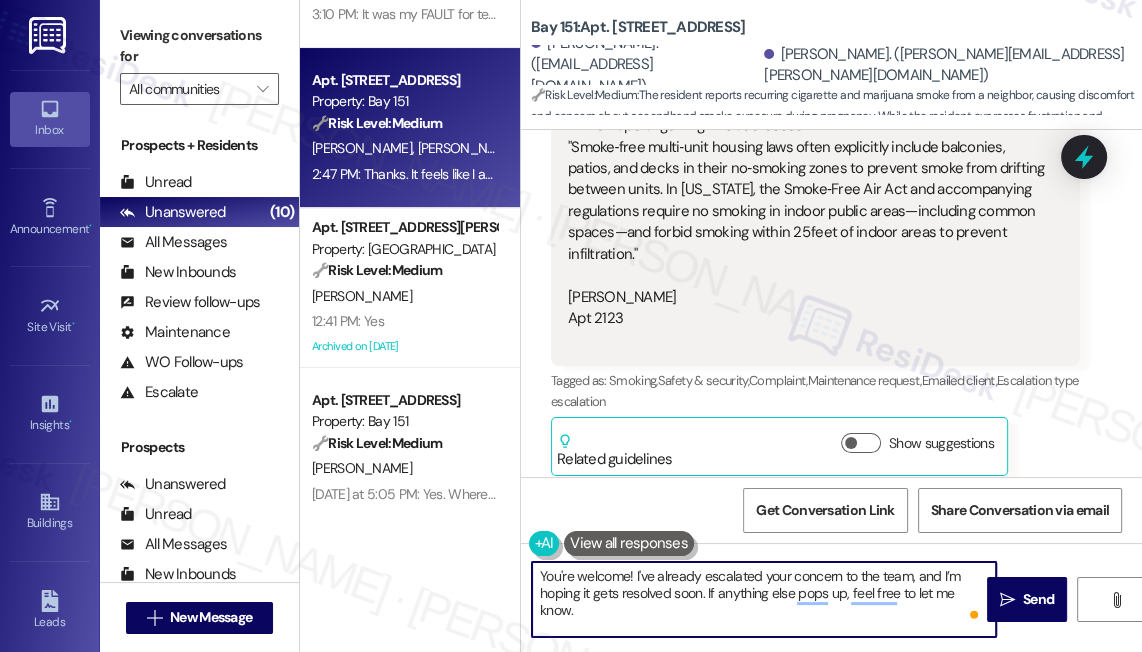 click on "You're welcome! I've already escalated your concern to the team, and I’m hoping it gets resolved soon. If anything else pops up, feel free to let me know." at bounding box center [764, 599] 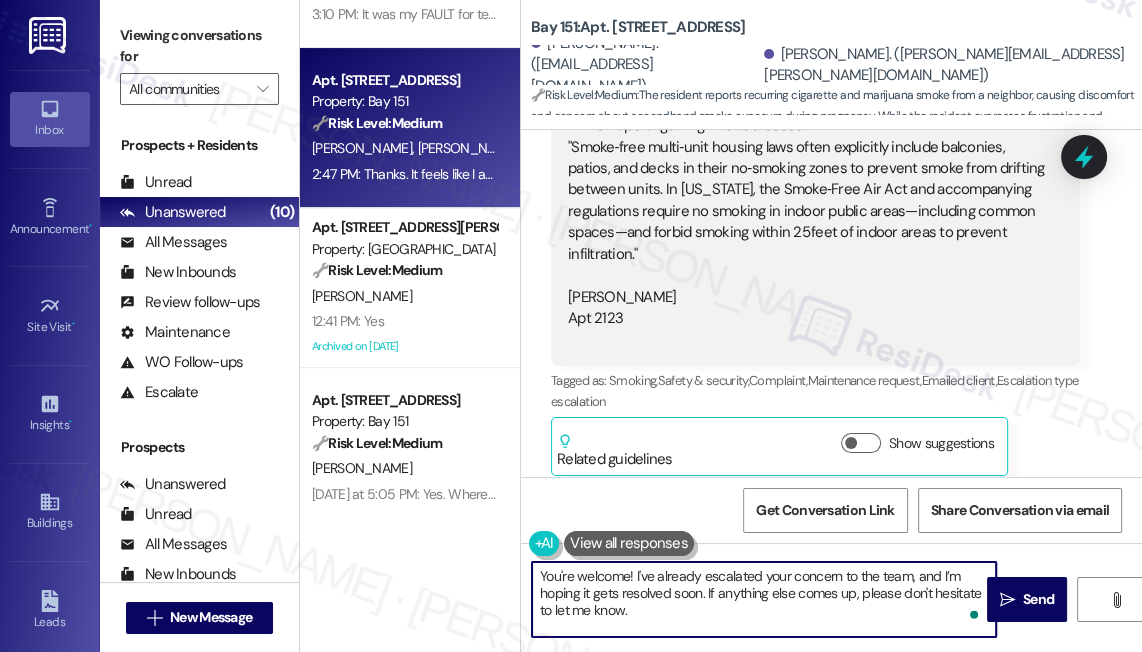click on "You're welcome! I've already escalated your concern to the team, and I’m hoping it gets resolved soon. If anything else comes up, please don't hesitate to let me know." at bounding box center (764, 599) 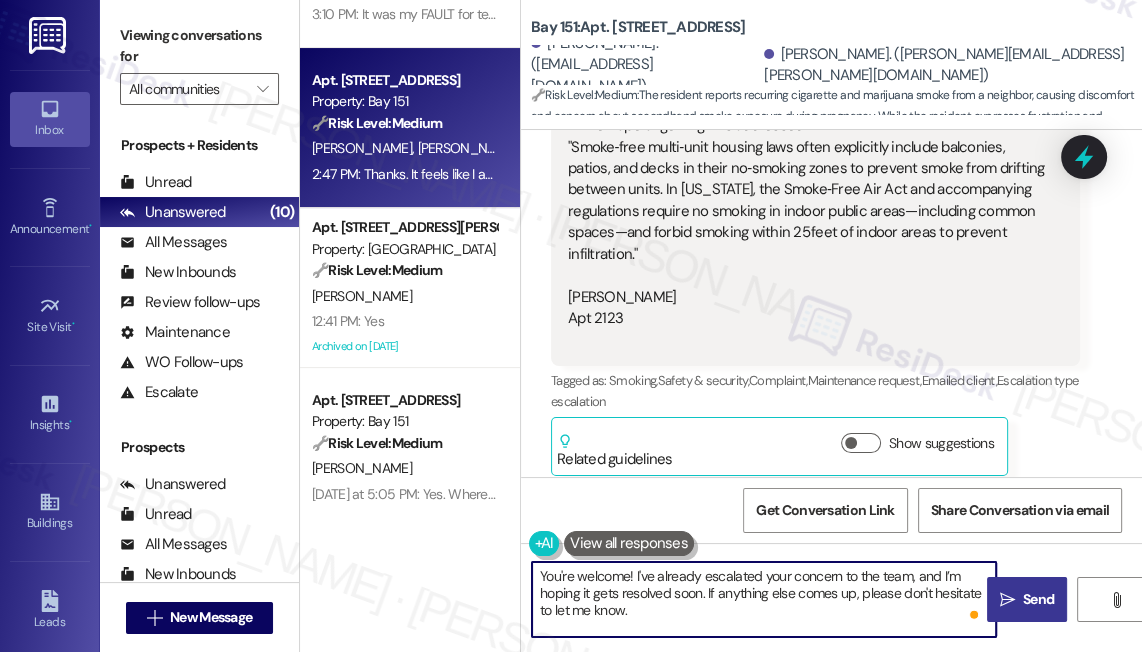 type on "You're welcome! I've already escalated your concern to the team, and I’m hoping it gets resolved soon. If anything else comes up, please don't hesitate to let me know." 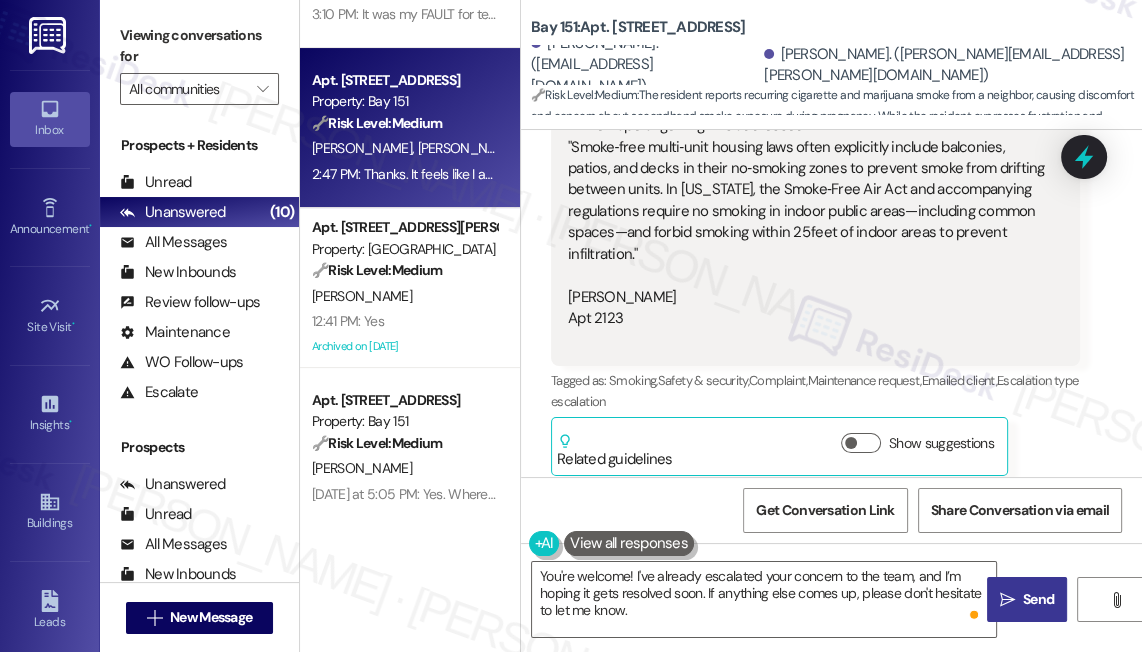 click on "" at bounding box center (1007, 600) 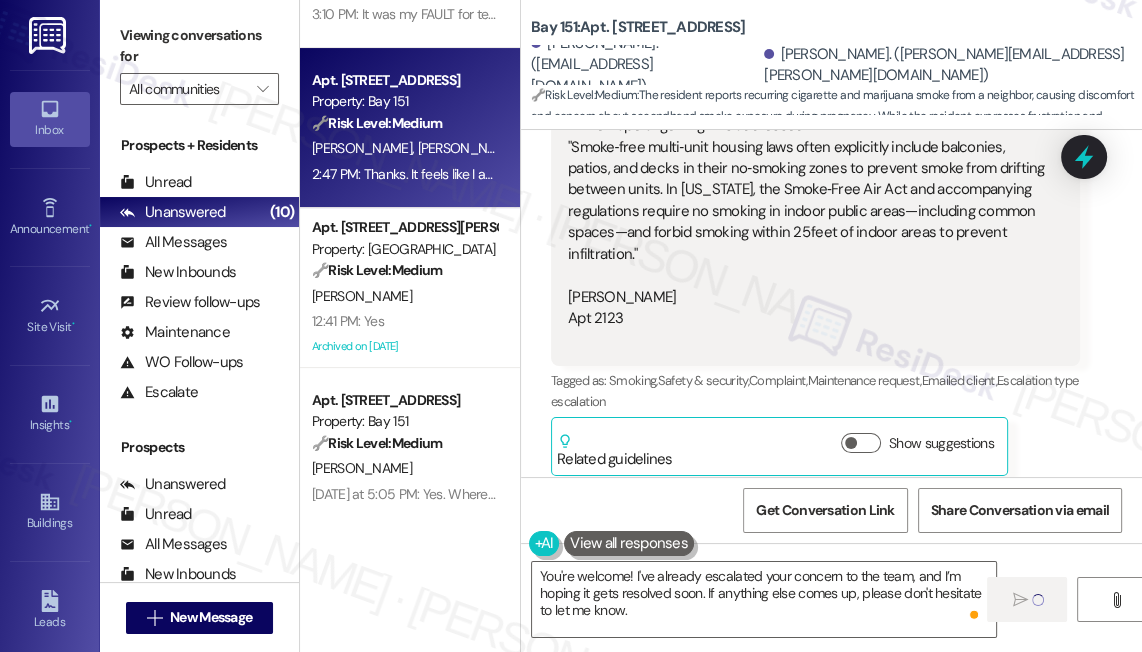 type 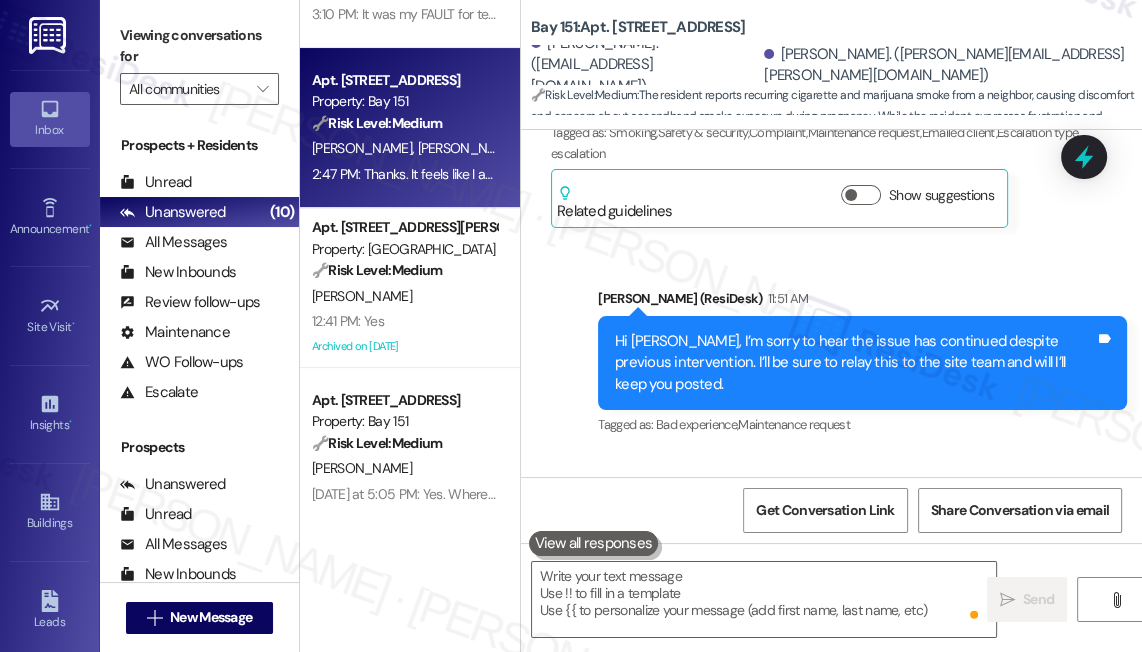 scroll, scrollTop: 61454, scrollLeft: 0, axis: vertical 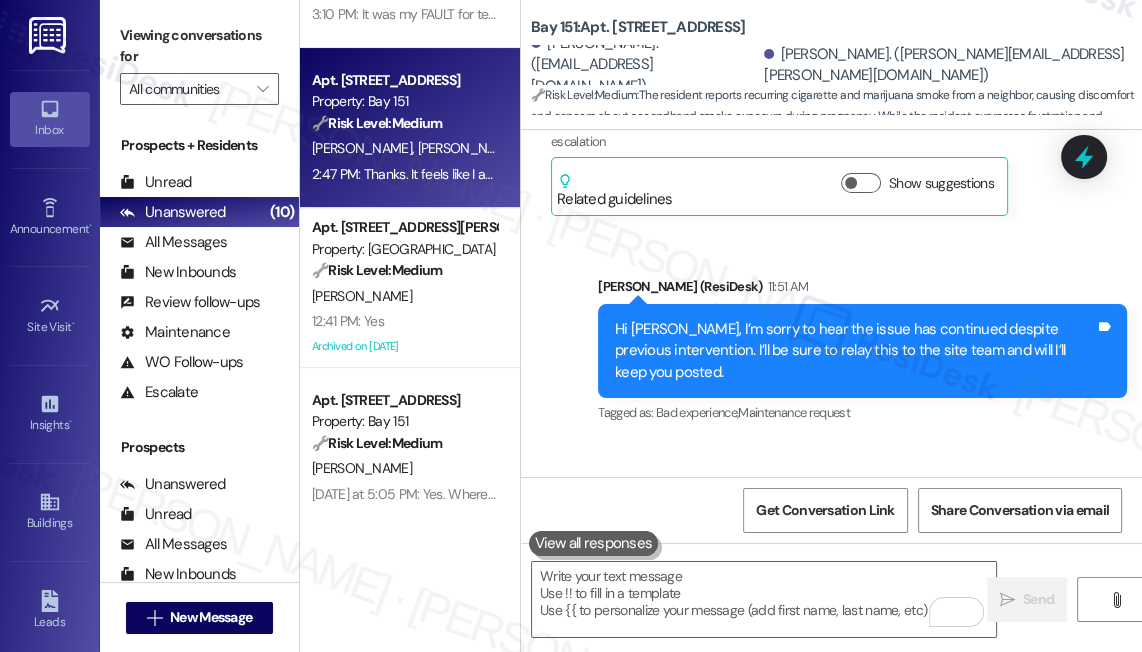 click on "Hide Suggestions" at bounding box center [923, 1001] 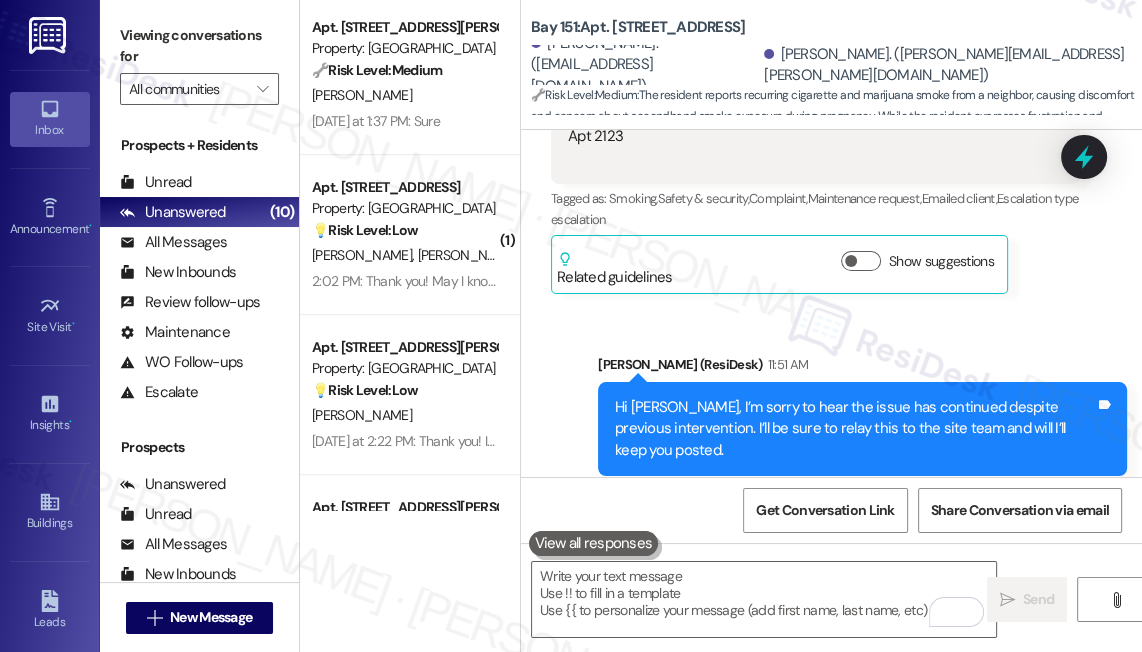 scroll, scrollTop: 818, scrollLeft: 0, axis: vertical 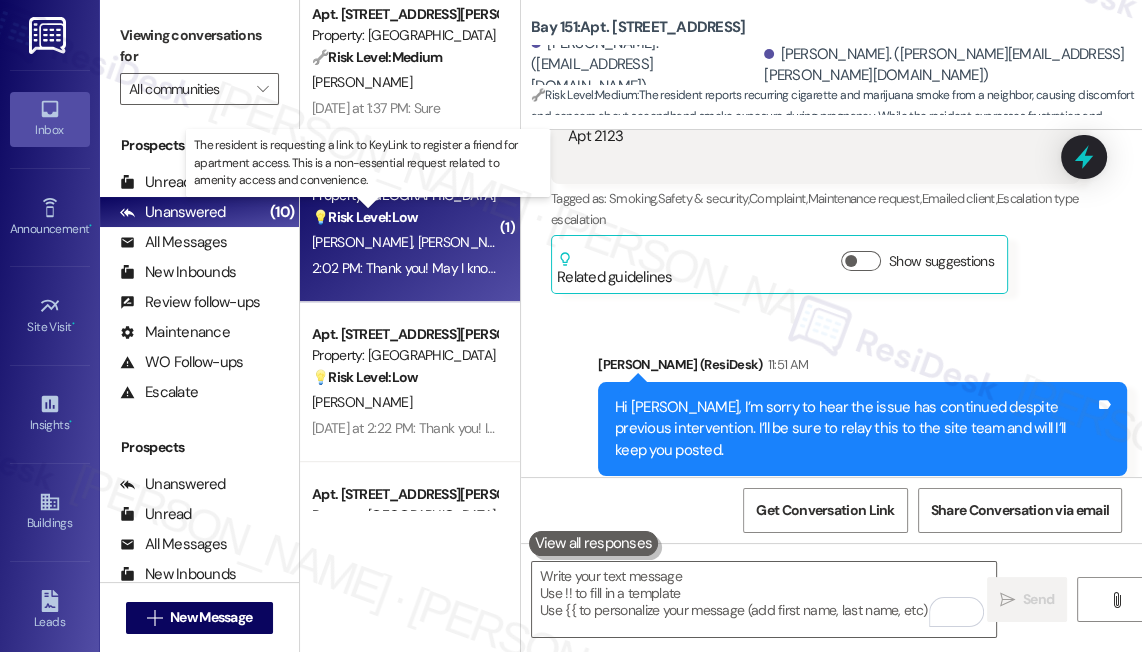click on "💡  Risk Level:  Low" at bounding box center (365, 217) 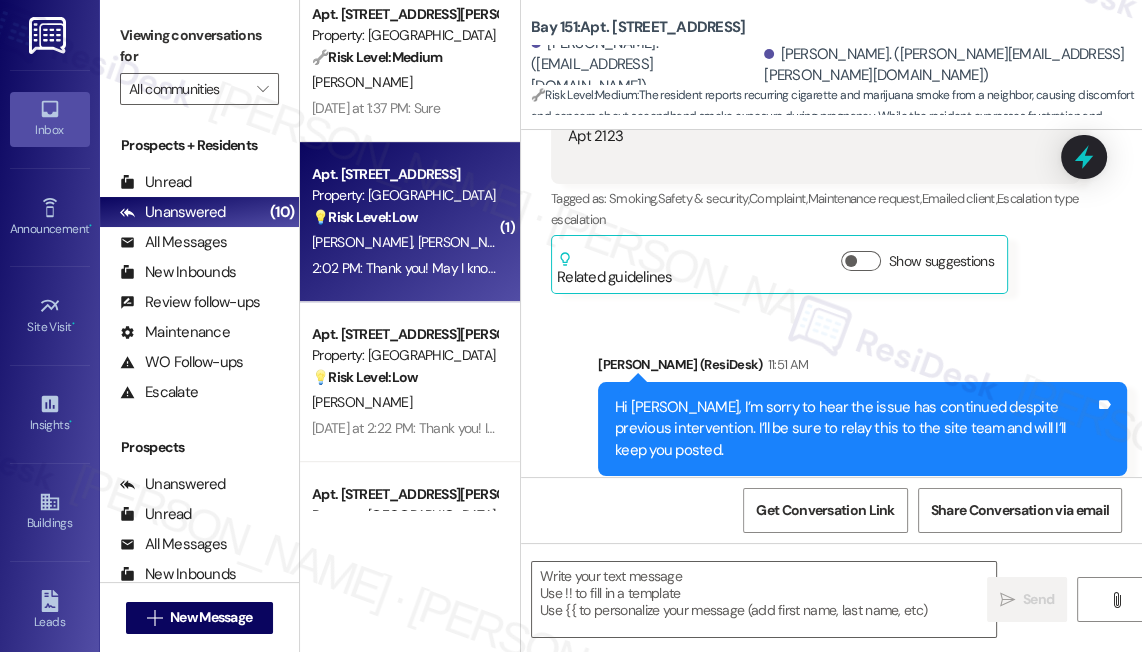 type on "Fetching suggested responses. Please feel free to read through the conversation in the meantime." 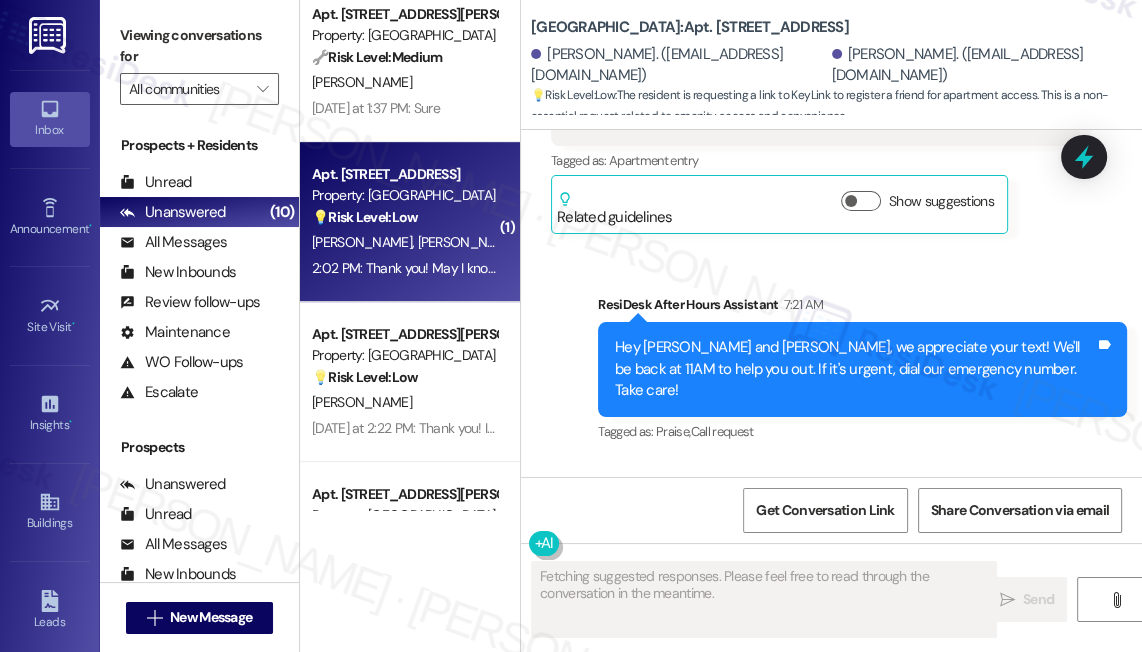 scroll, scrollTop: 7775, scrollLeft: 0, axis: vertical 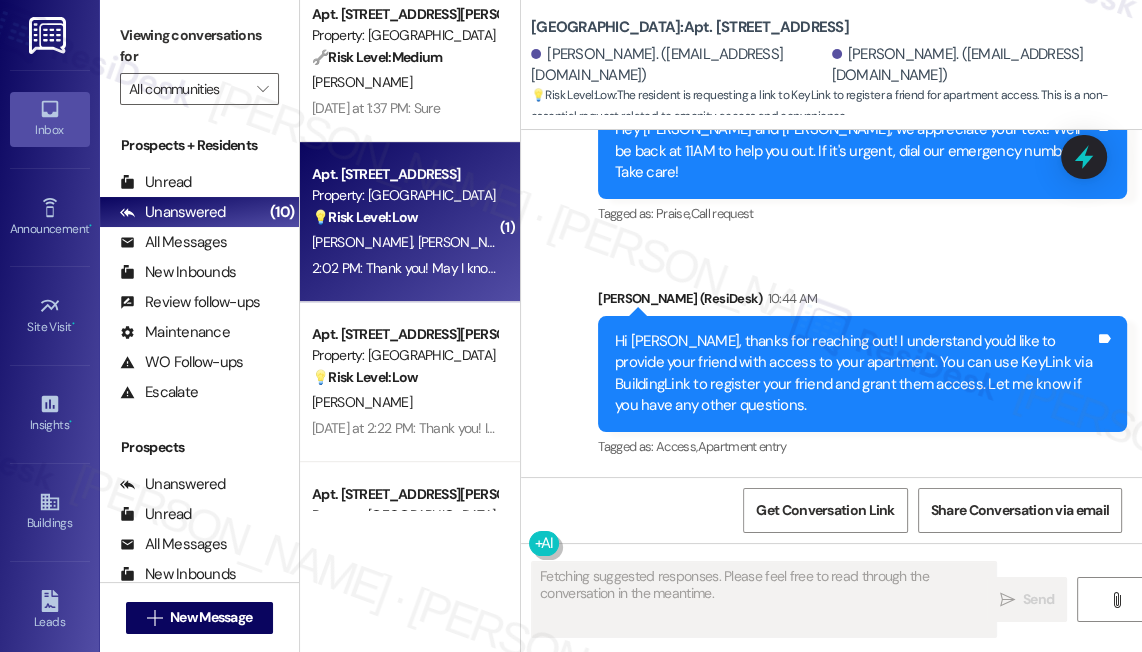 click on "Thank you! May I know the link?" at bounding box center [667, 578] 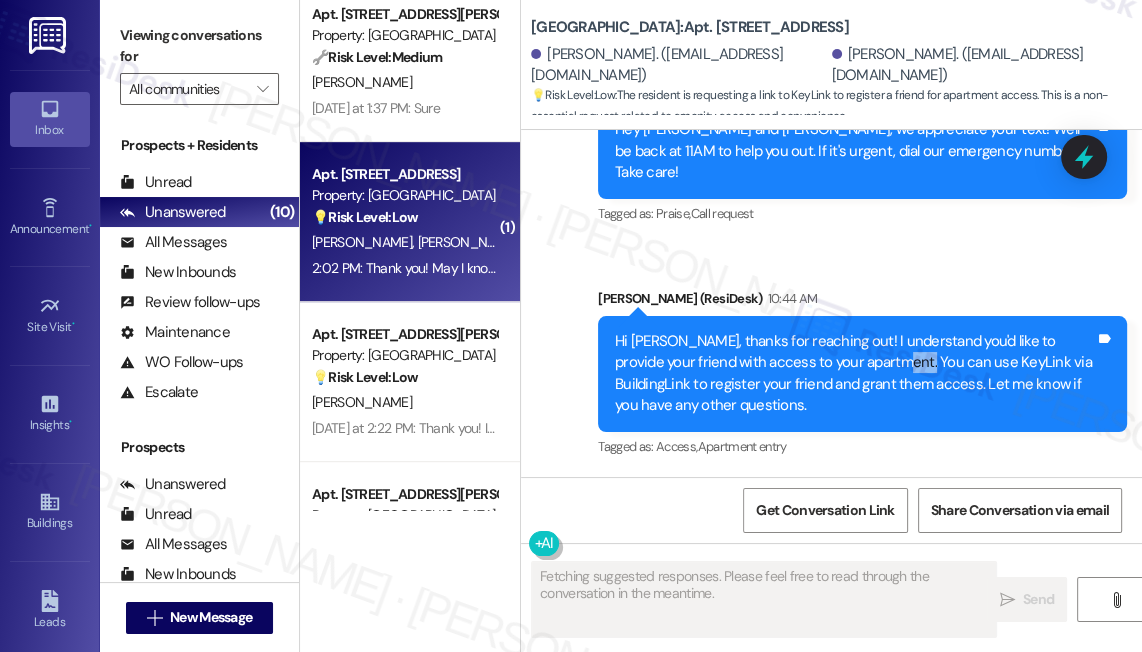 click on "Hi Ziyu, thanks for reaching out! I understand you'd like to provide your friend with access to your apartment. You can use KeyLink via BuildingLink to register your friend and grant them access. Let me know if you have any other questions." at bounding box center [855, 374] 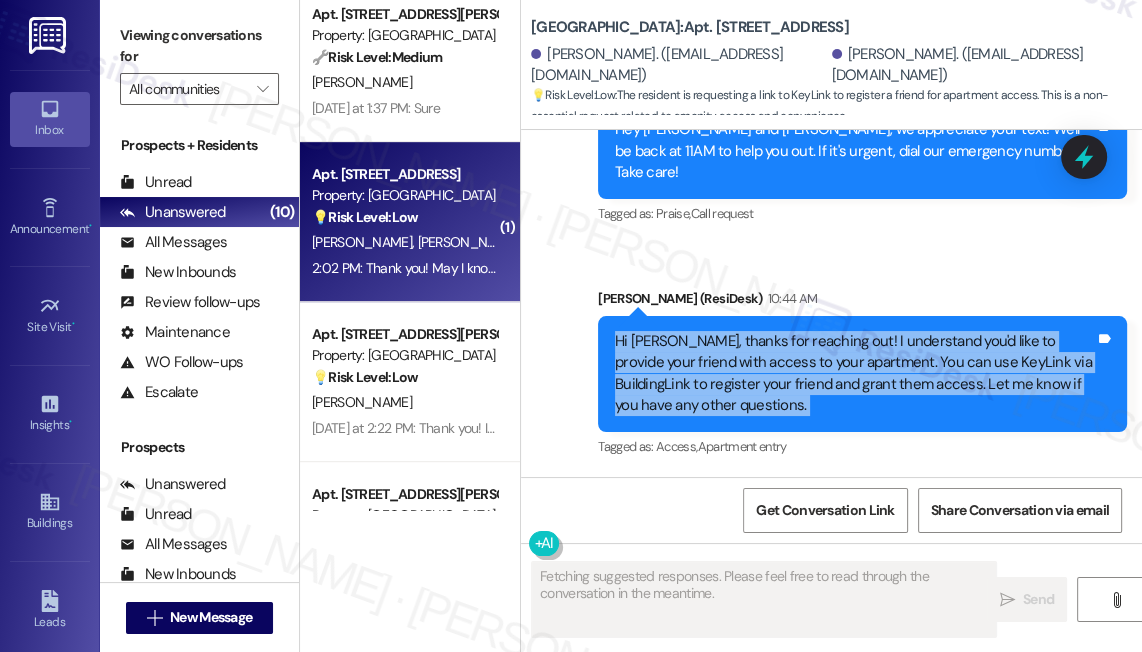 click on "Hi Ziyu, thanks for reaching out! I understand you'd like to provide your friend with access to your apartment. You can use KeyLink via BuildingLink to register your friend and grant them access. Let me know if you have any other questions." at bounding box center (855, 374) 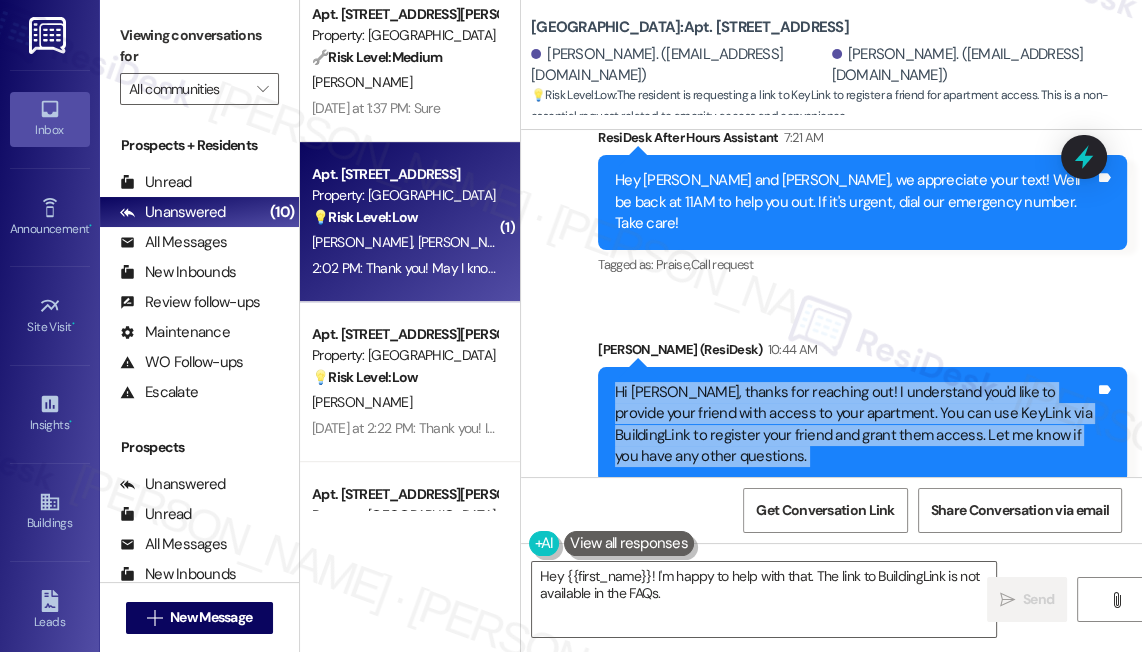 scroll, scrollTop: 7684, scrollLeft: 0, axis: vertical 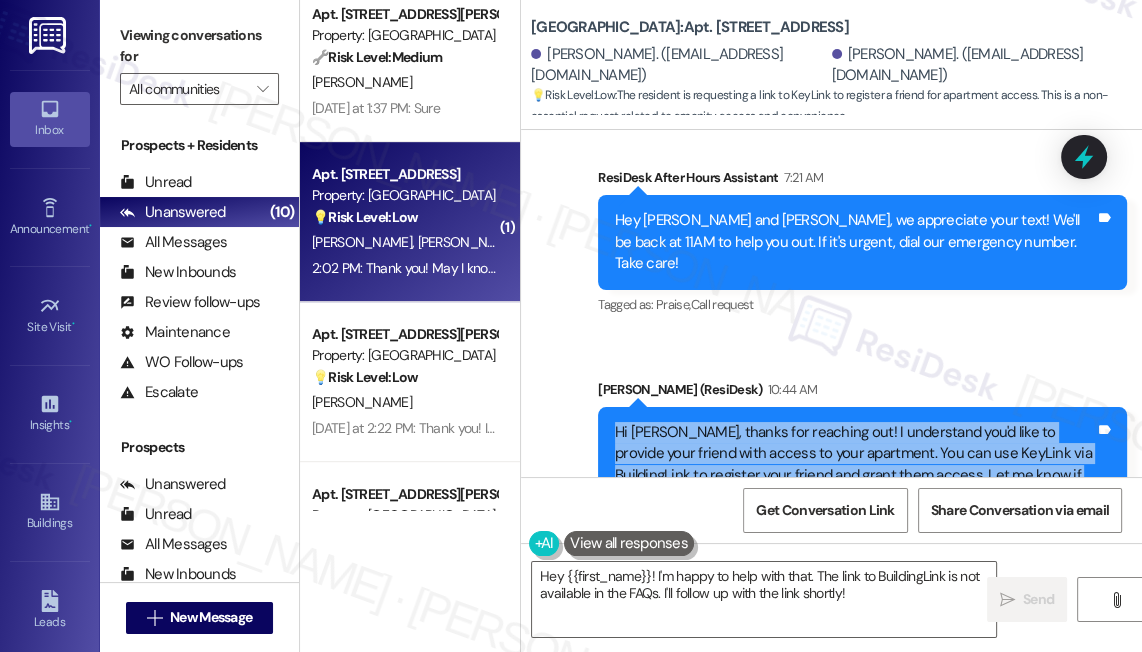 click on "Hi Ziyu, thanks for reaching out! I understand you'd like to provide your friend with access to your apartment. You can use KeyLink via BuildingLink to register your friend and grant them access. Let me know if you have any other questions." at bounding box center [855, 465] 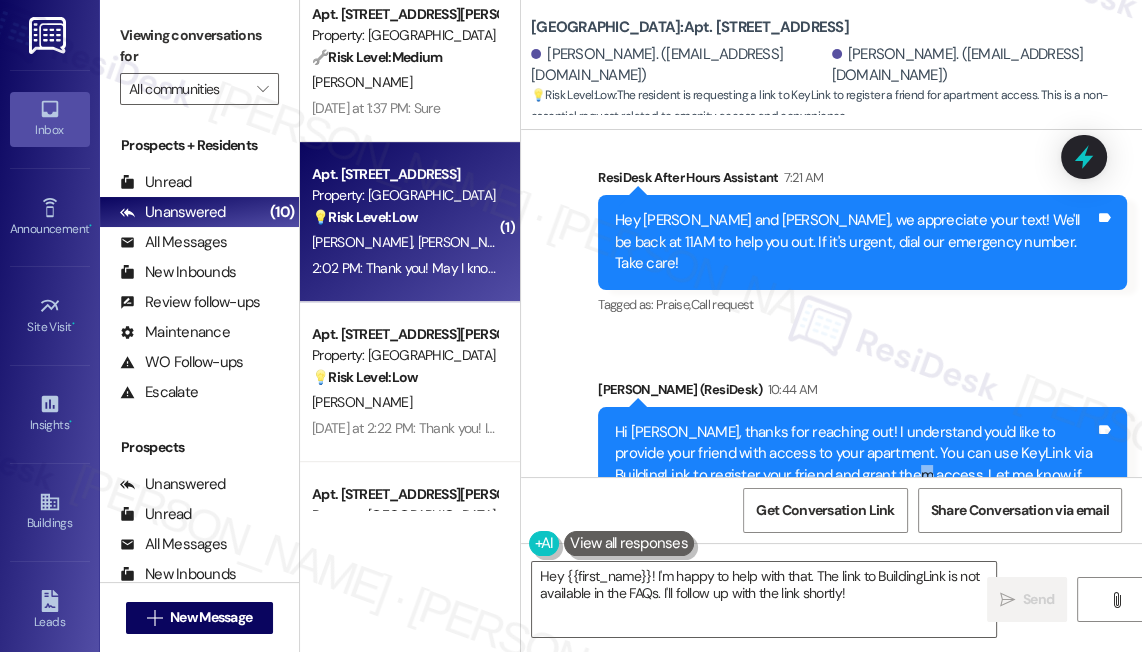 click on "Hi Ziyu, thanks for reaching out! I understand you'd like to provide your friend with access to your apartment. You can use KeyLink via BuildingLink to register your friend and grant them access. Let me know if you have any other questions." at bounding box center [855, 465] 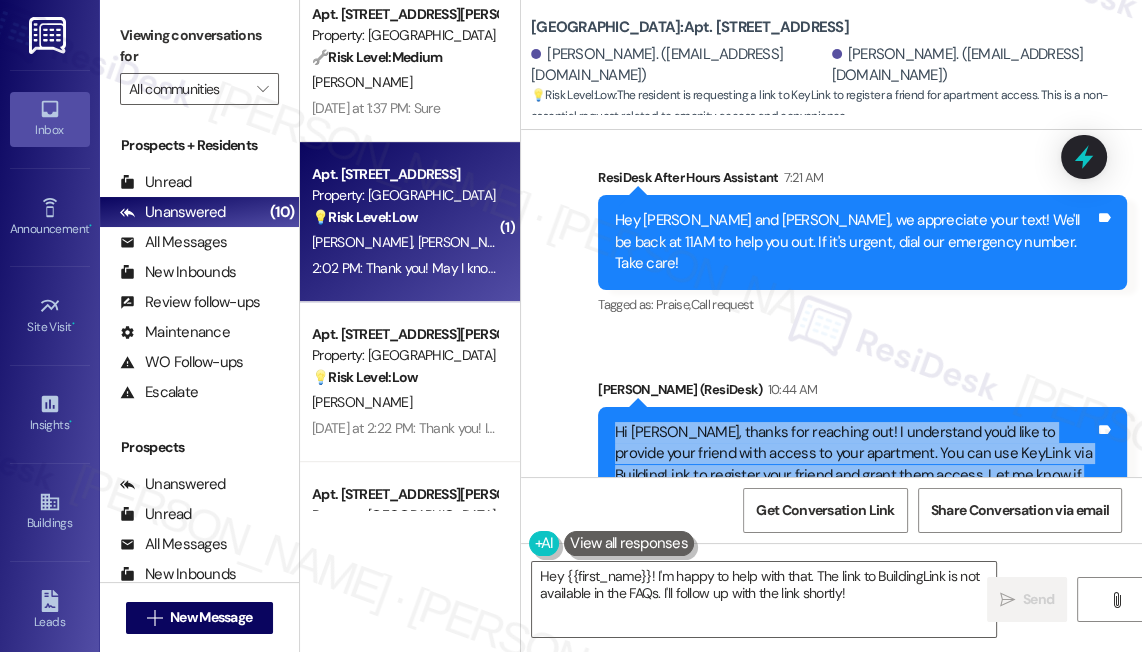 click on "Hi Ziyu, thanks for reaching out! I understand you'd like to provide your friend with access to your apartment. You can use KeyLink via BuildingLink to register your friend and grant them access. Let me know if you have any other questions." at bounding box center [855, 465] 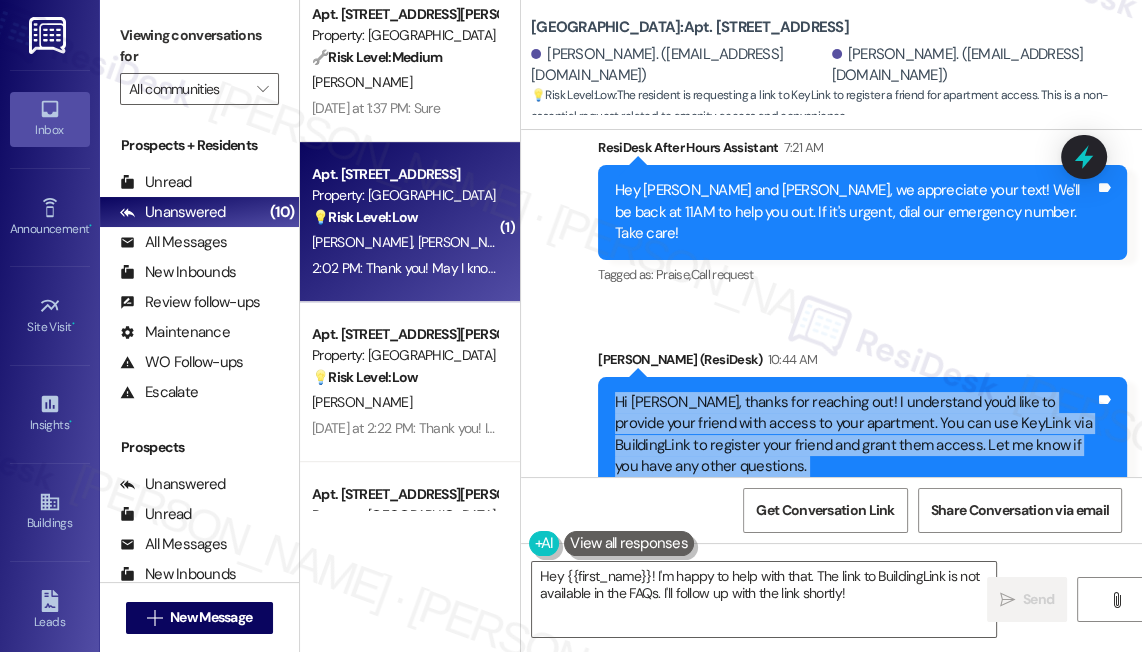 scroll, scrollTop: 7776, scrollLeft: 0, axis: vertical 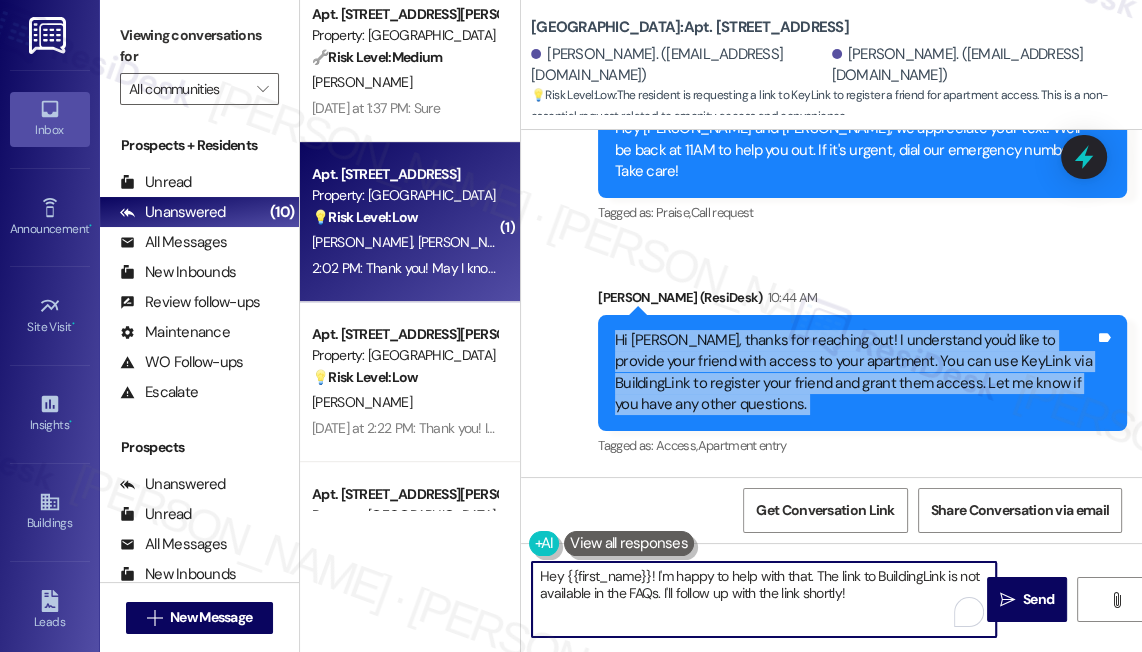click on "Hey {{first_name}}! I'm happy to help with that. The link to BuildingLink is not available in the FAQs. I'll follow up with the link shortly!" at bounding box center (764, 599) 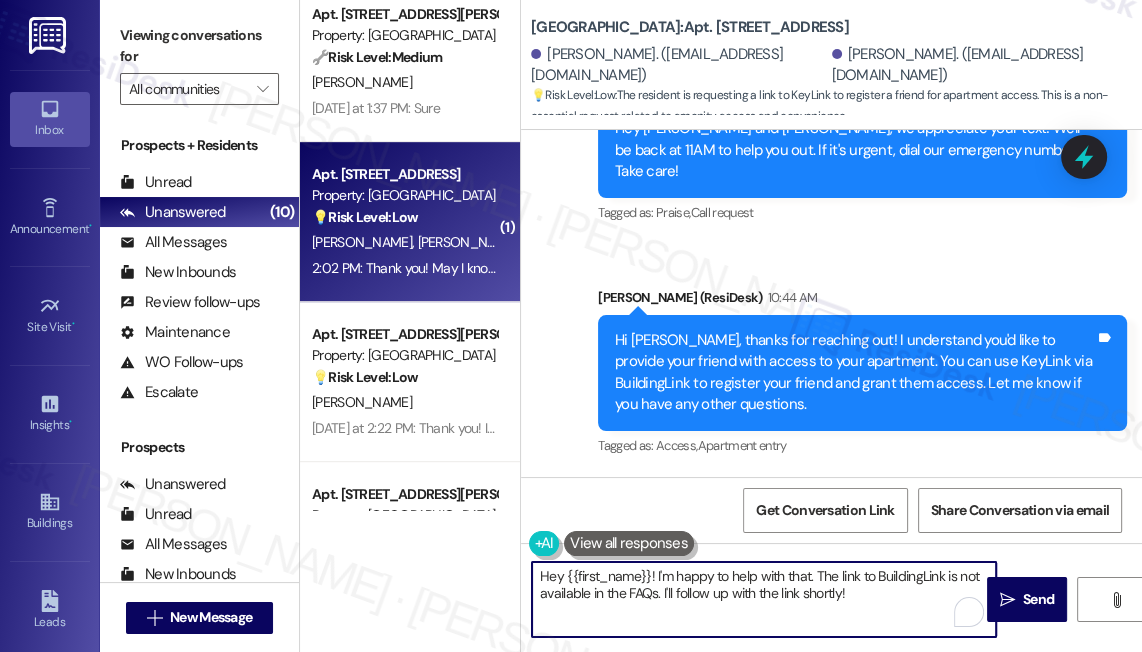 click on "Hey {{first_name}}! I'm happy to help with that. The link to BuildingLink is not available in the FAQs. I'll follow up with the link shortly!" at bounding box center (764, 599) 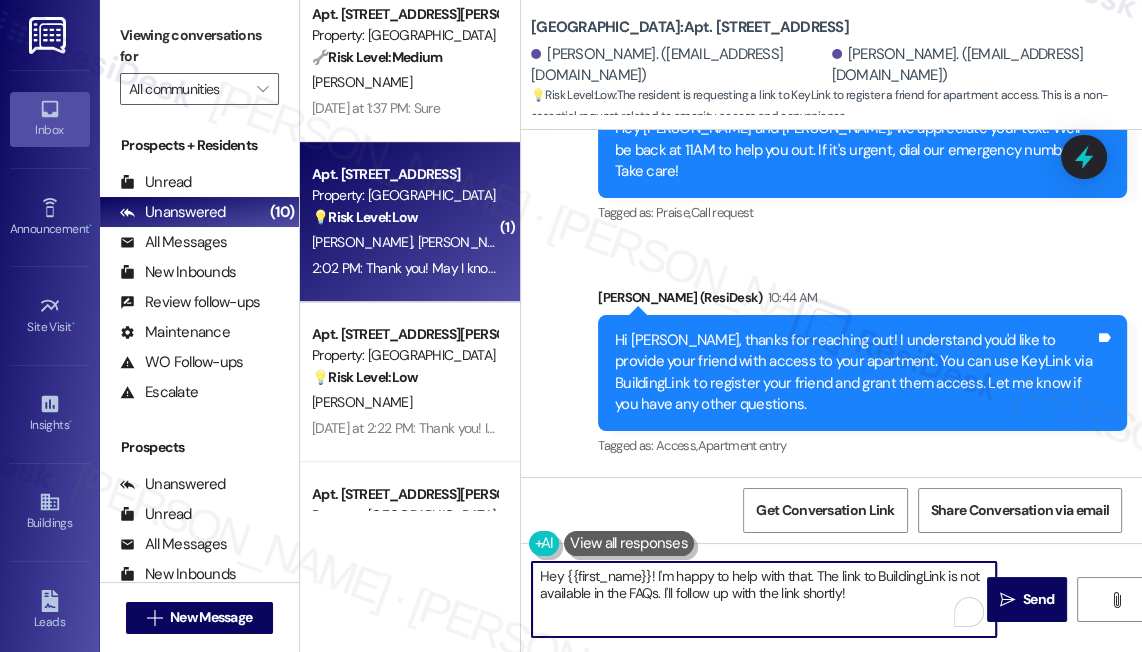 click on "Hey {{first_name}}! I'm happy to help with that. The link to BuildingLink is not available in the FAQs. I'll follow up with the link shortly!" at bounding box center (764, 599) 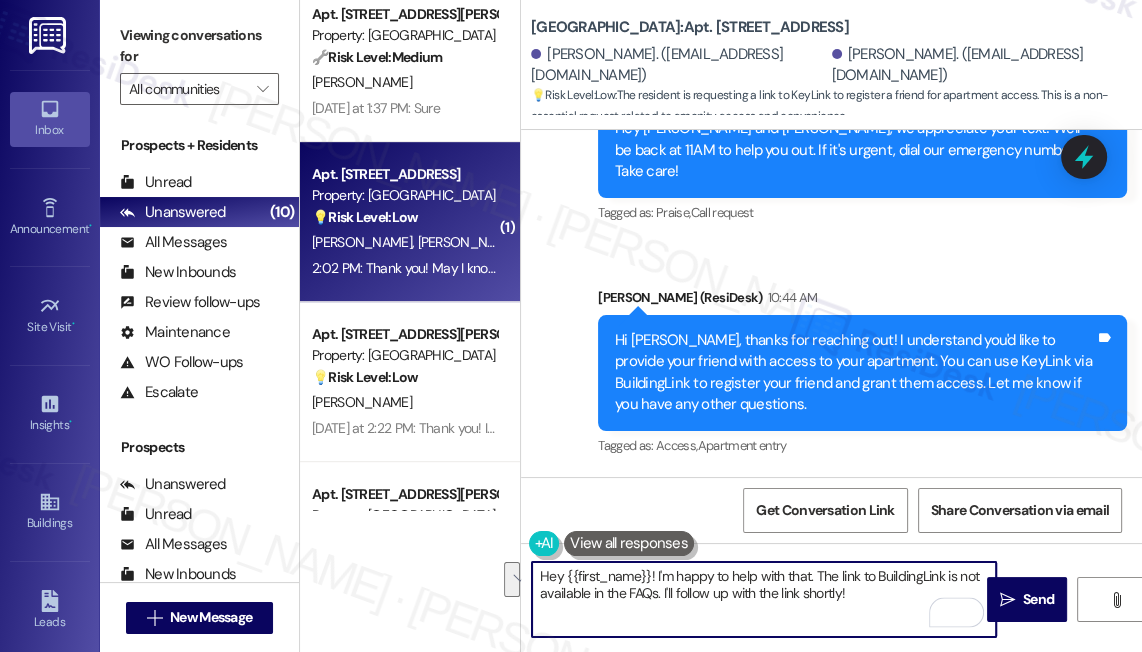 click on "Hey {{first_name}}! I'm happy to help with that. The link to BuildingLink is not available in the FAQs. I'll follow up with the link shortly!" at bounding box center (764, 599) 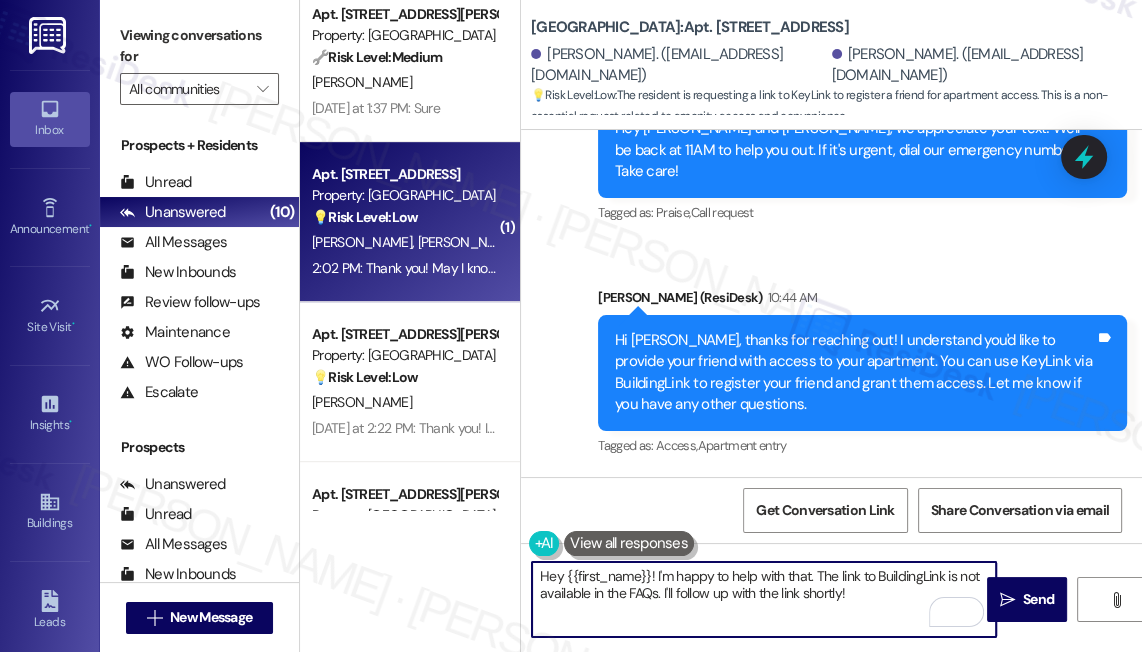 click on "Hey {{first_name}}! I'm happy to help with that. The link to BuildingLink is not available in the FAQs. I'll follow up with the link shortly!" at bounding box center (764, 599) 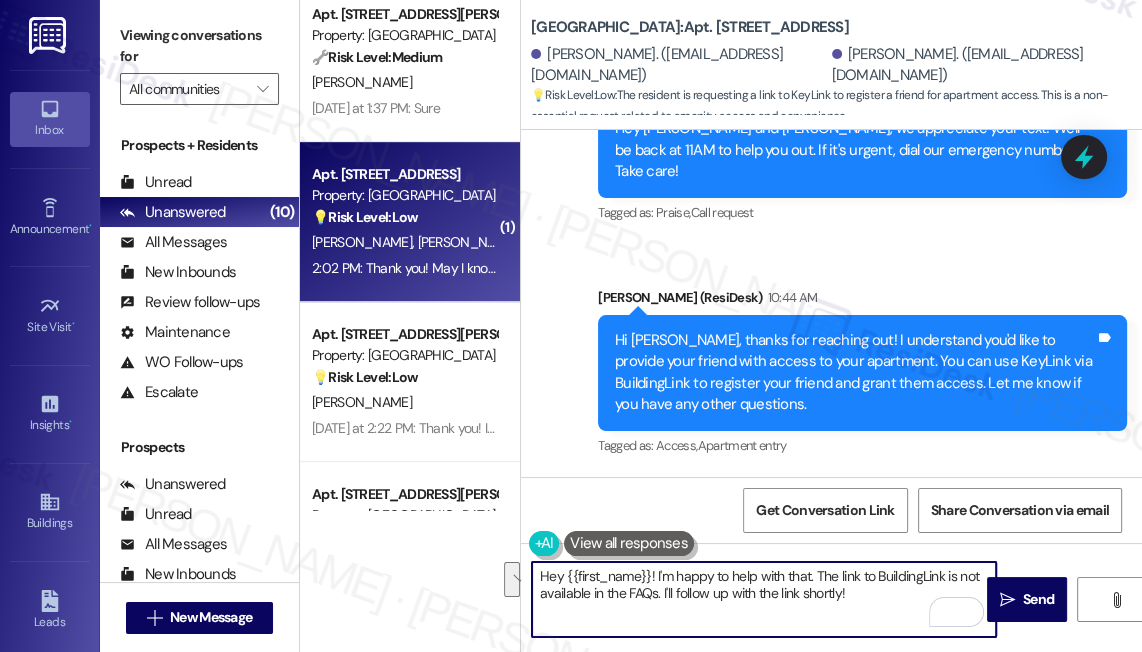 click on "Hey {{first_name}}! I'm happy to help with that. The link to BuildingLink is not available in the FAQs. I'll follow up with the link shortly!" at bounding box center (764, 599) 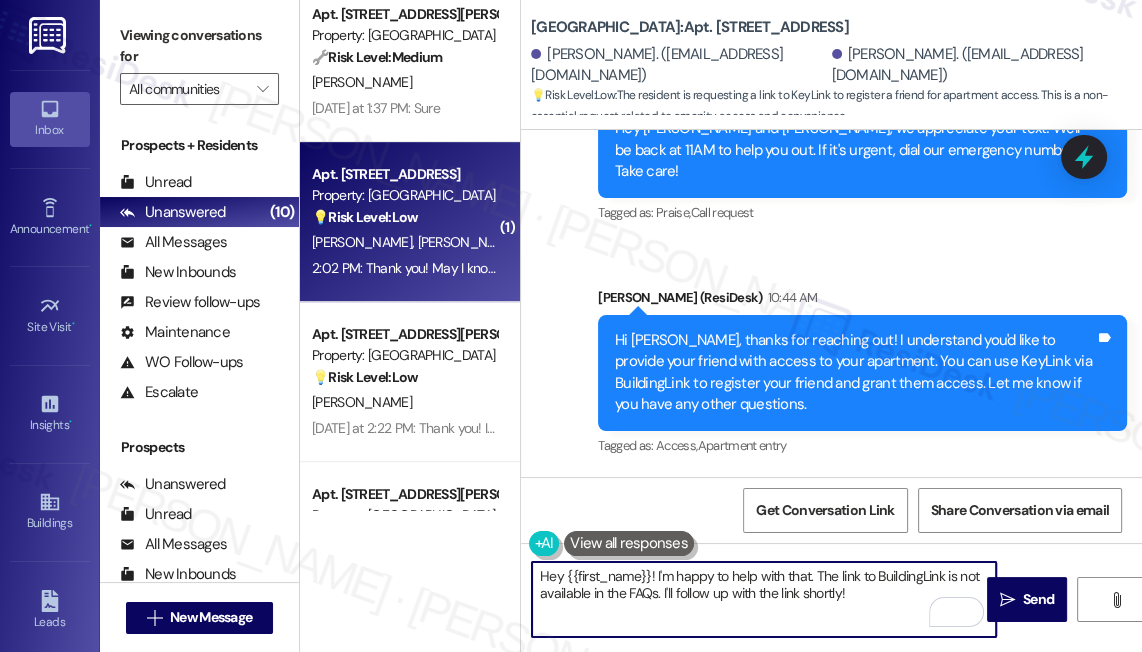 click on "Hey {{first_name}}! I'm happy to help with that. The link to BuildingLink is not available in the FAQs. I'll follow up with the link shortly!" at bounding box center (764, 599) 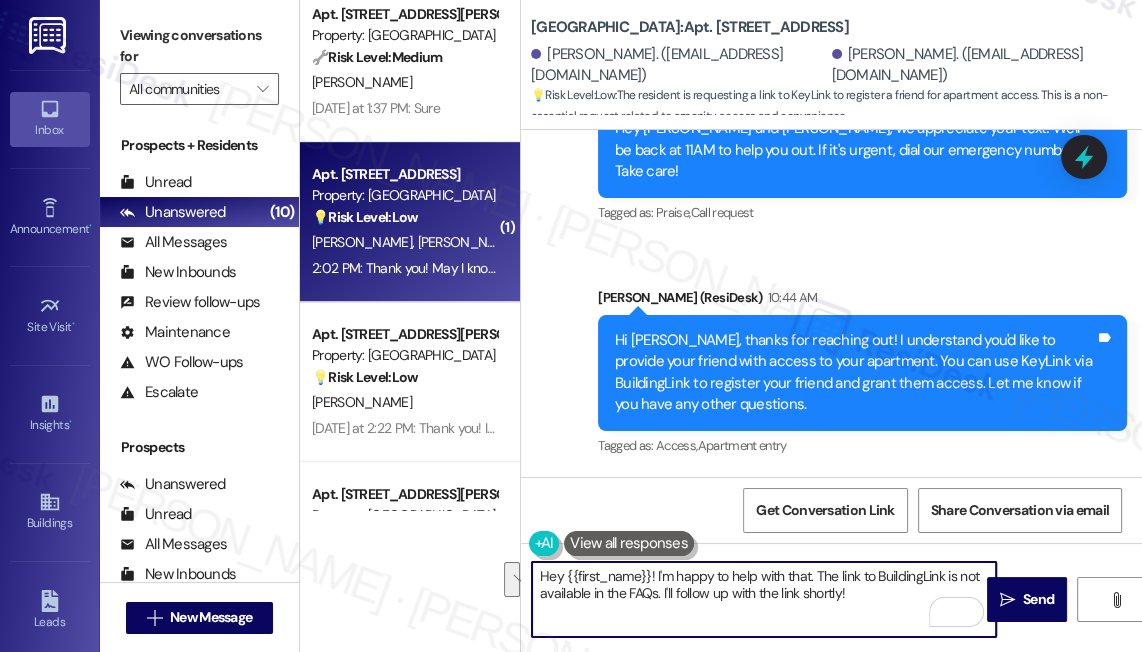click on "Grove Pointe:  Apt. 2317, 100 C. Columbus Drive" at bounding box center (690, 27) 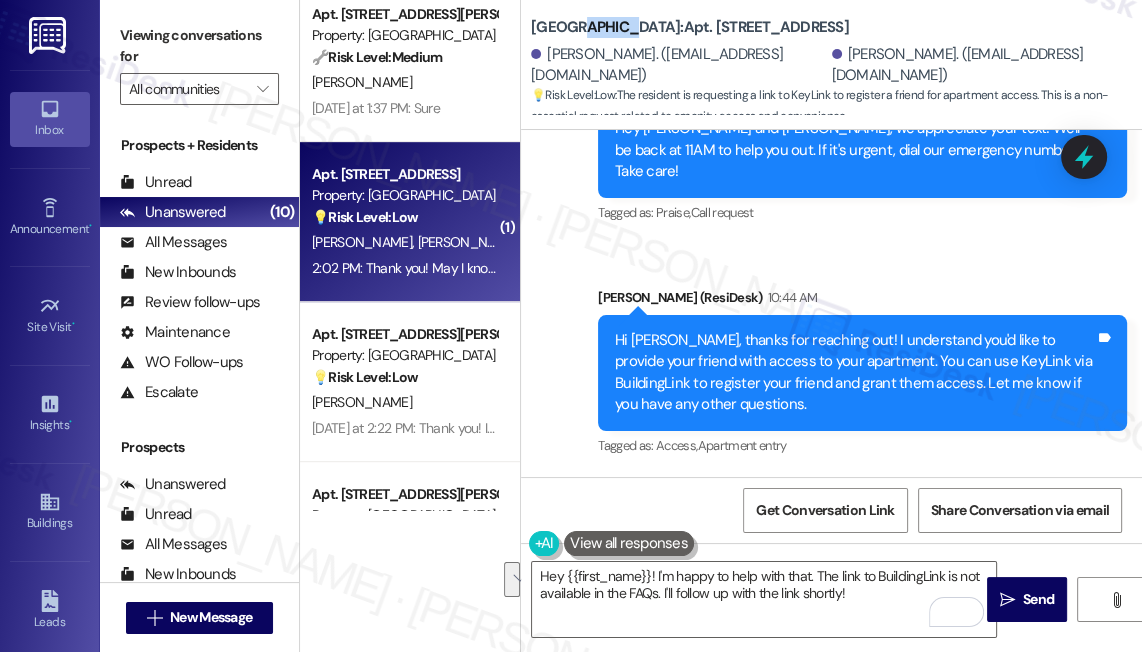 click on "Grove Pointe:  Apt. 2317, 100 C. Columbus Drive" at bounding box center [690, 27] 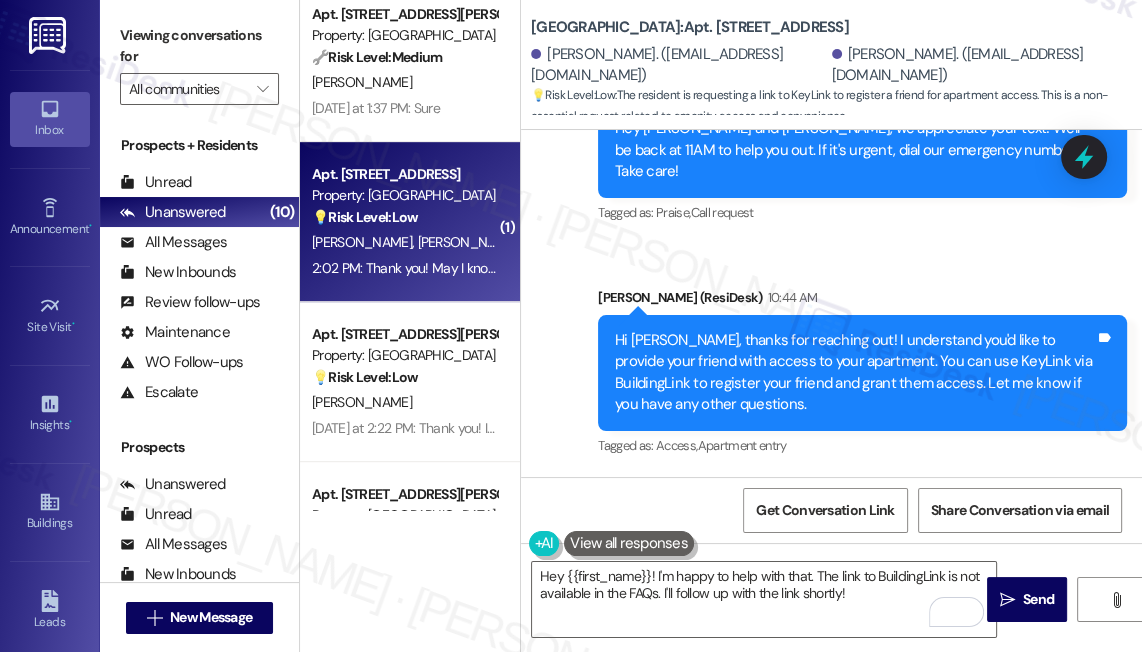 click on "Grove Pointe:  Apt. 2317, 100 C. Columbus Drive" at bounding box center (690, 27) 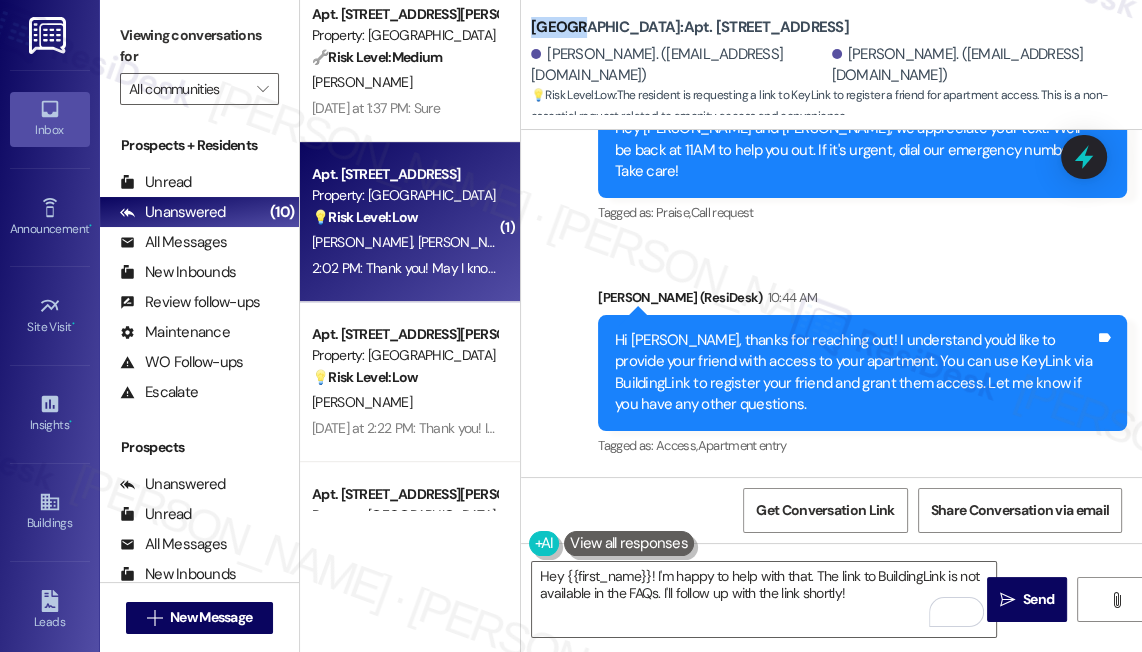 click on "Grove Pointe:  Apt. 2317, 100 C. Columbus Drive" at bounding box center (690, 27) 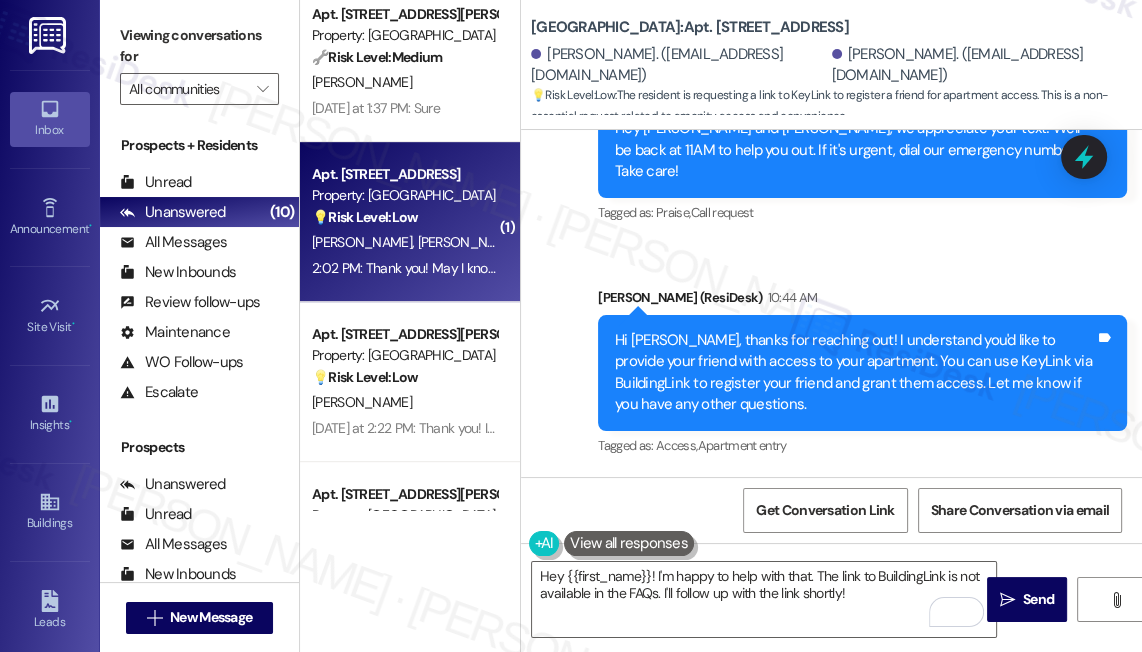click on "Viewing conversations for All communities " at bounding box center [199, 62] 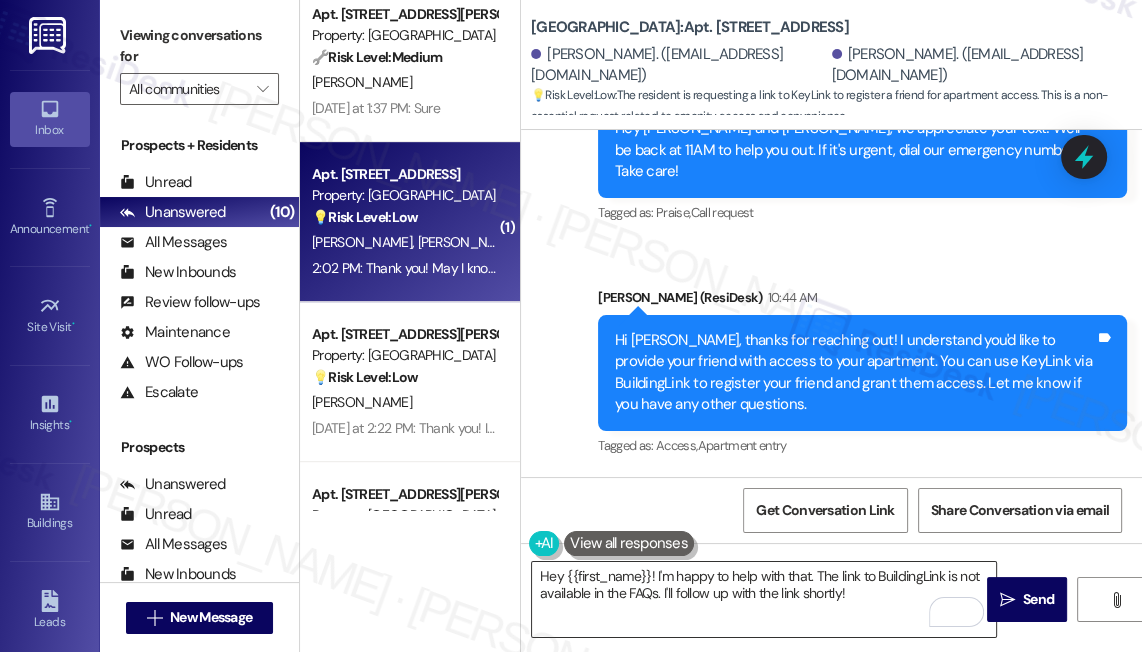 click on "Hey {{first_name}}! I'm happy to help with that. The link to BuildingLink is not available in the FAQs. I'll follow up with the link shortly!" at bounding box center (764, 599) 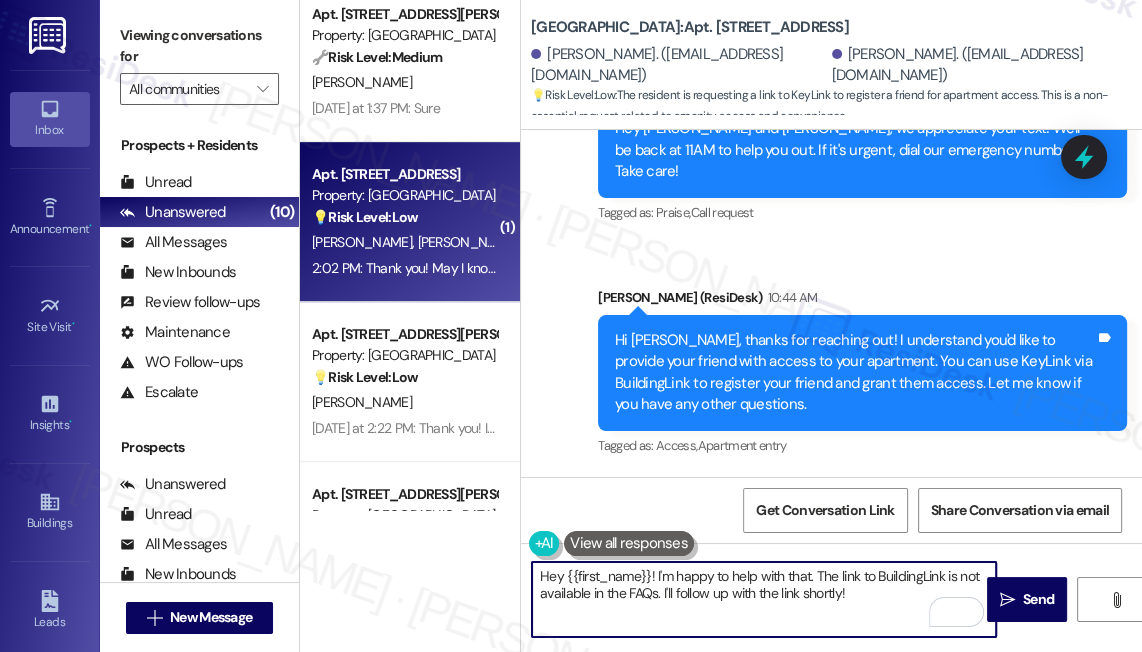 click on "Hey {{first_name}}! I'm happy to help with that. The link to BuildingLink is not available in the FAQs. I'll follow up with the link shortly!" at bounding box center [764, 599] 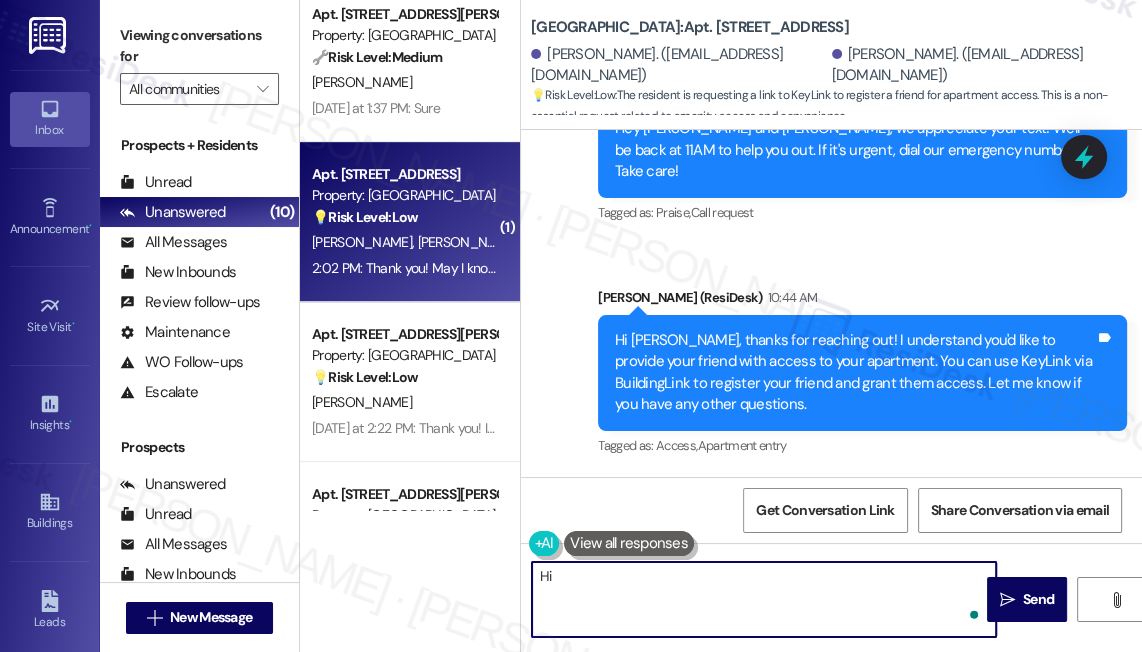 type on "H" 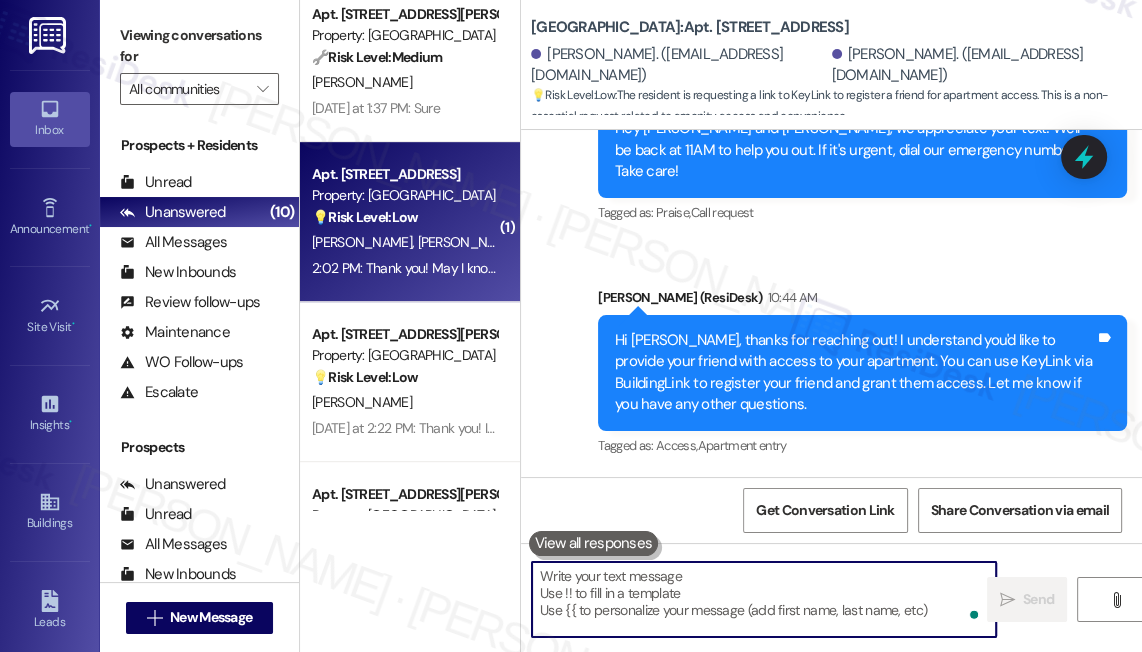 paste on "add guest information in building link" 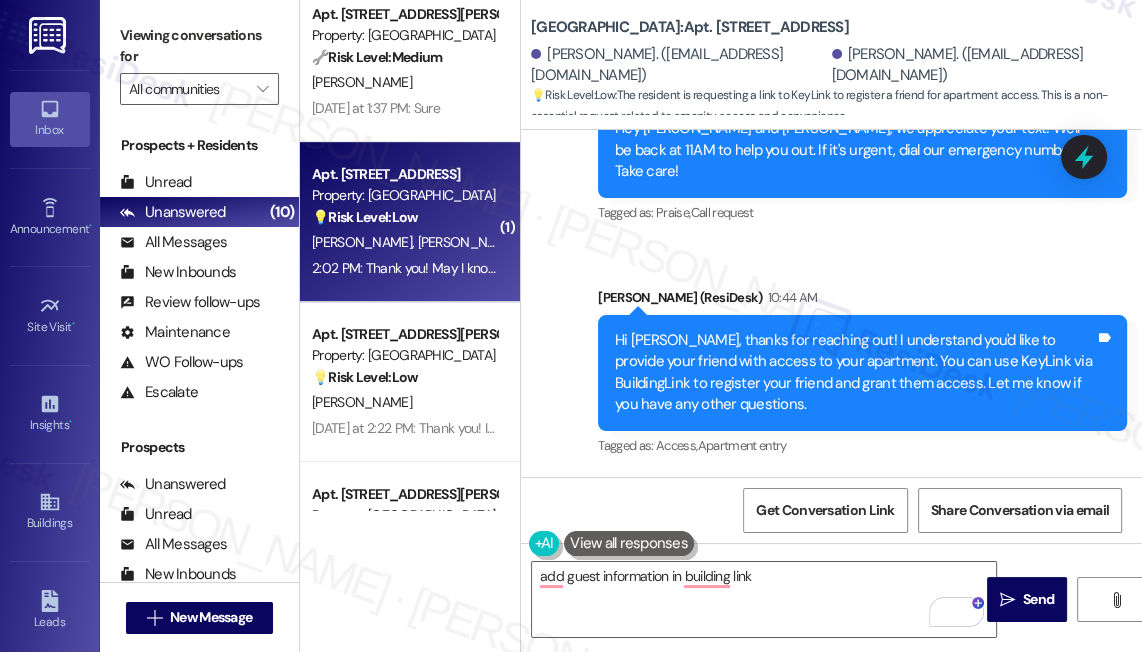 click on "Viewing conversations for All communities " at bounding box center [199, 62] 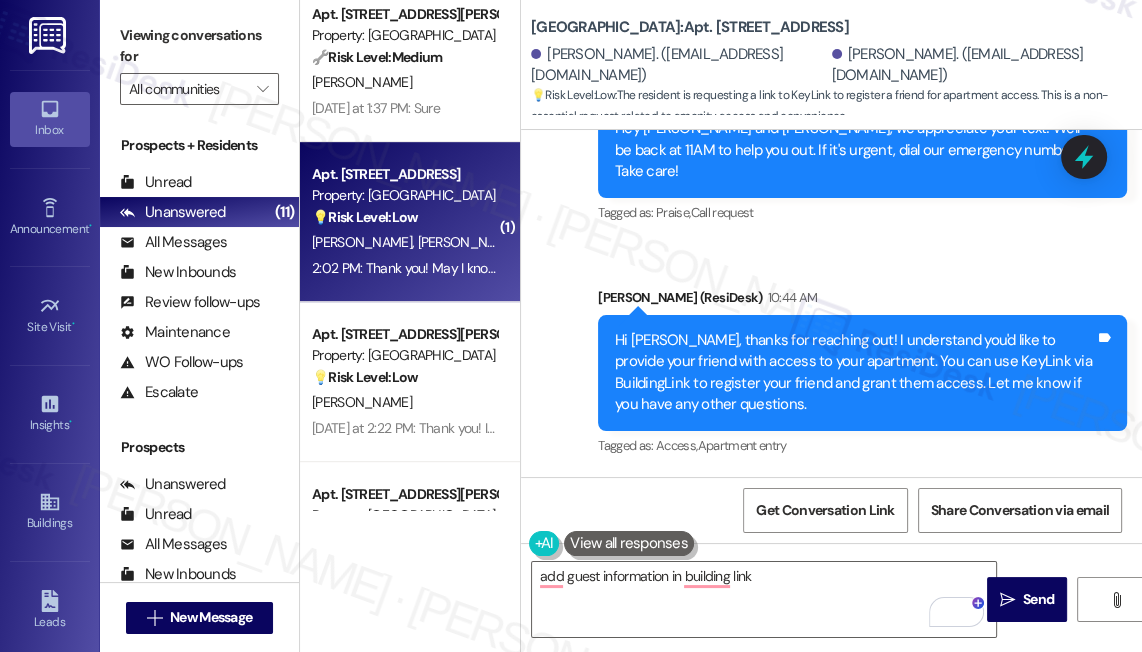 click on "Viewing conversations for" at bounding box center [199, 46] 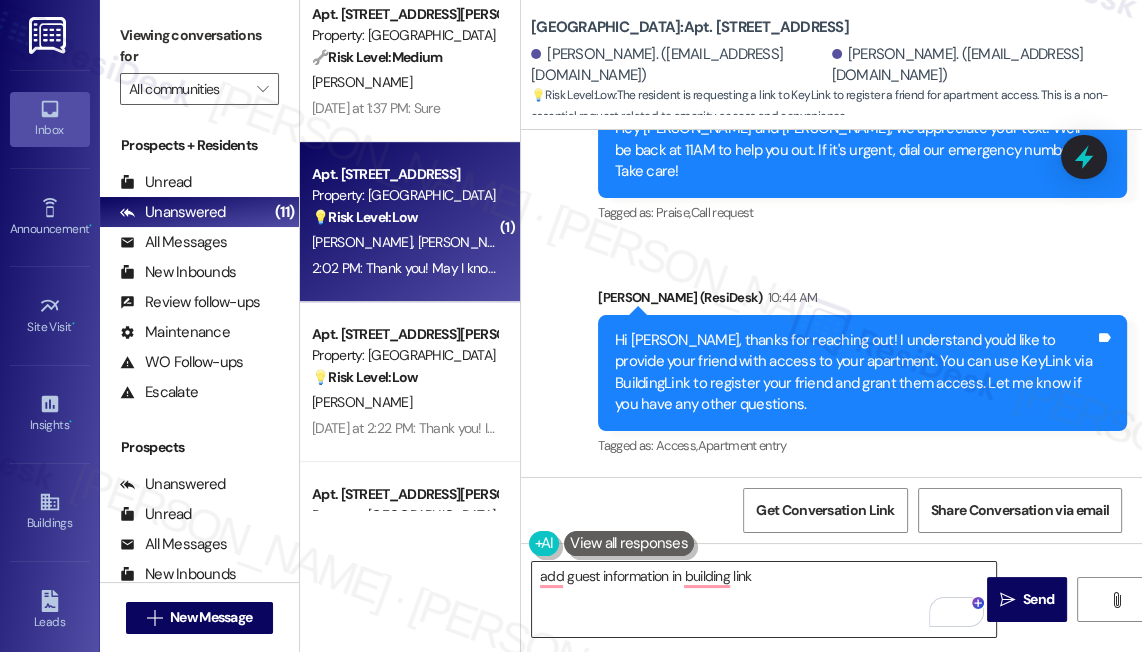 click on "add guest information in building link" at bounding box center (764, 599) 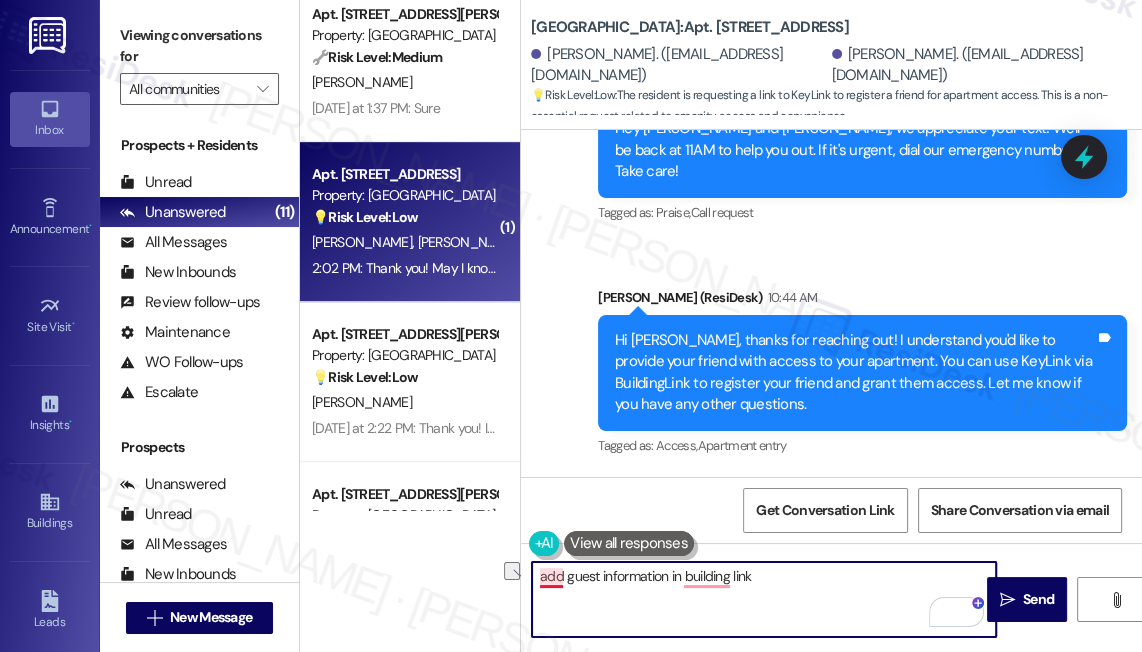 drag, startPoint x: 754, startPoint y: 579, endPoint x: 530, endPoint y: 577, distance: 224.00893 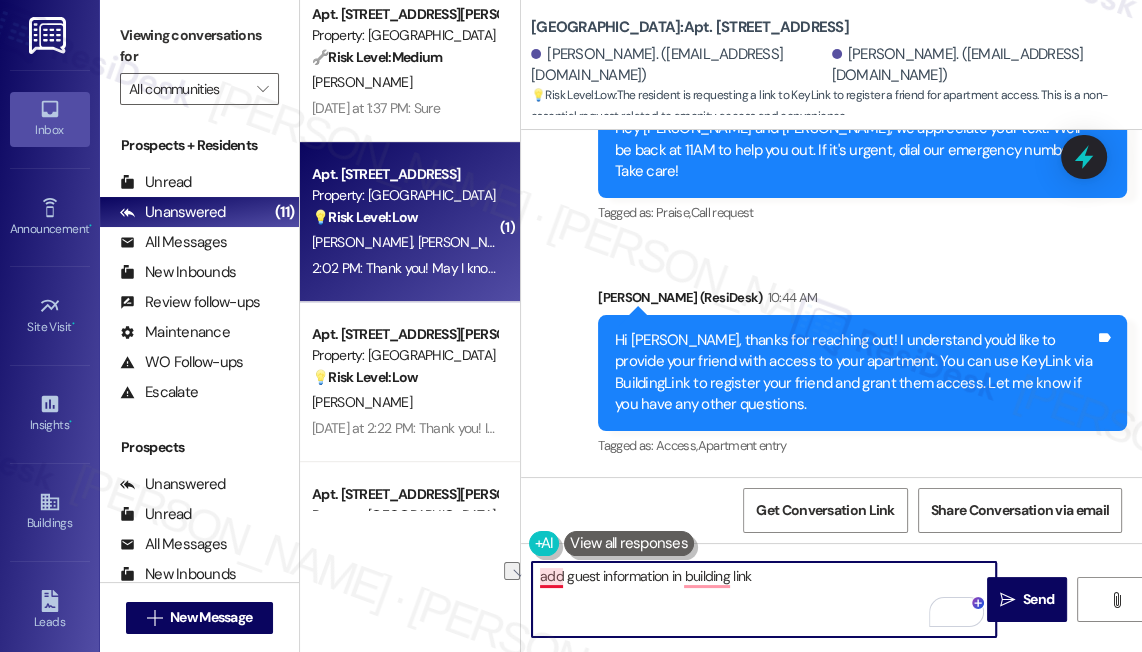 click on "add guest information in building link" at bounding box center [764, 599] 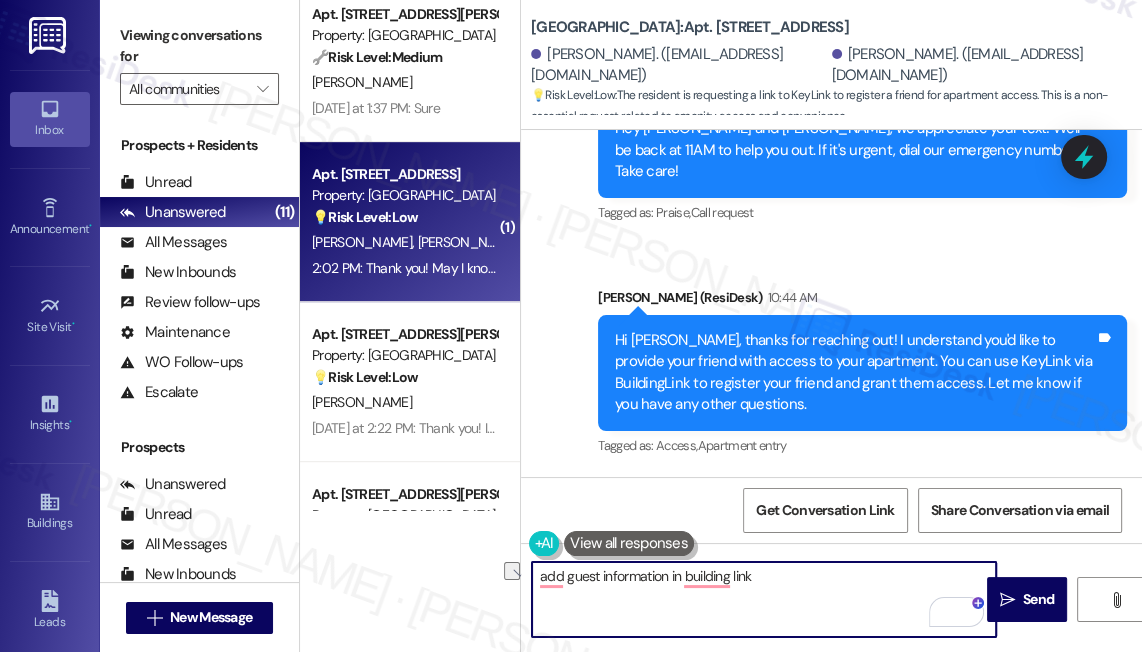 click on "add guest information in building link" at bounding box center (764, 599) 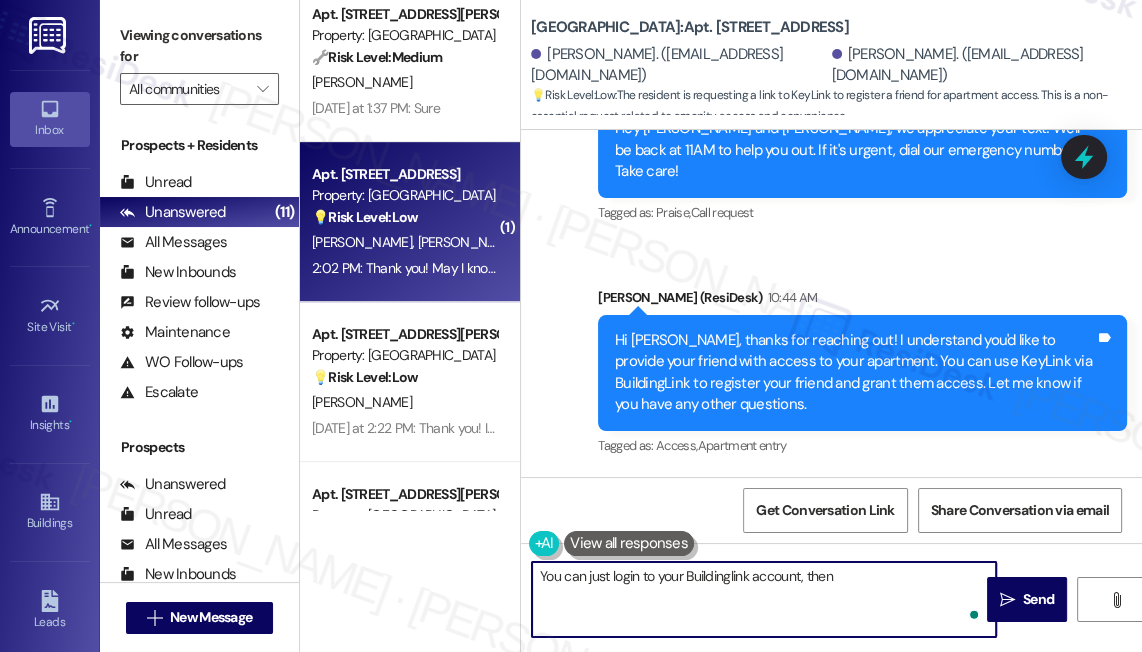 paste on "add guest information in building link" 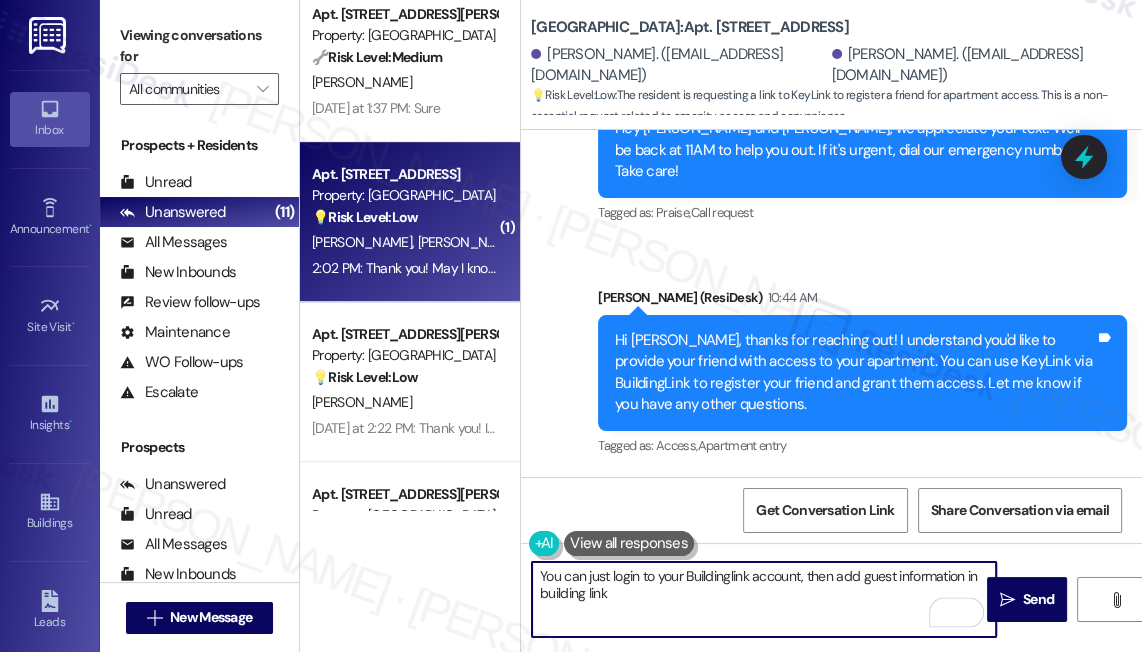 click on "You can just login to your Buildinglink account, then add guest information in building link" at bounding box center [764, 599] 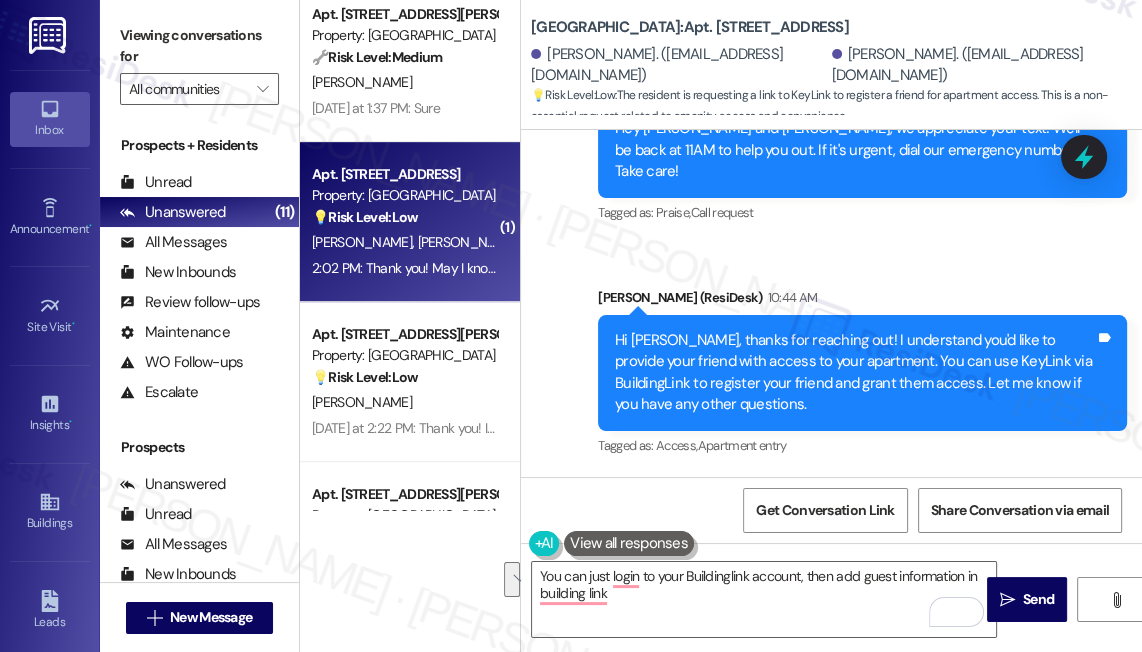 click on "Viewing conversations for All communities " at bounding box center (199, 62) 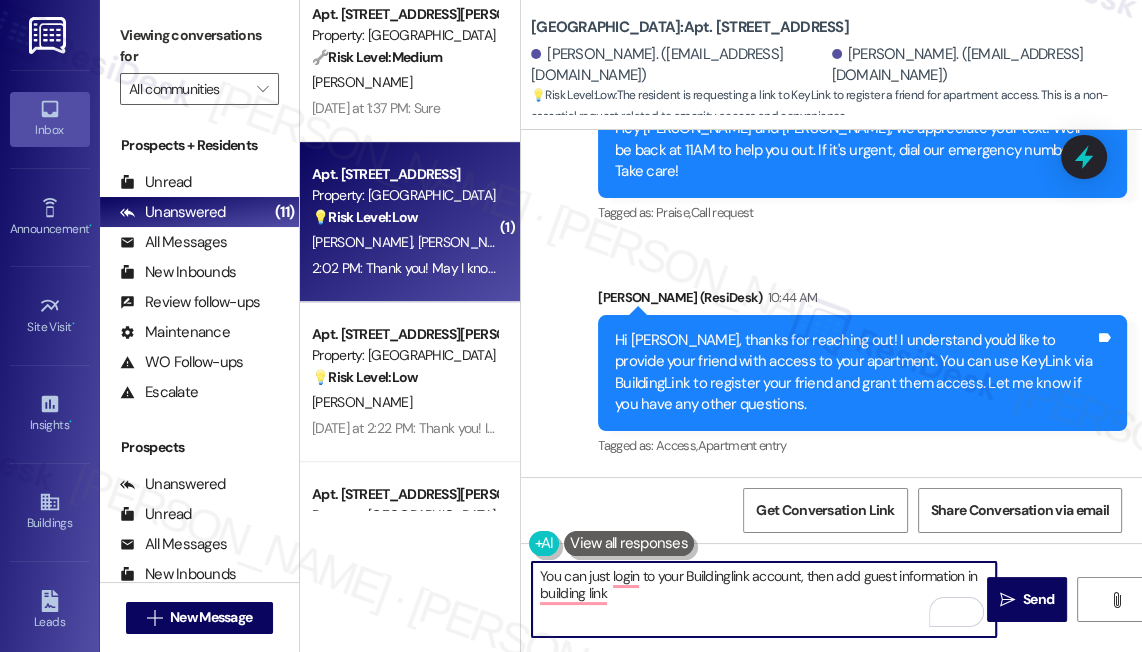 click on "You can just login to your Buildinglink account, then add guest information in building link" at bounding box center [764, 599] 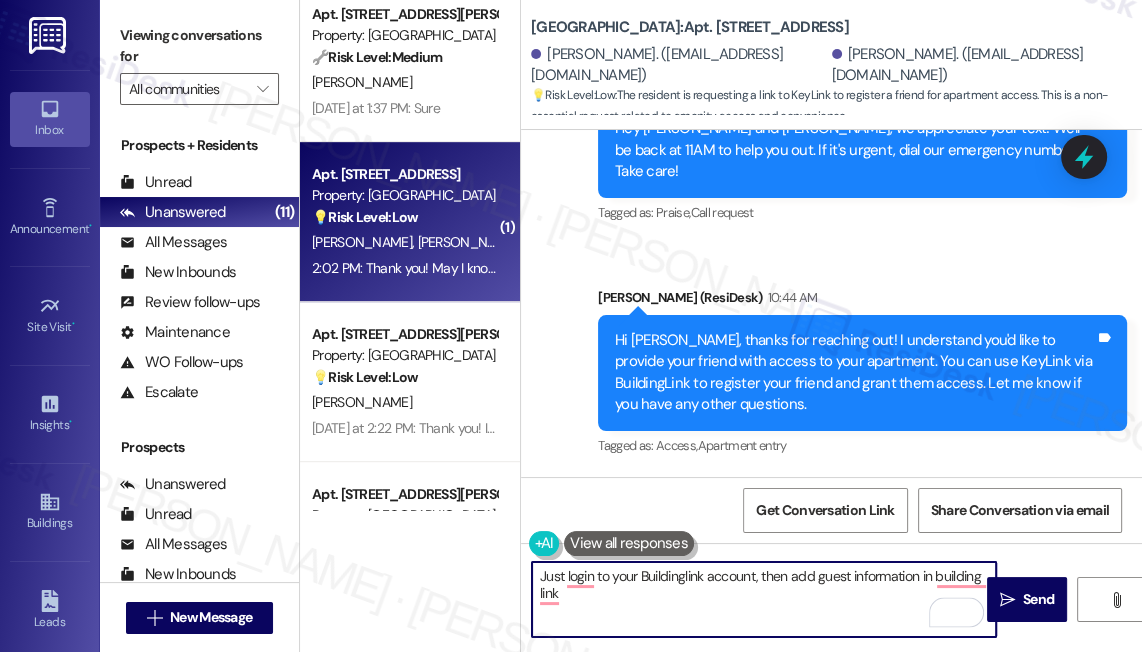 click on "Just login to your Buildinglink account, then add guest information in building link" at bounding box center [764, 599] 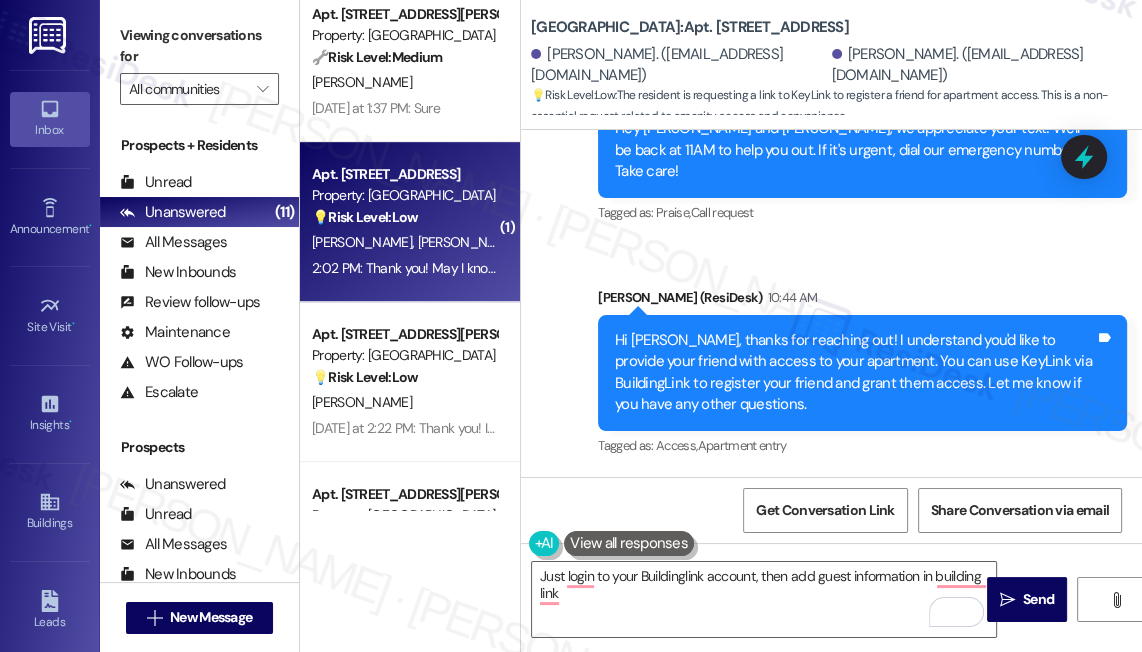 drag, startPoint x: 144, startPoint y: 38, endPoint x: 177, endPoint y: 54, distance: 36.67424 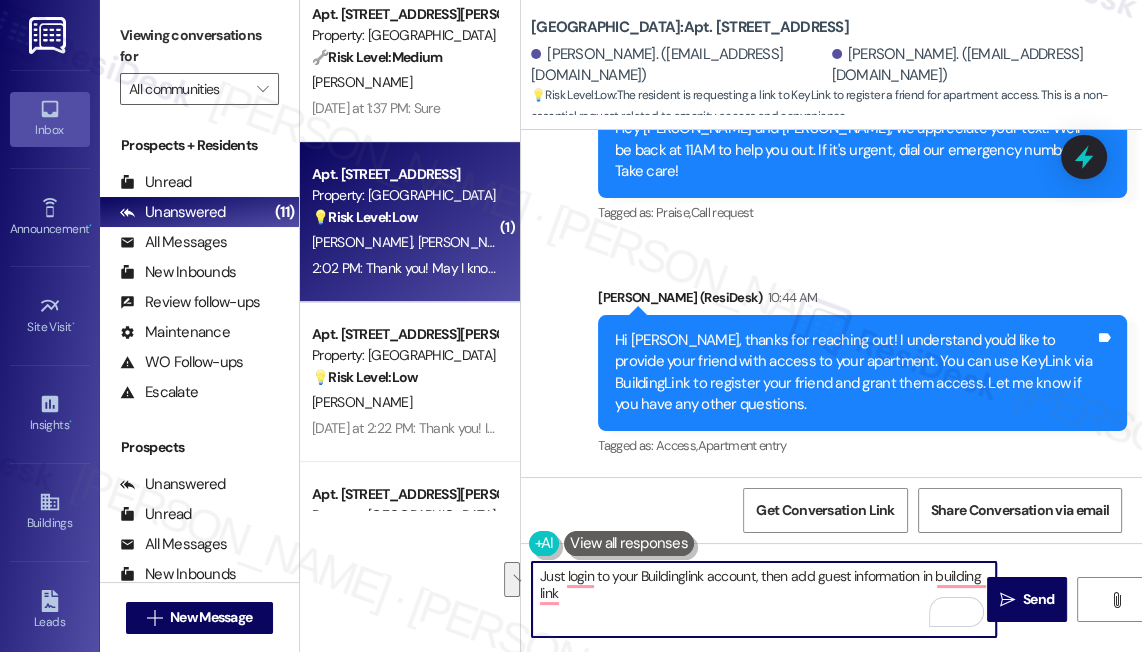 drag, startPoint x: 624, startPoint y: 592, endPoint x: 538, endPoint y: 578, distance: 87.13208 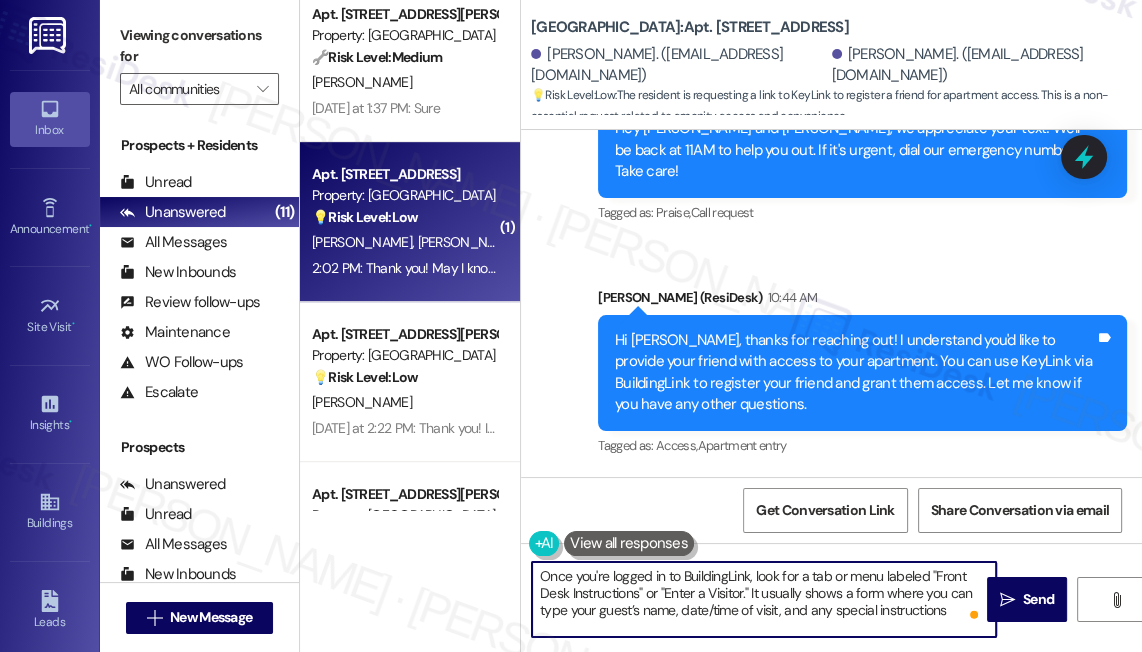 click on "Once you're logged in to BuildingLink, look for a tab or menu labeled "Front Desk Instructions" or "Enter a Visitor." It usually shows a form where you can type your guest’s name, date/time of visit, and any special instructions" at bounding box center [764, 599] 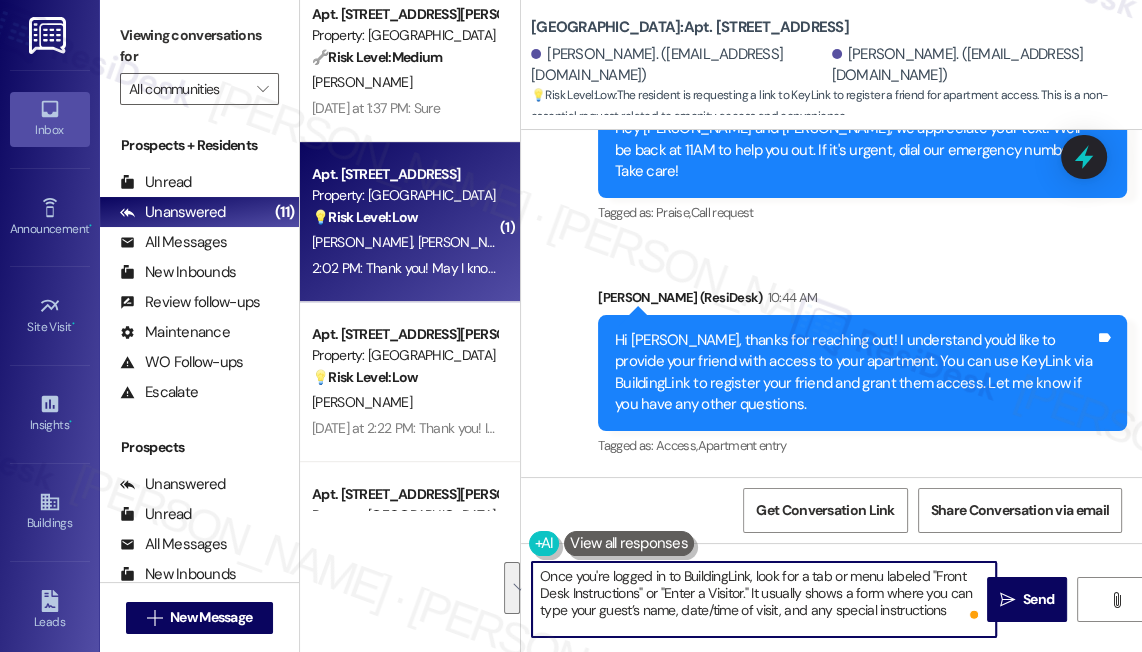 click on "Once you're logged in to BuildingLink, look for a tab or menu labeled "Front Desk Instructions" or "Enter a Visitor." It usually shows a form where you can type your guest’s name, date/time of visit, and any special instructions" at bounding box center (764, 599) 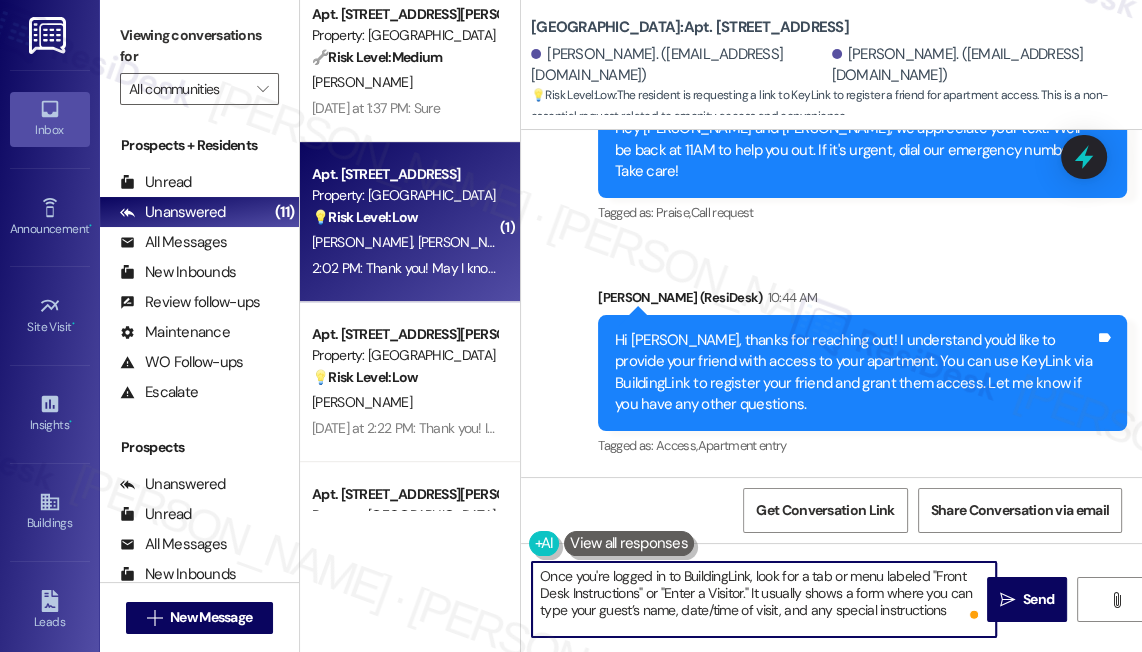 click on "Once you're logged in to BuildingLink, look for a tab or menu labeled "Front Desk Instructions" or "Enter a Visitor." It usually shows a form where you can type your guest’s name, date/time of visit, and any special instructions" at bounding box center [764, 599] 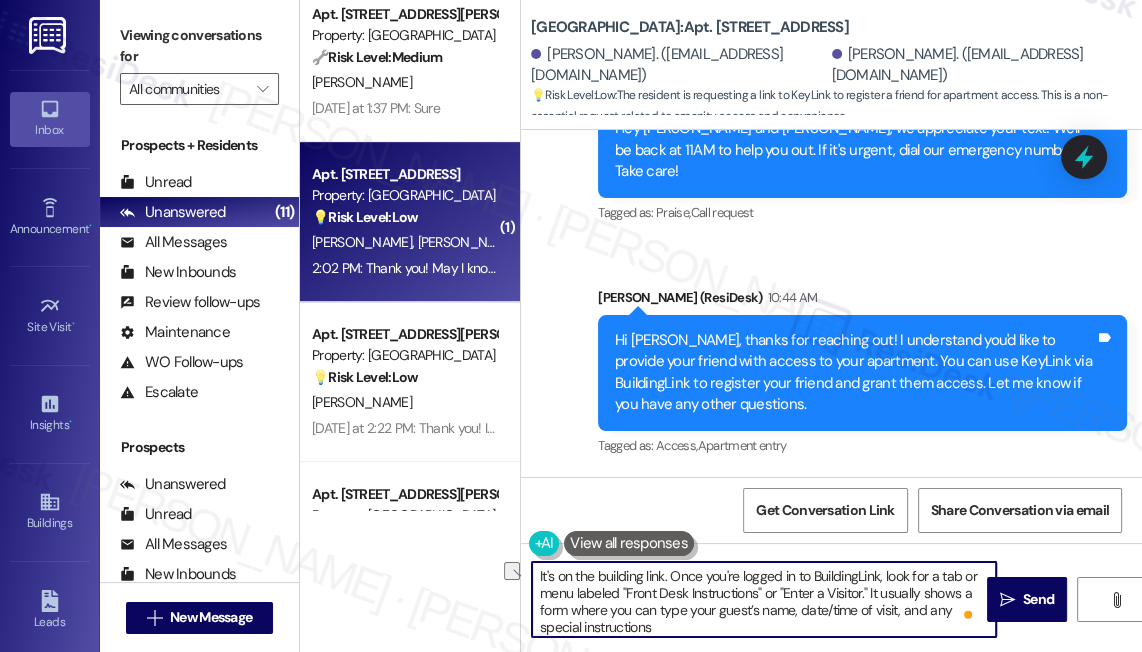 drag, startPoint x: 792, startPoint y: 576, endPoint x: 878, endPoint y: 569, distance: 86.28442 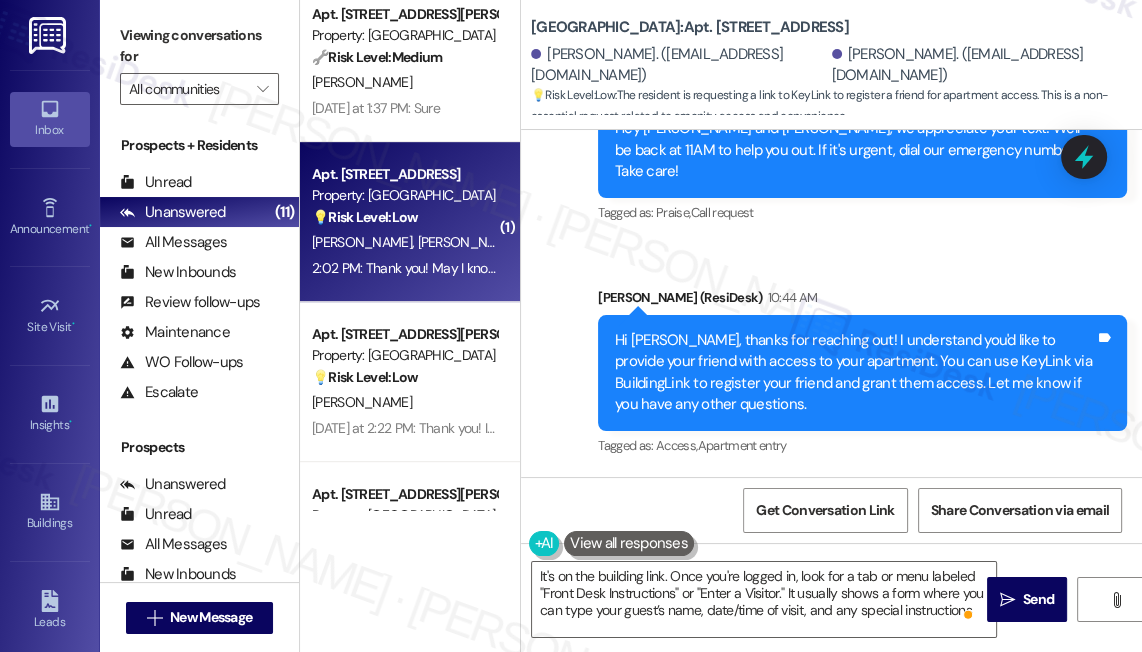 click on "Viewing conversations for" at bounding box center [199, 46] 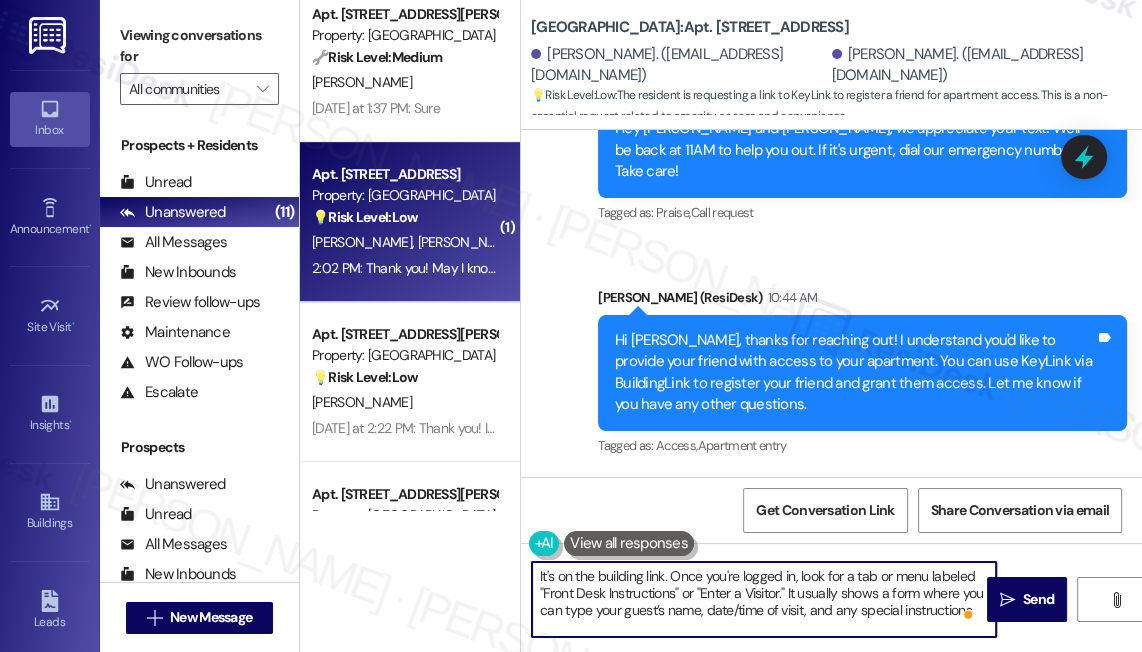click on "It's on the building link. Once you're logged in, look for a tab or menu labeled "Front Desk Instructions" or "Enter a Visitor." It usually shows a form where you can type your guest’s name, date/time of visit, and any special instructions" at bounding box center (764, 599) 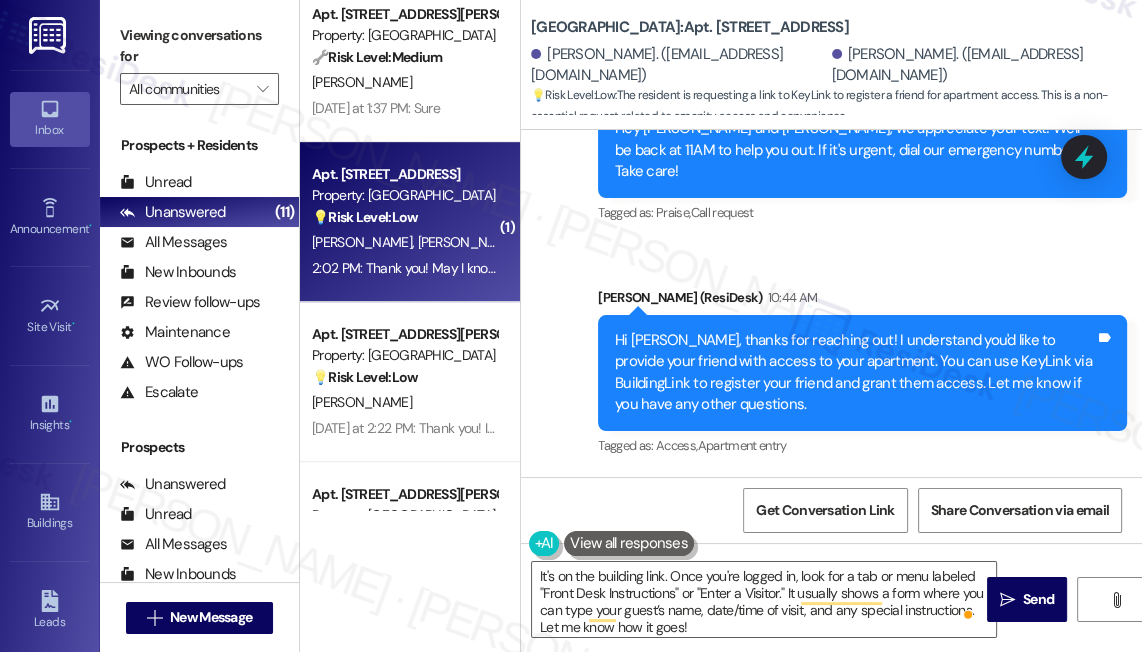 click on "Viewing conversations for" at bounding box center (199, 46) 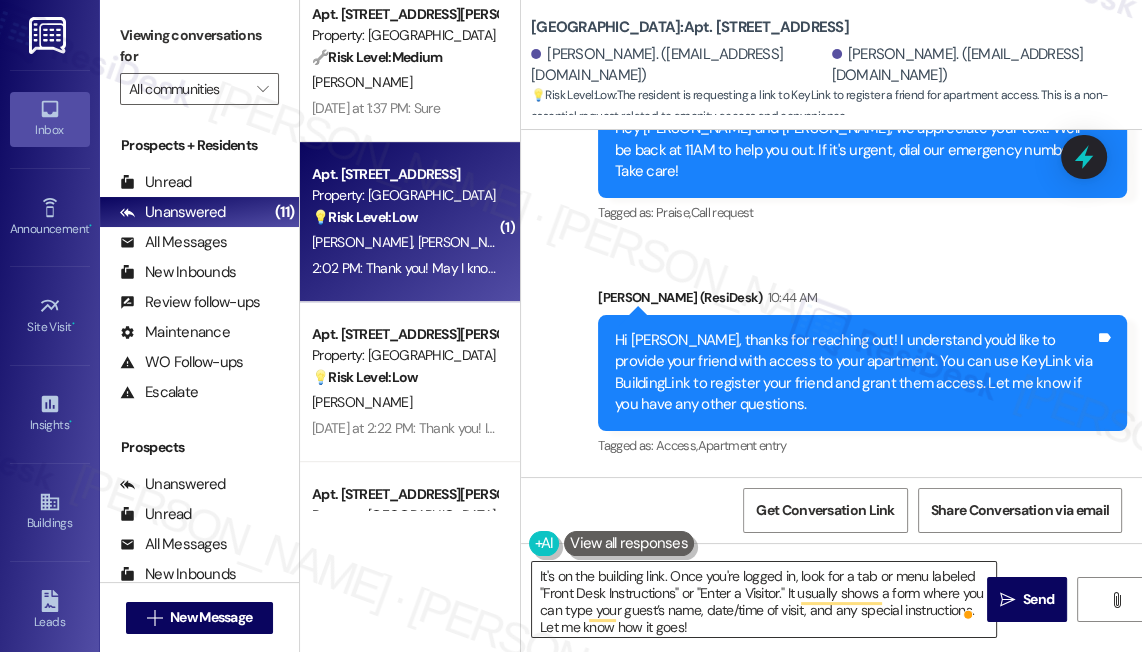 click on "It's on the building link. Once you're logged in, look for a tab or menu labeled "Front Desk Instructions" or "Enter a Visitor." It usually shows a form where you can type your guest’s name, date/time of visit, and any special instructions. Let me know how it goes!" at bounding box center (764, 599) 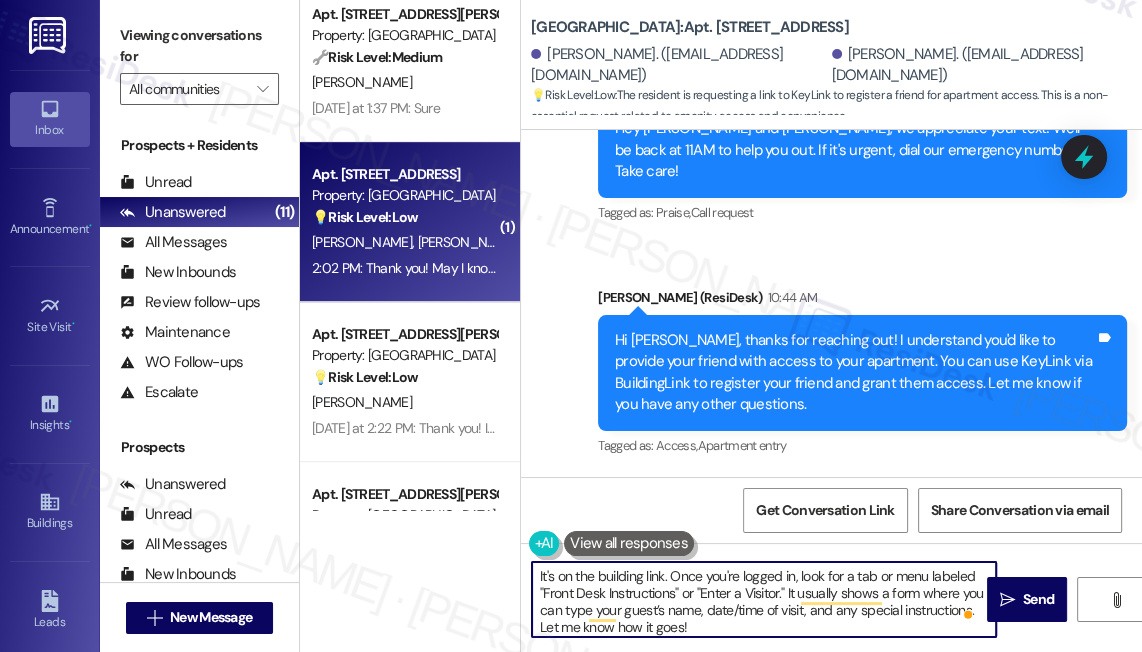 scroll, scrollTop: 5, scrollLeft: 0, axis: vertical 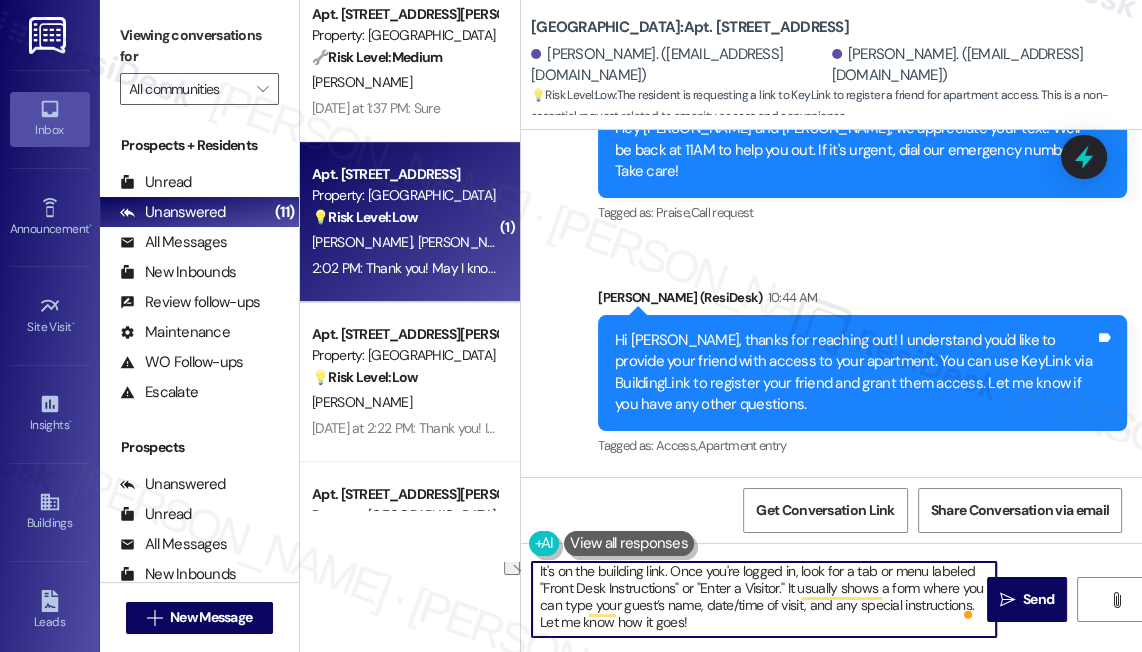 drag, startPoint x: 793, startPoint y: 630, endPoint x: 688, endPoint y: 624, distance: 105.17129 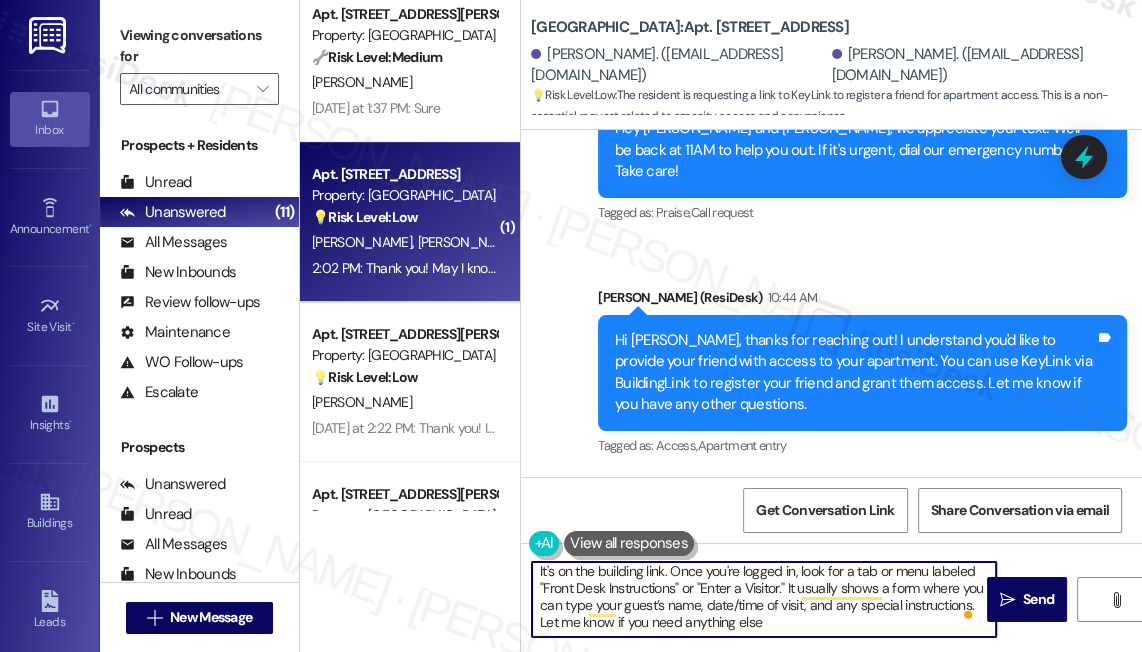 scroll, scrollTop: 0, scrollLeft: 0, axis: both 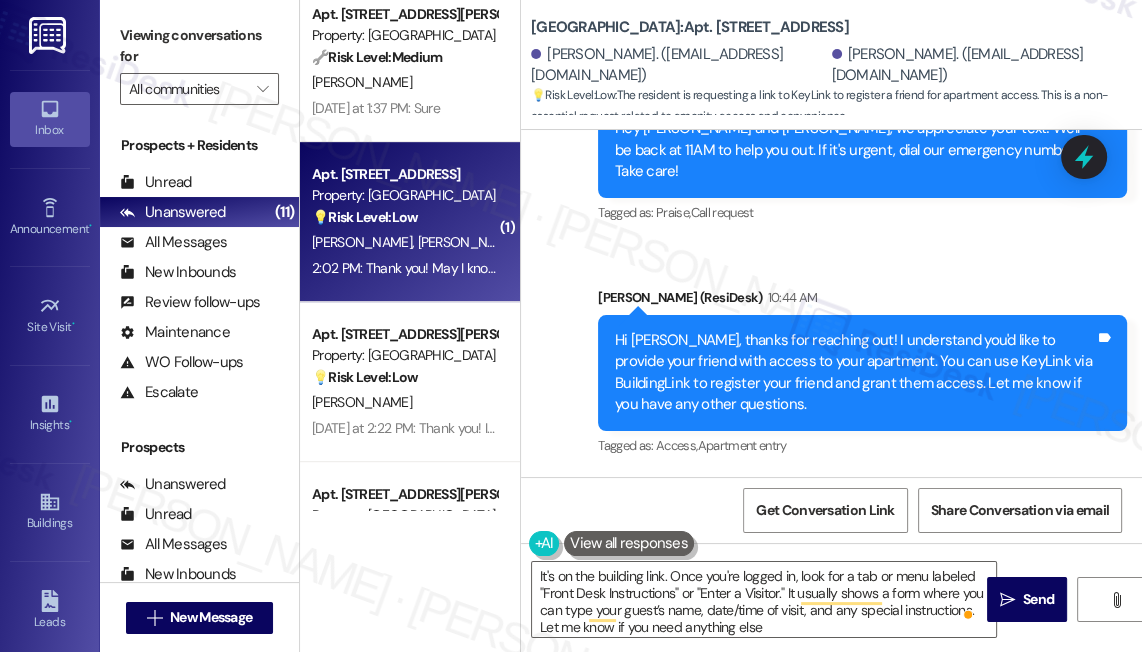 click on "Viewing conversations for" at bounding box center (199, 46) 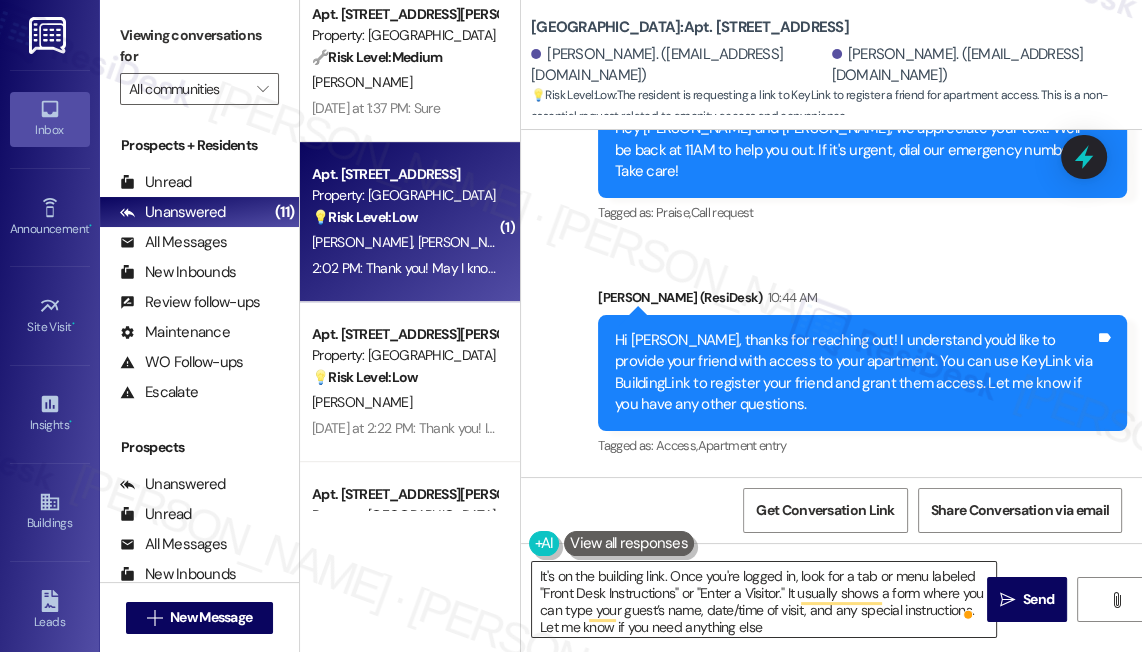 click on "It's on the building link. Once you're logged in, look for a tab or menu labeled "Front Desk Instructions" or "Enter a Visitor." It usually shows a form where you can type your guest’s name, date/time of visit, and any special instructions. Let me know if you need anything else" at bounding box center [764, 599] 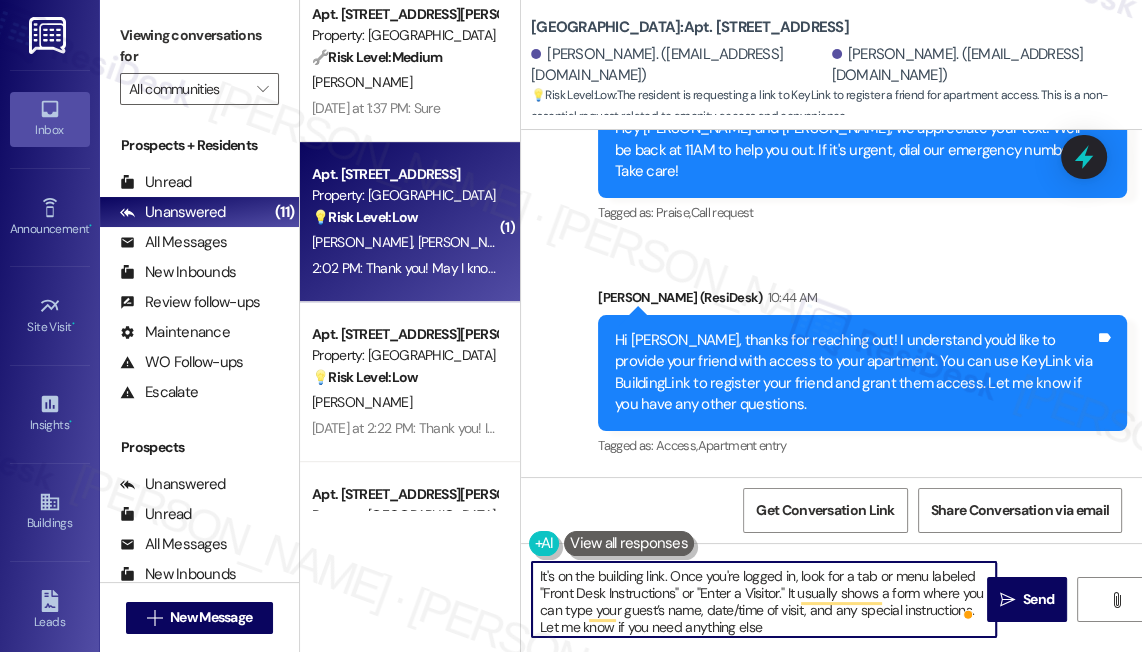 click on "It's on the building link. Once you're logged in, look for a tab or menu labeled "Front Desk Instructions" or "Enter a Visitor." It usually shows a form where you can type your guest’s name, date/time of visit, and any special instructions. Let me know if you need anything else" at bounding box center (764, 599) 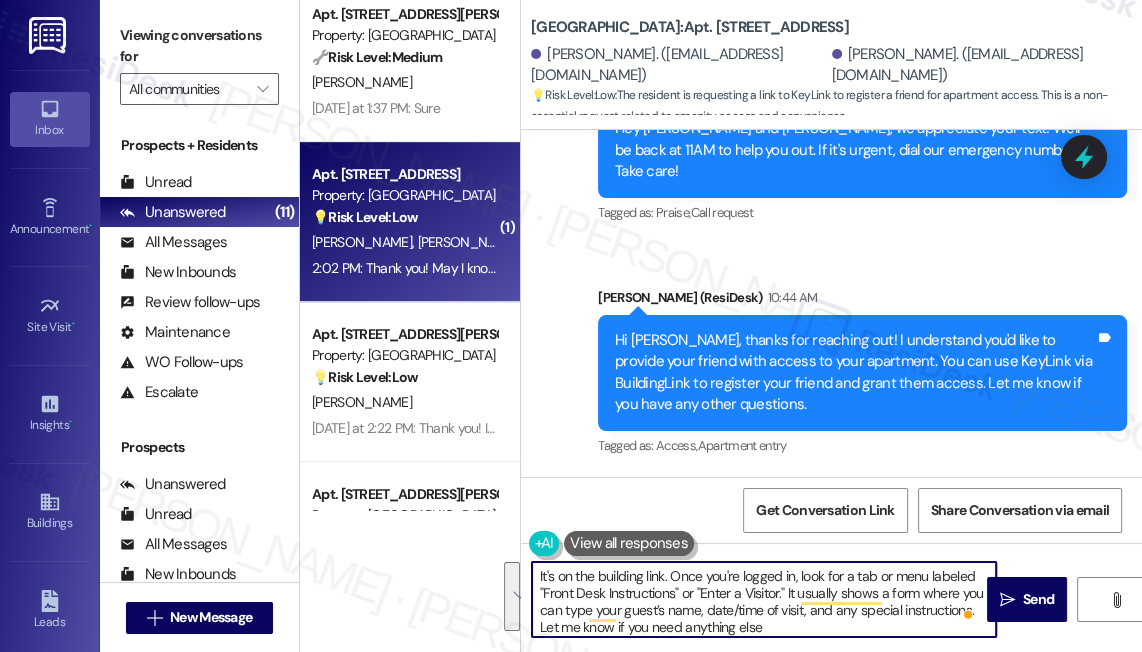 click on "It's on the building link. Once you're logged in, look for a tab or menu labeled "Front Desk Instructions" or "Enter a Visitor." It usually shows a form where you can type your guest’s name, date/time of visit, and any special instructions. Let me know if you need anything else" at bounding box center [764, 599] 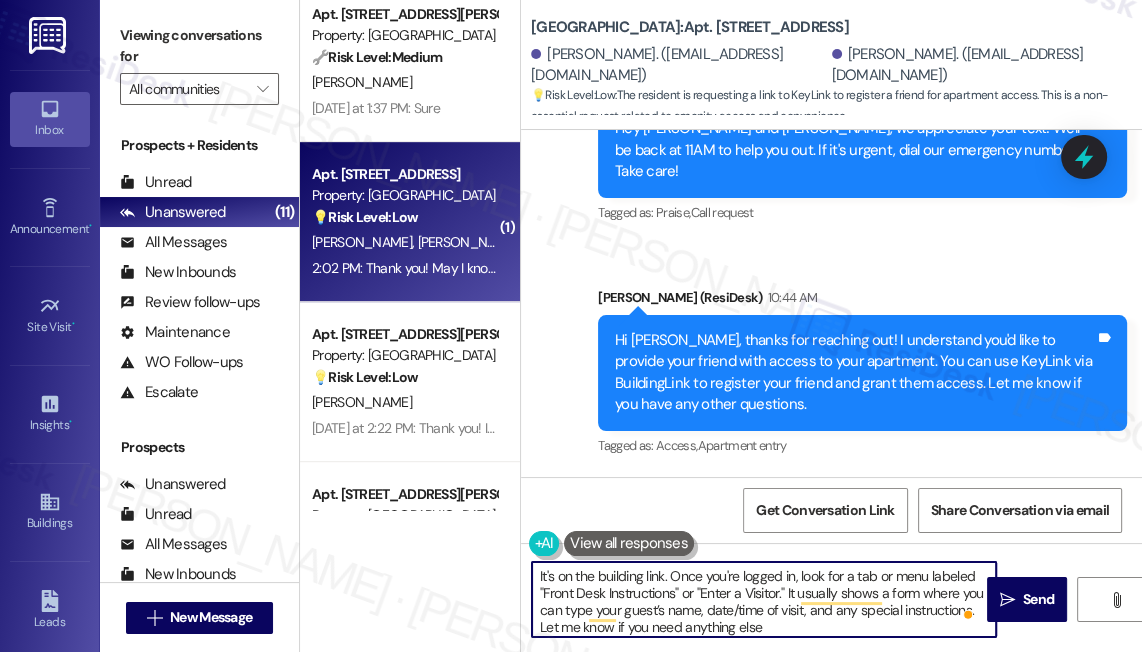 drag, startPoint x: 683, startPoint y: 574, endPoint x: 858, endPoint y: 616, distance: 179.96944 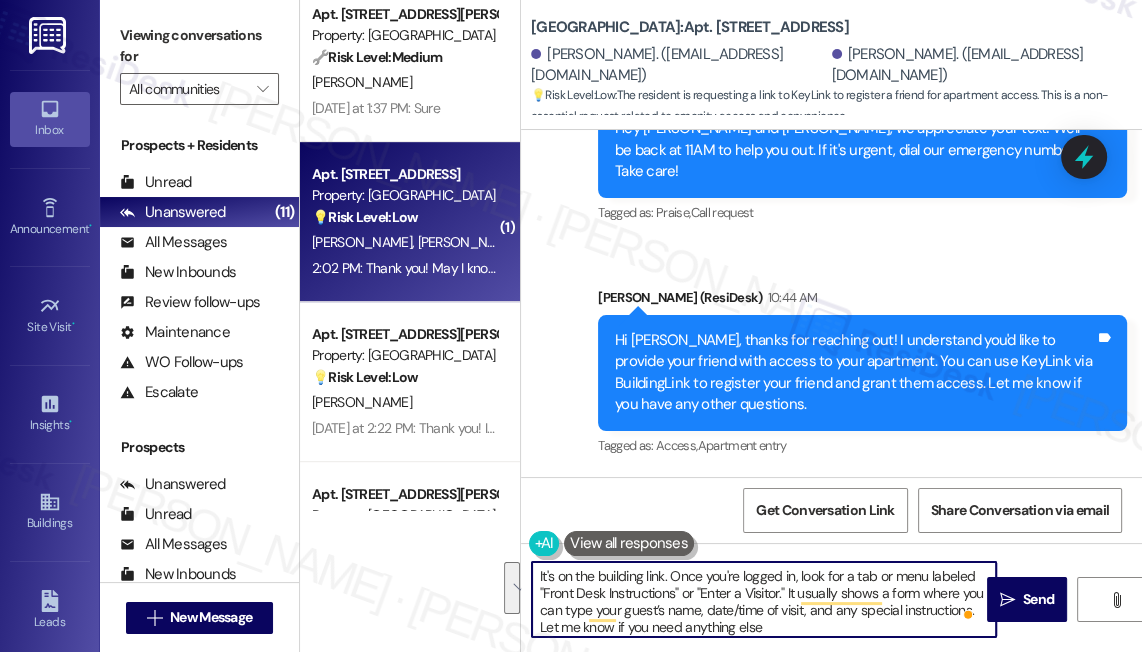 click on "It's on the building link. Once you're logged in, look for a tab or menu labeled "Front Desk Instructions" or "Enter a Visitor." It usually shows a form where you can type your guest’s name, date/time of visit, and any special instructions. Let me know if you need anything else" at bounding box center [764, 599] 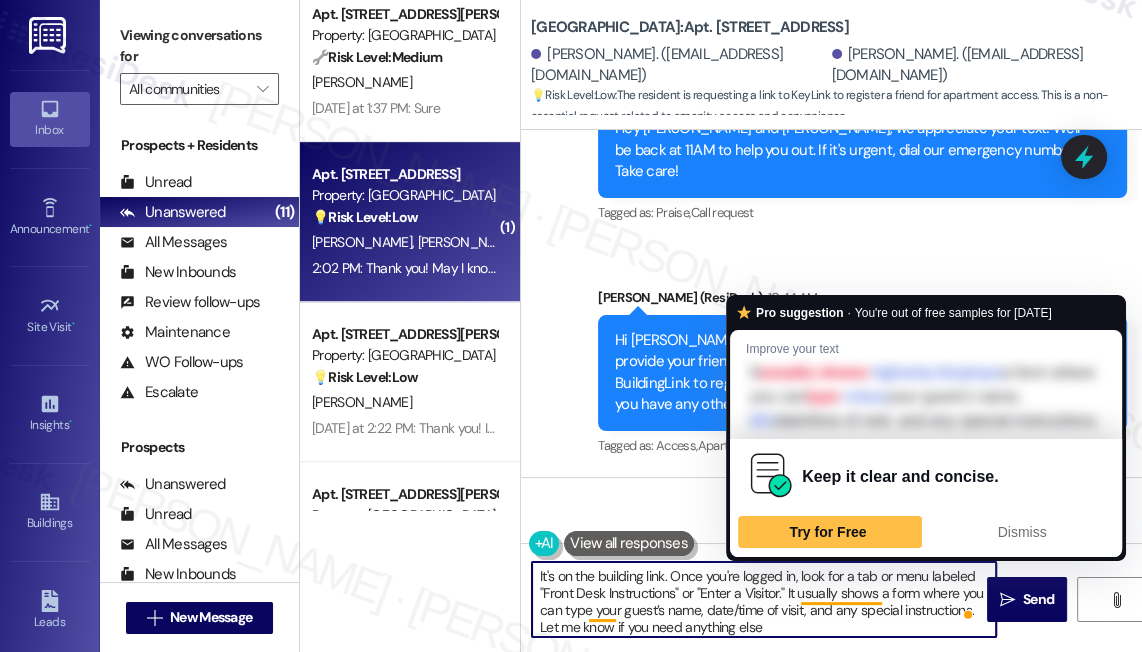 click on "It's on the building link. Once you're logged in, look for a tab or menu labeled "Front Desk Instructions" or "Enter a Visitor." It usually shows a form where you can type your guest’s name, date/time of visit, and any special instructions. Let me know if you need anything else" at bounding box center (764, 599) 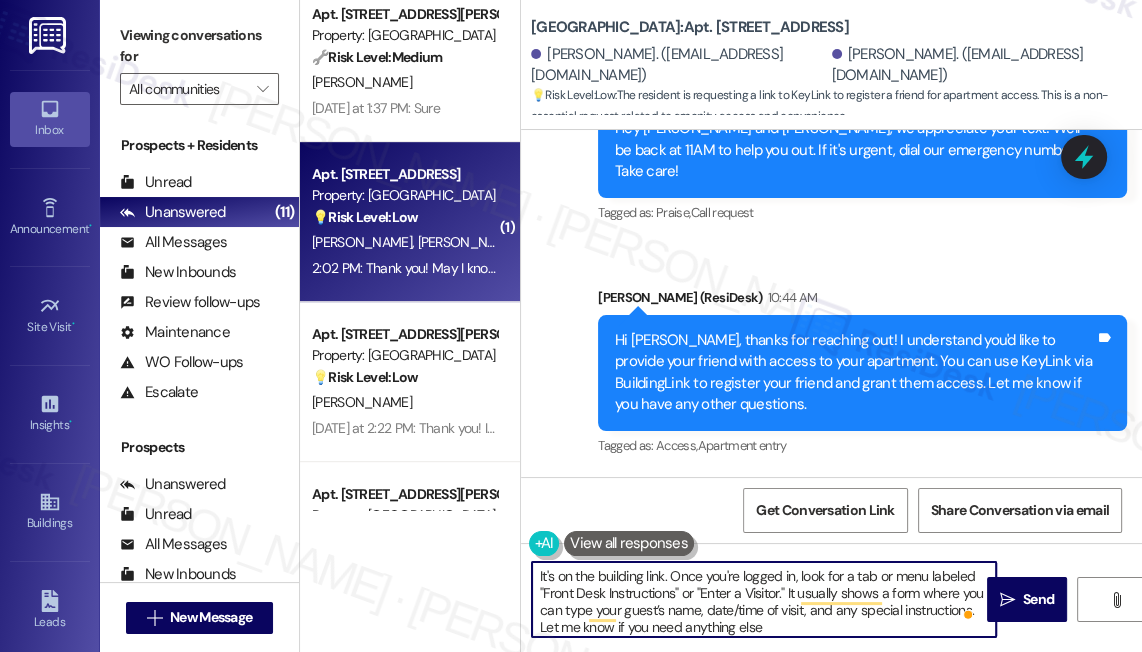 click on "It's on the building link. Once you're logged in, look for a tab or menu labeled "Front Desk Instructions" or "Enter a Visitor." It usually shows a form where you can type your guest’s name, date/time of visit, and any special instructions. Let me know if you need anything else" at bounding box center [764, 599] 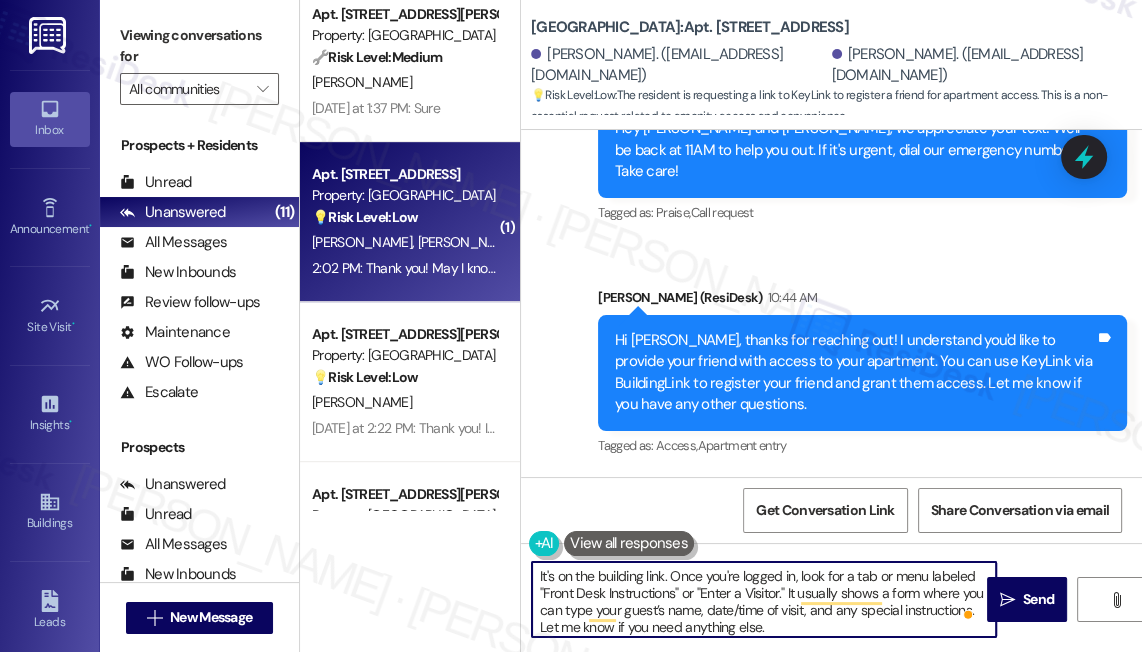 click on "It's on the building link. Once you're logged in, look for a tab or menu labeled "Front Desk Instructions" or "Enter a Visitor." It usually shows a form where you can type your guest’s name, date/time of visit, and any special instructions. Let me know if you need anything else." at bounding box center (764, 599) 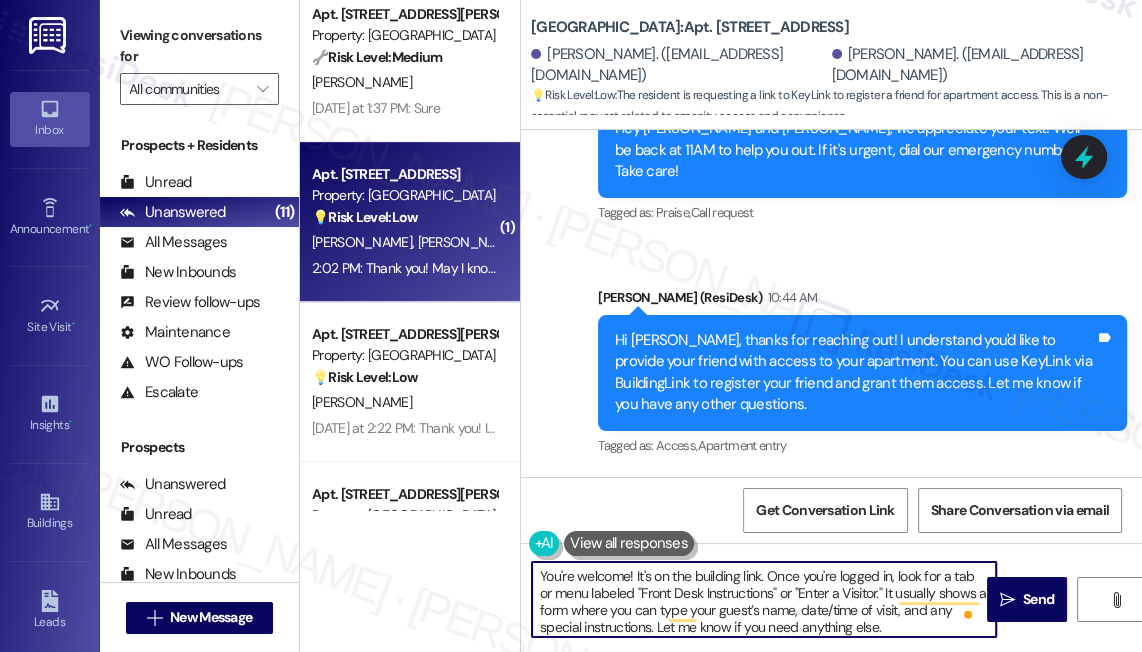 type on "You're welcome! It's on the building link. Once you're logged in, look for a tab or menu labeled "Front Desk Instructions" or "Enter a Visitor." It usually shows a form where you can type your guest’s name, date/time of visit, and any special instructions. Let me know if you need anything else." 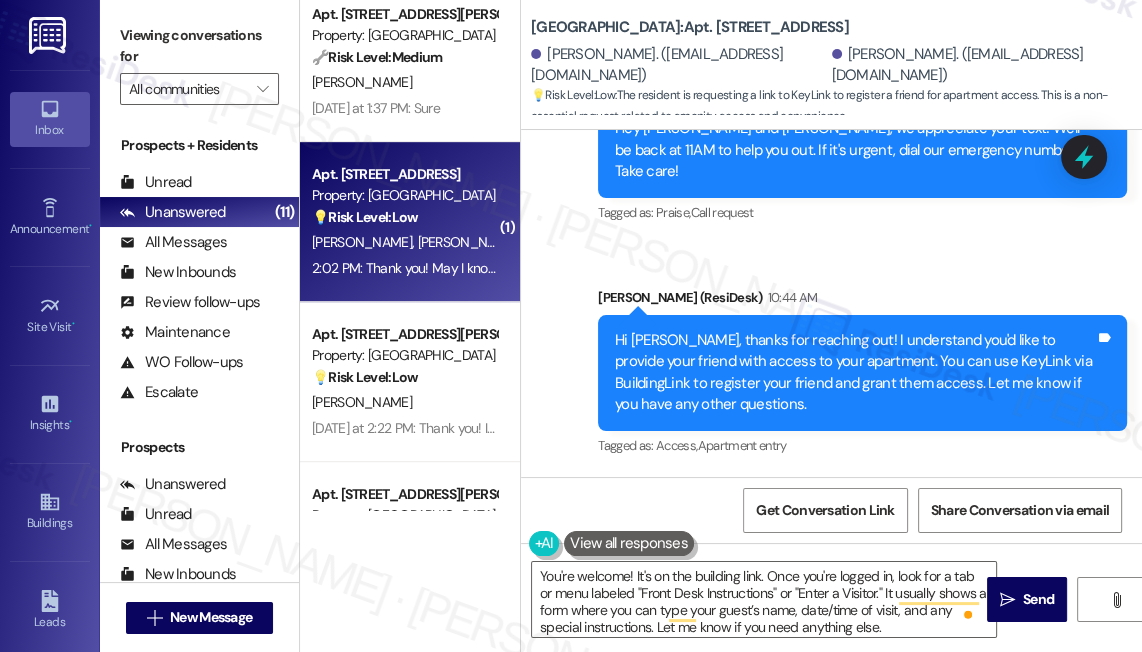 click on "Viewing conversations for" at bounding box center [199, 46] 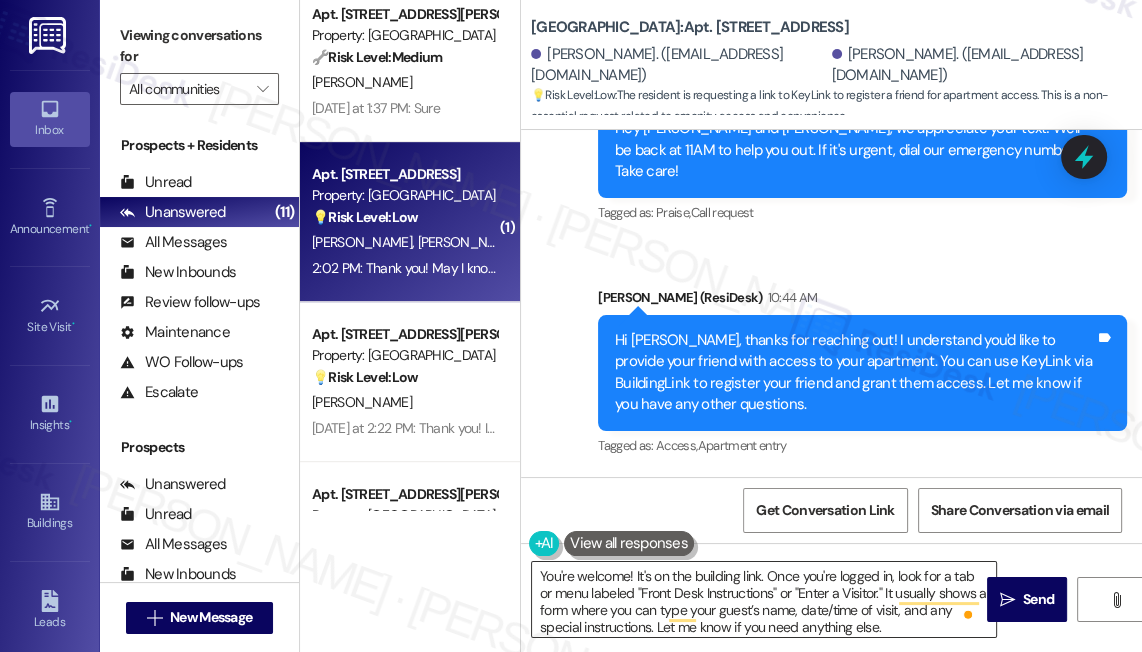 click on "You're welcome! It's on the building link. Once you're logged in, look for a tab or menu labeled "Front Desk Instructions" or "Enter a Visitor." It usually shows a form where you can type your guest’s name, date/time of visit, and any special instructions. Let me know if you need anything else." at bounding box center [764, 599] 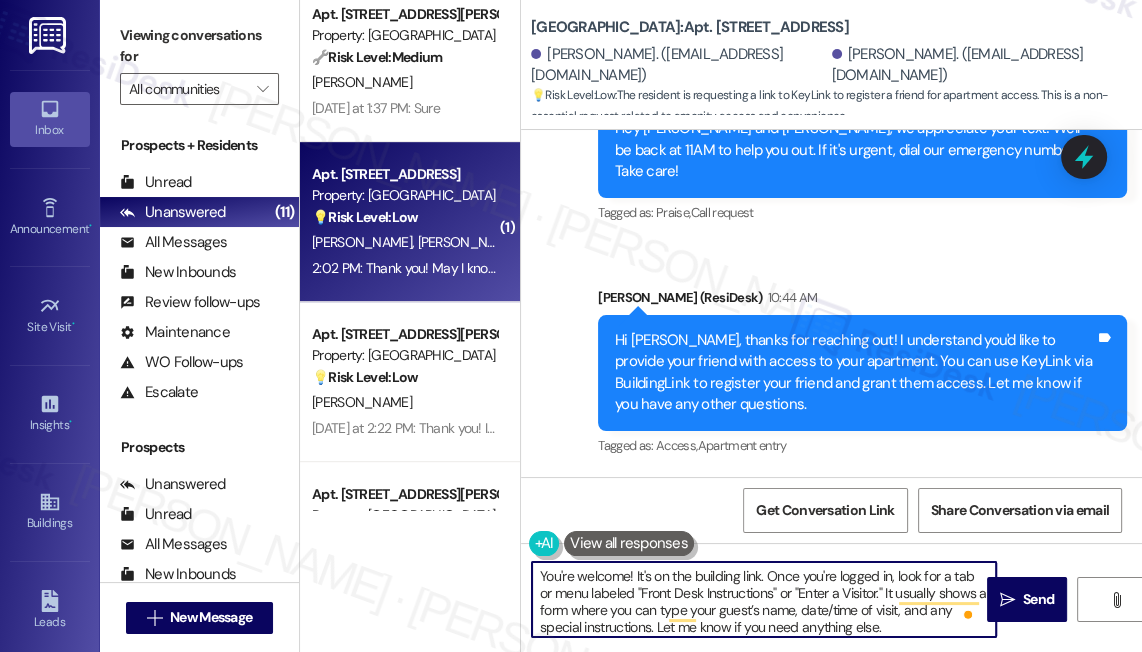 scroll, scrollTop: 5, scrollLeft: 0, axis: vertical 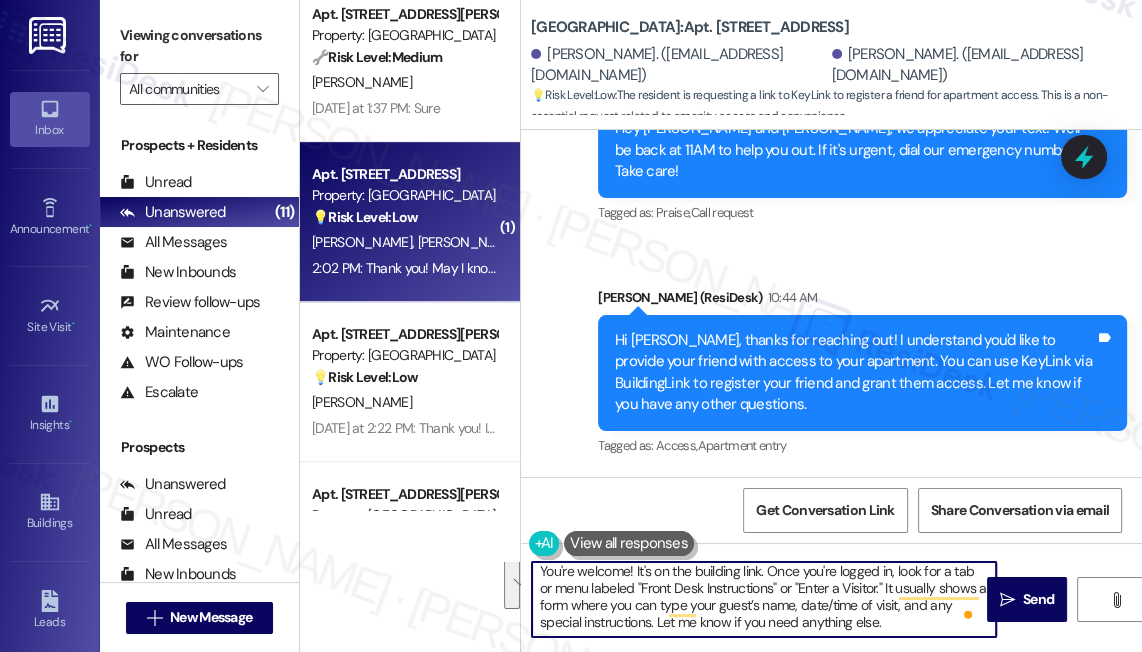 drag, startPoint x: 731, startPoint y: 597, endPoint x: 887, endPoint y: 635, distance: 160.56151 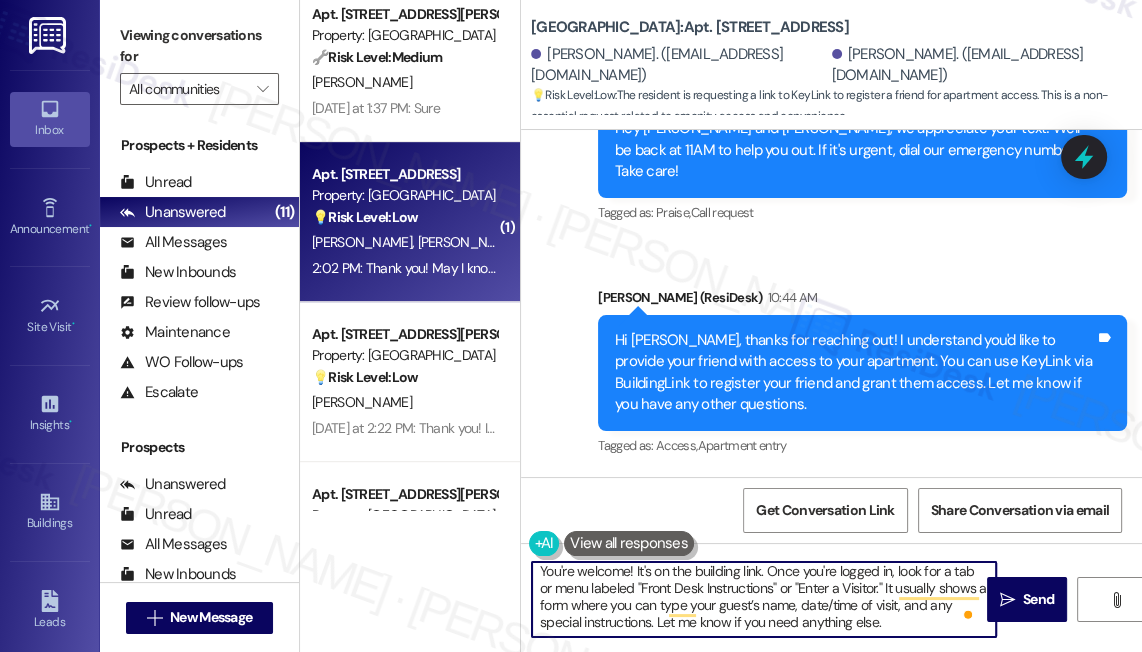 click on "You're welcome! It's on the building link. Once you're logged in, look for a tab or menu labeled "Front Desk Instructions" or "Enter a Visitor." It usually shows a form where you can type your guest’s name, date/time of visit, and any special instructions. Let me know if you need anything else." at bounding box center (764, 599) 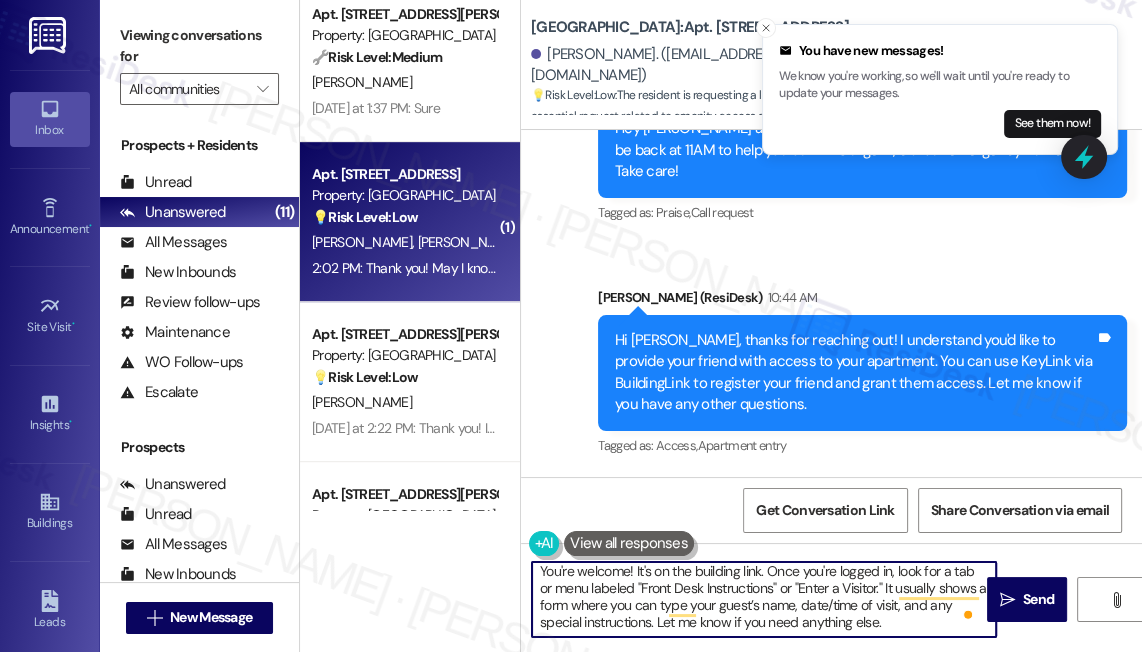click on "You're welcome! It's on the building link. Once you're logged in, look for a tab or menu labeled "Front Desk Instructions" or "Enter a Visitor." It usually shows a form where you can type your guest’s name, date/time of visit, and any special instructions. Let me know if you need anything else." at bounding box center (764, 599) 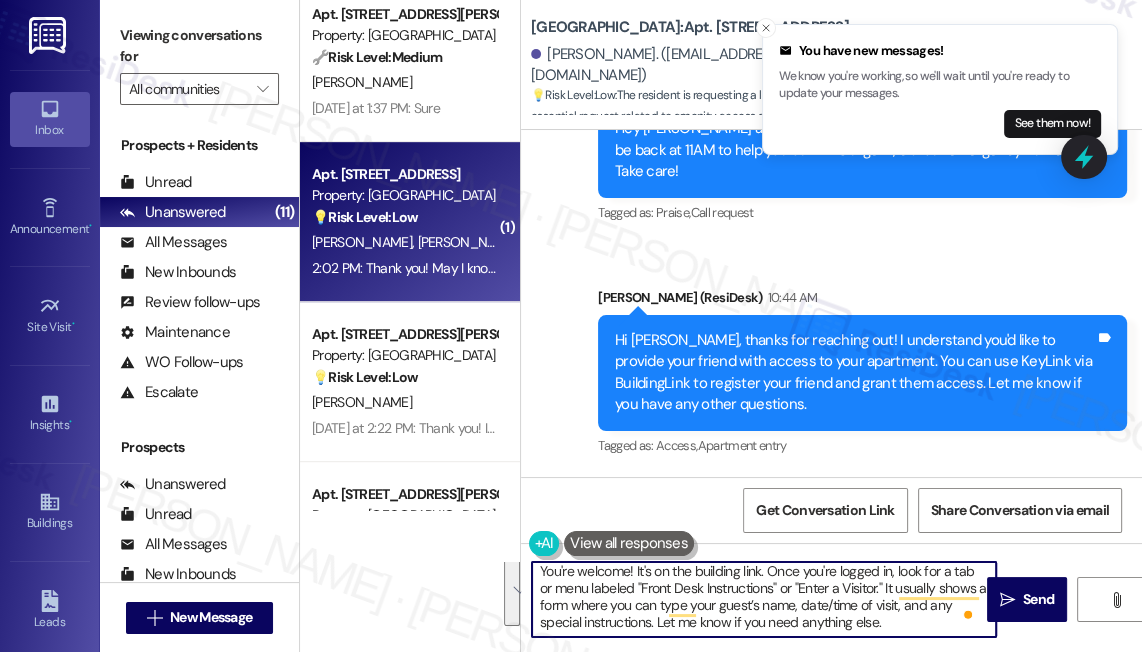 click on "You're welcome! It's on the building link. Once you're logged in, look for a tab or menu labeled "Front Desk Instructions" or "Enter a Visitor." It usually shows a form where you can type your guest’s name, date/time of visit, and any special instructions. Let me know if you need anything else." at bounding box center (764, 599) 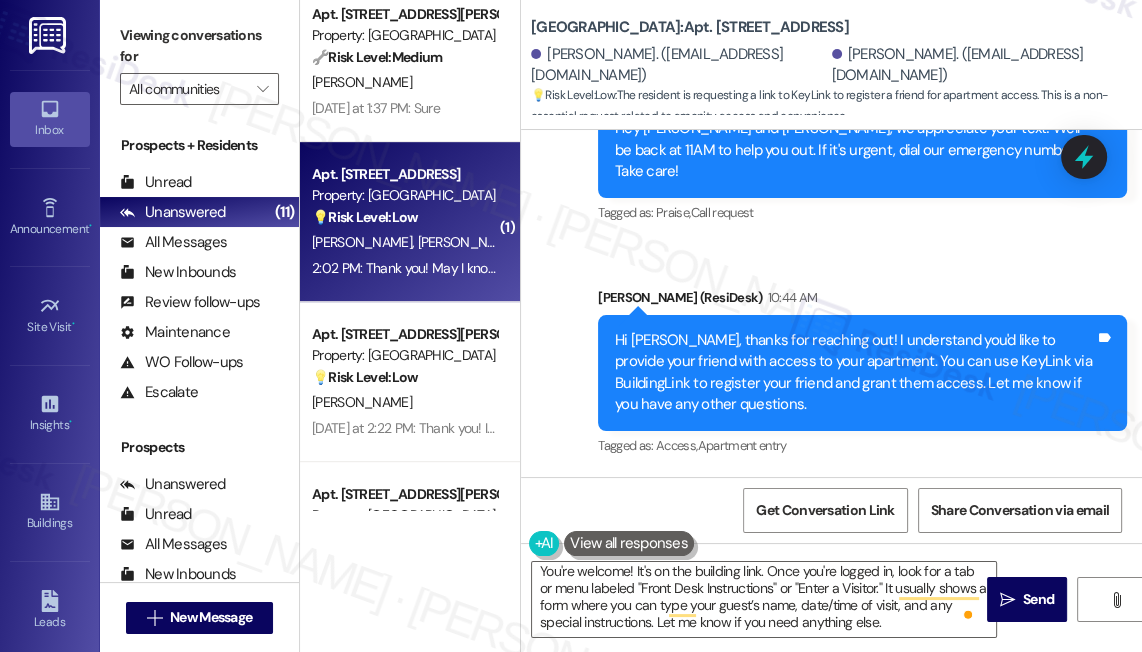 click on "Viewing conversations for" at bounding box center [199, 46] 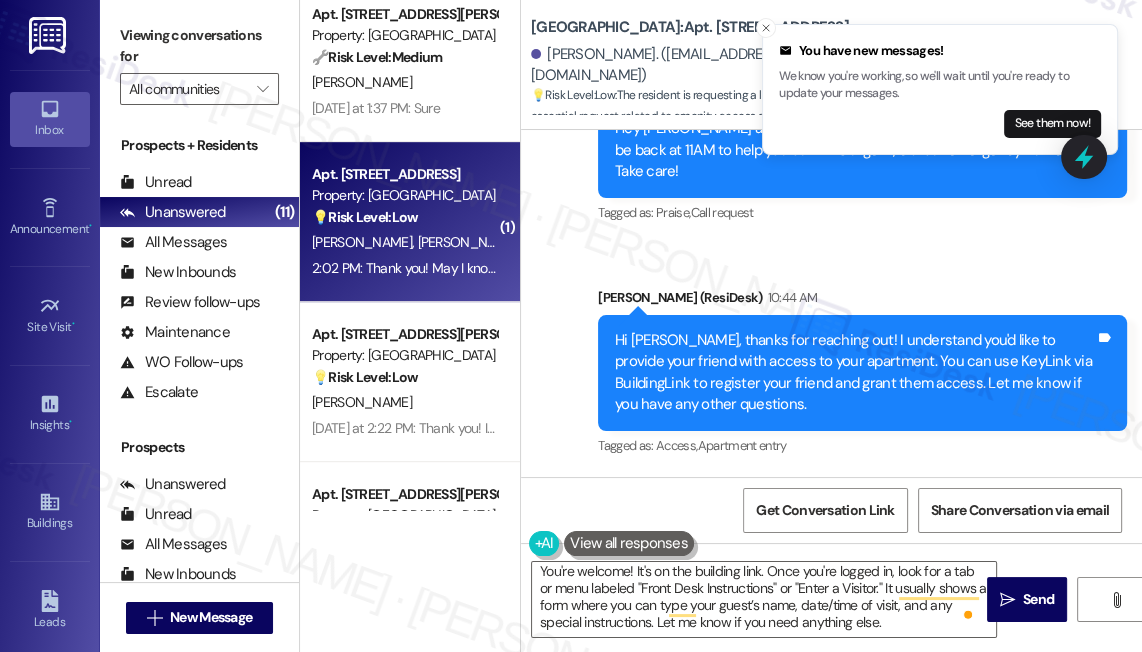 click on "Hi Ziyu, thanks for reaching out! I understand you'd like to provide your friend with access to your apartment. You can use KeyLink via BuildingLink to register your friend and grant them access. Let me know if you have any other questions." at bounding box center (855, 373) 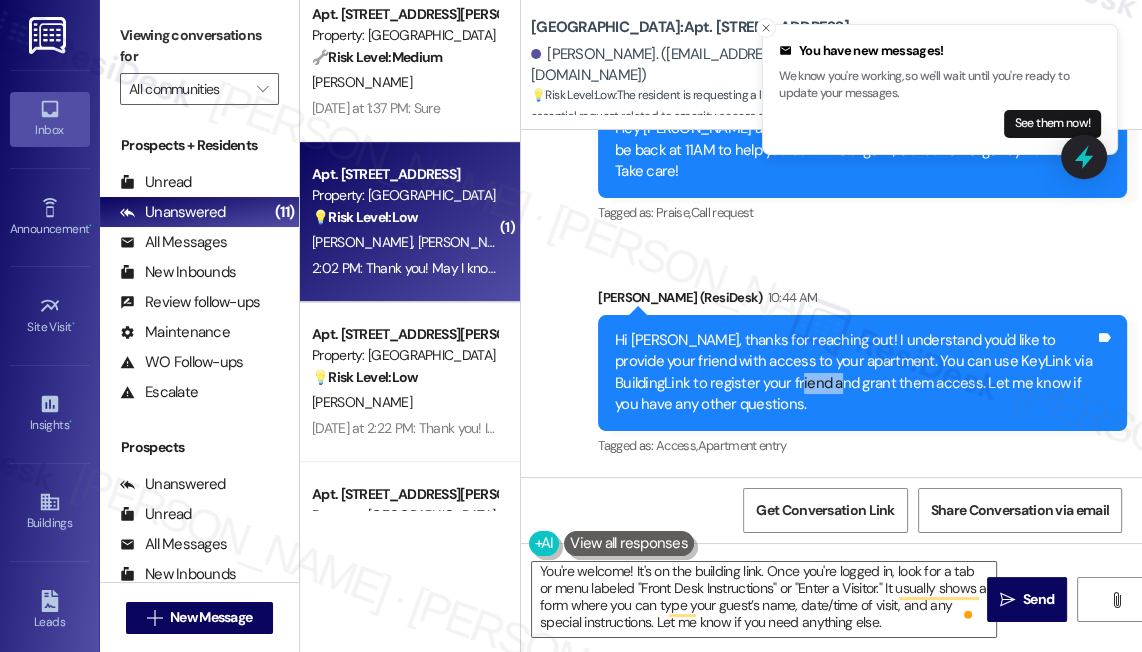 click on "Hi Ziyu, thanks for reaching out! I understand you'd like to provide your friend with access to your apartment. You can use KeyLink via BuildingLink to register your friend and grant them access. Let me know if you have any other questions." at bounding box center [855, 373] 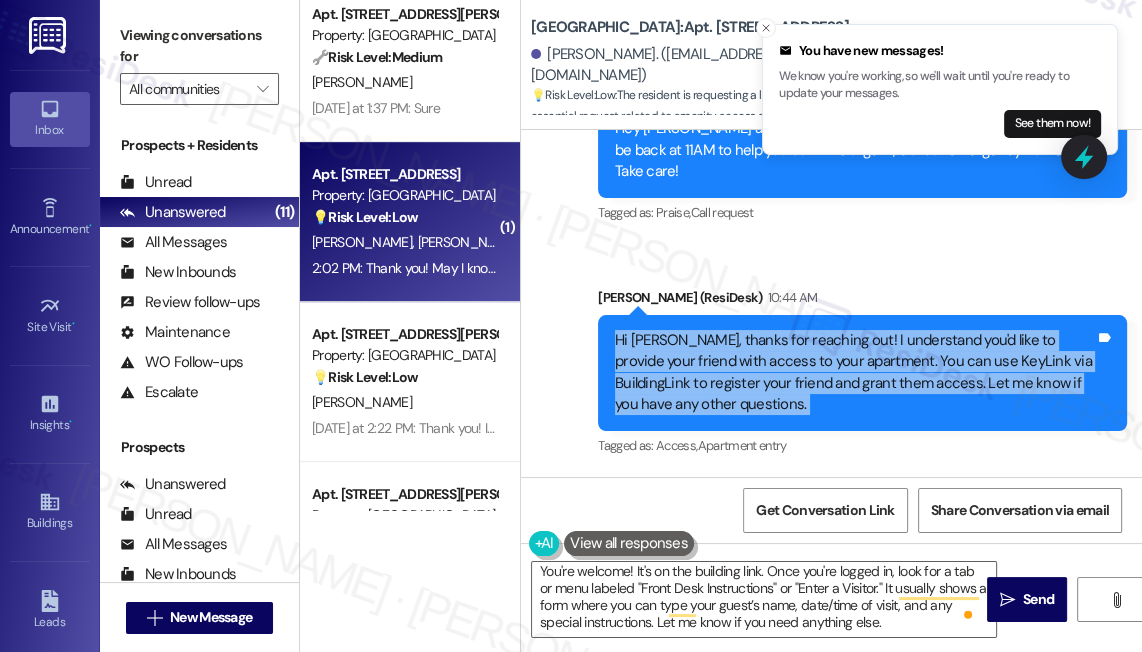 click on "Hi Ziyu, thanks for reaching out! I understand you'd like to provide your friend with access to your apartment. You can use KeyLink via BuildingLink to register your friend and grant them access. Let me know if you have any other questions." at bounding box center (855, 373) 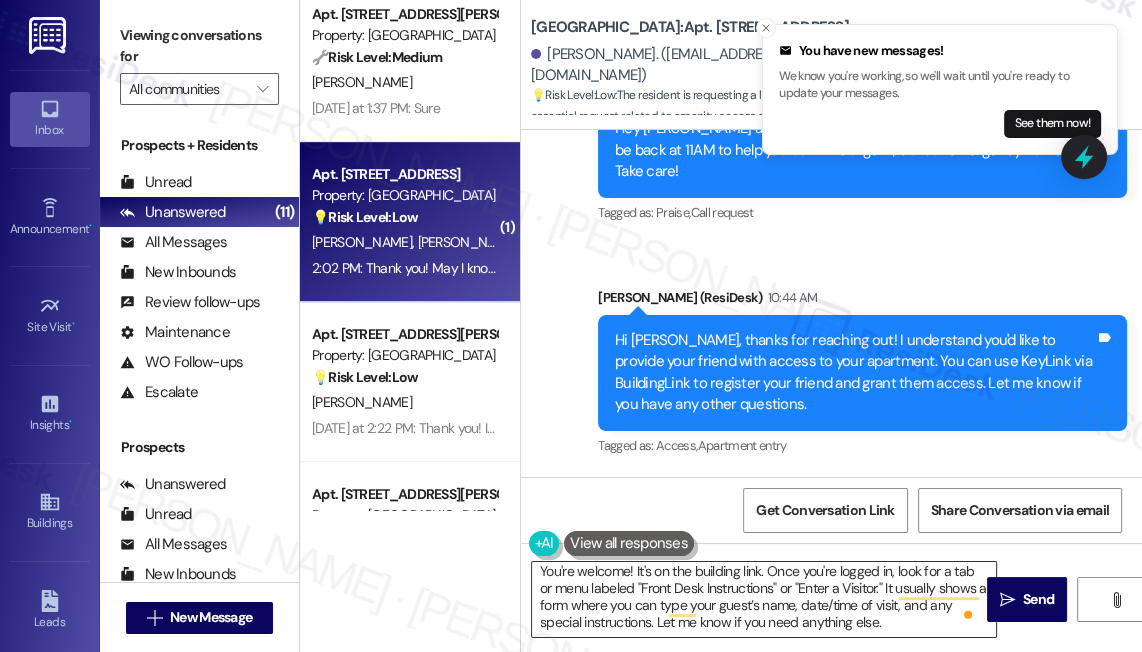 click on "You're welcome! It's on the building link. Once you're logged in, look for a tab or menu labeled "Front Desk Instructions" or "Enter a Visitor." It usually shows a form where you can type your guest’s name, date/time of visit, and any special instructions. Let me know if you need anything else." at bounding box center [764, 599] 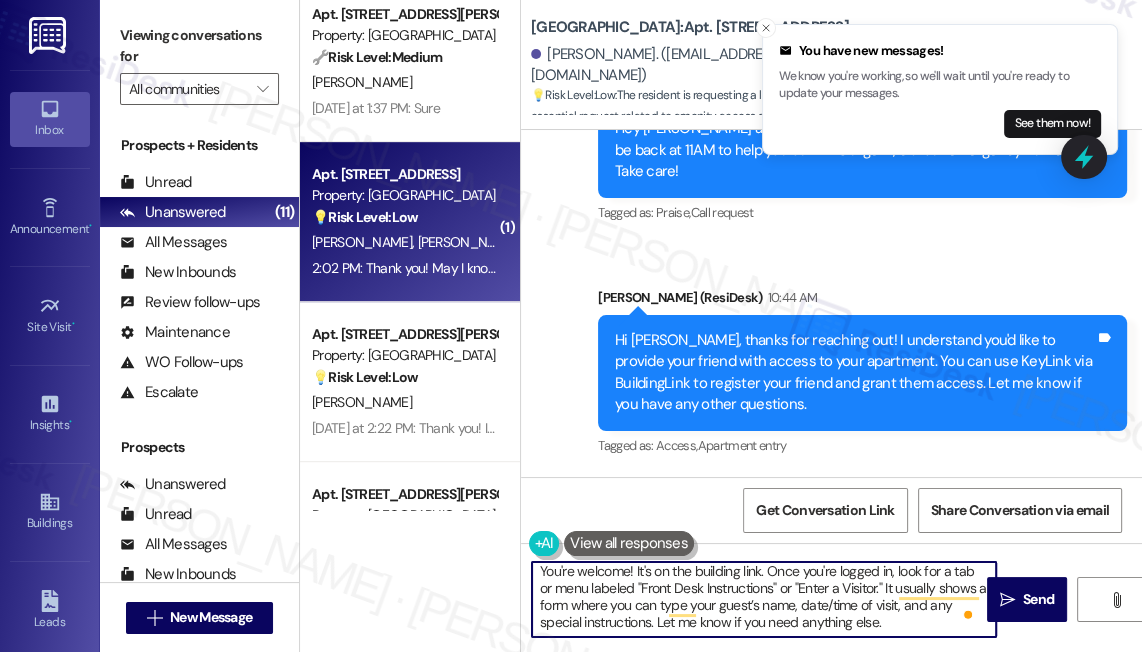 click on "You're welcome! It's on the building link. Once you're logged in, look for a tab or menu labeled "Front Desk Instructions" or "Enter a Visitor." It usually shows a form where you can type your guest’s name, date/time of visit, and any special instructions. Let me know if you need anything else." at bounding box center [764, 599] 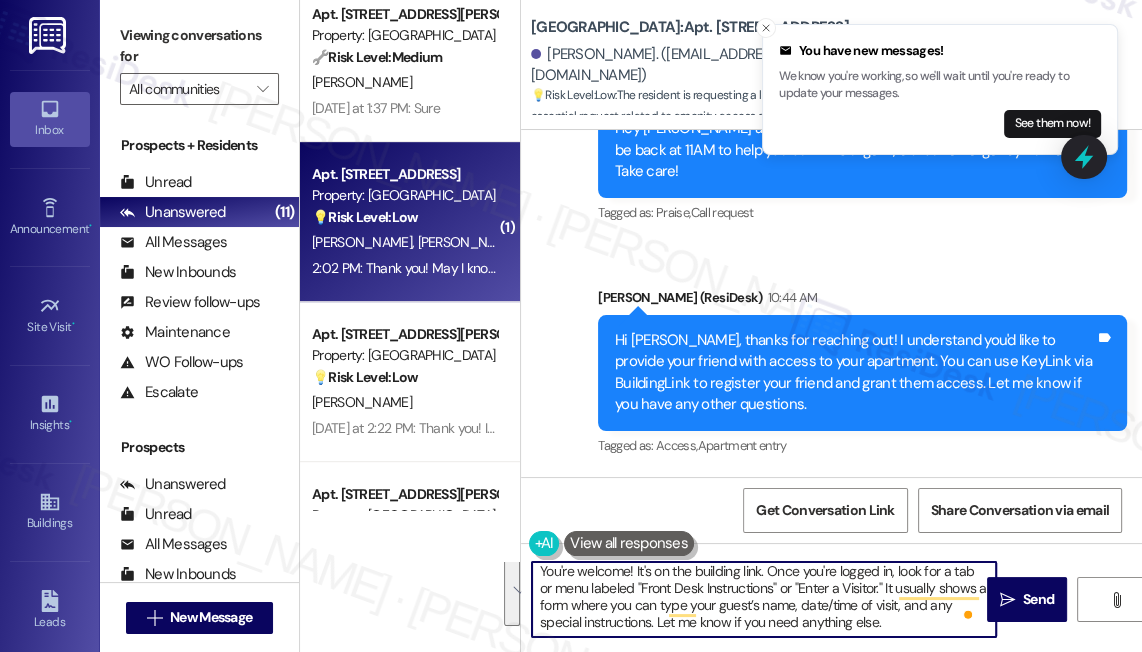 click on "You're welcome! It's on the building link. Once you're logged in, look for a tab or menu labeled "Front Desk Instructions" or "Enter a Visitor." It usually shows a form where you can type your guest’s name, date/time of visit, and any special instructions. Let me know if you need anything else." at bounding box center [764, 599] 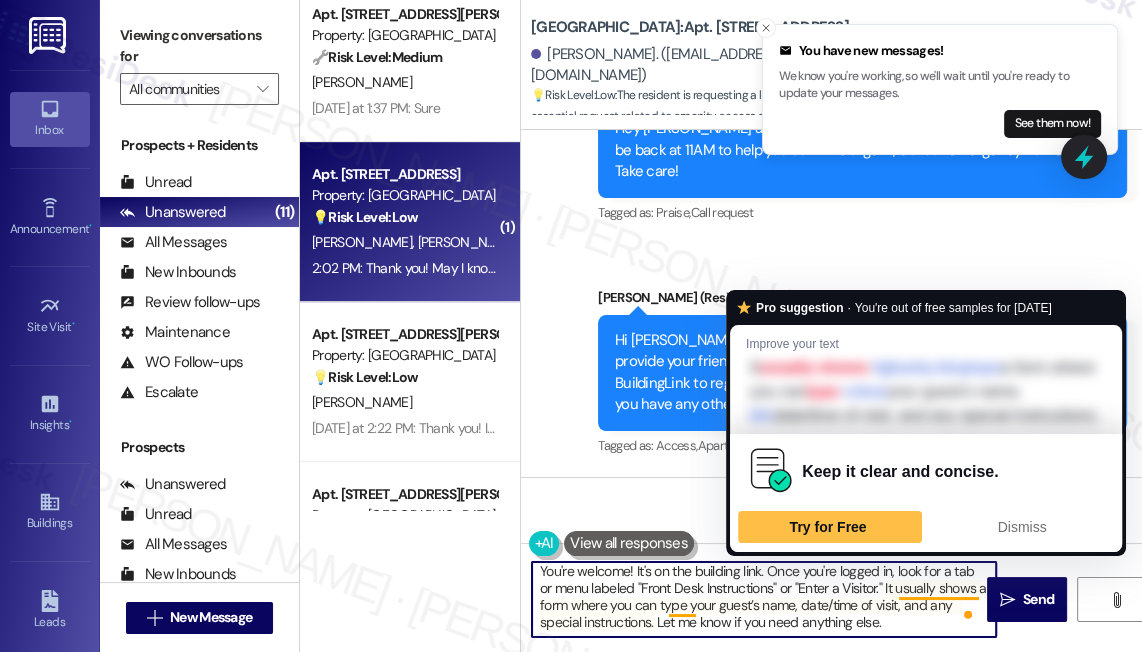 click on "You're welcome! It's on the building link. Once you're logged in, look for a tab or menu labeled "Front Desk Instructions" or "Enter a Visitor." It usually shows a form where you can type your guest’s name, date/time of visit, and any special instructions. Let me know if you need anything else." at bounding box center [764, 599] 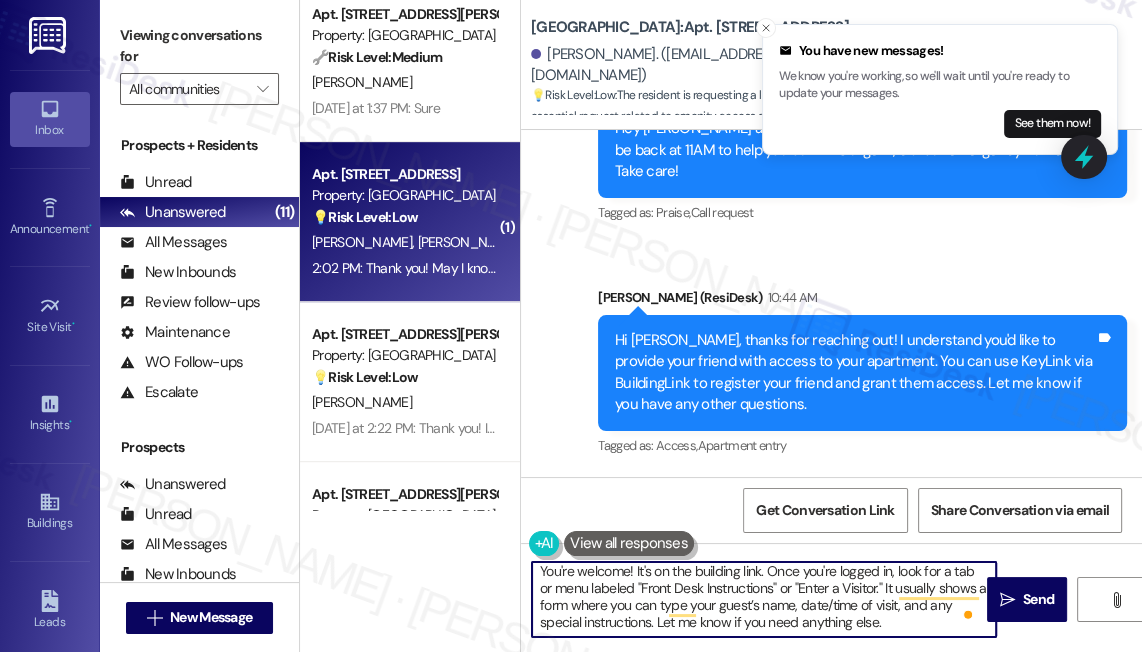 click on "You're welcome! It's on the building link. Once you're logged in, look for a tab or menu labeled "Front Desk Instructions" or "Enter a Visitor." It usually shows a form where you can type your guest’s name, date/time of visit, and any special instructions. Let me know if you need anything else." at bounding box center (764, 599) 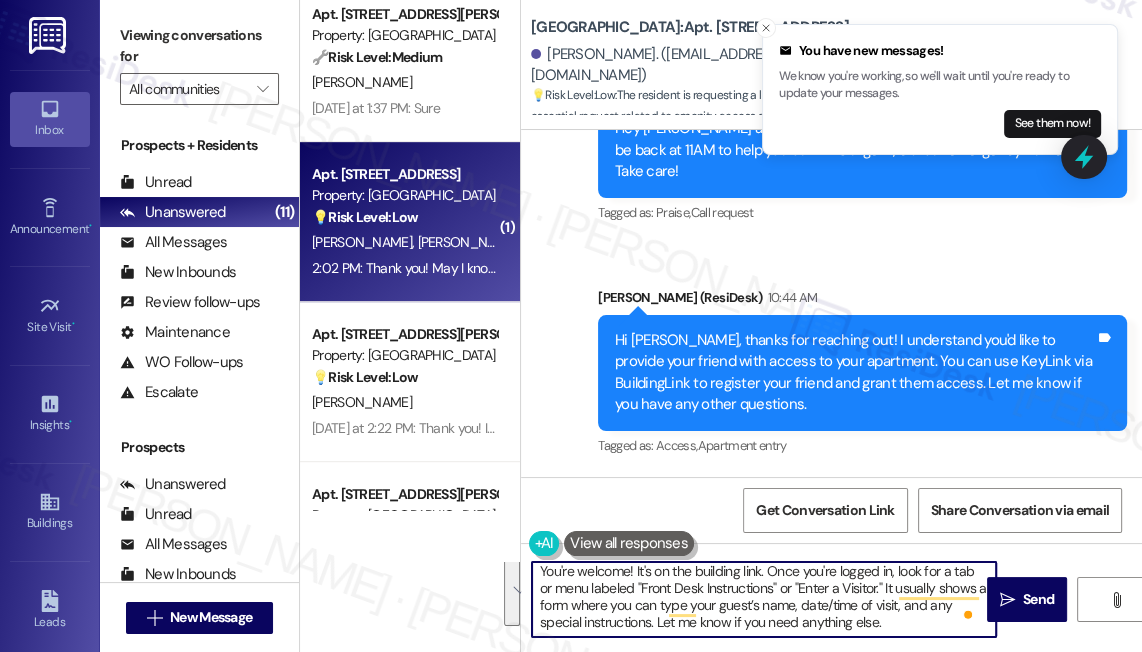 click on "You're welcome! It's on the building link. Once you're logged in, look for a tab or menu labeled "Front Desk Instructions" or "Enter a Visitor." It usually shows a form where you can type your guest’s name, date/time of visit, and any special instructions. Let me know if you need anything else." at bounding box center [764, 599] 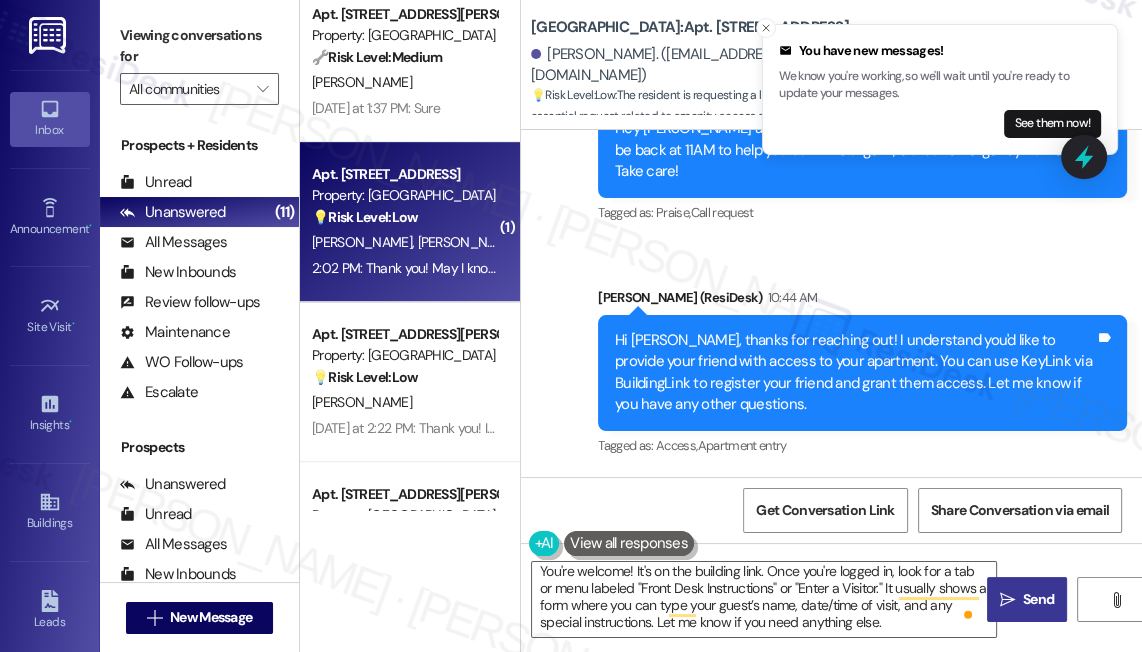 click on "Send" at bounding box center [1038, 599] 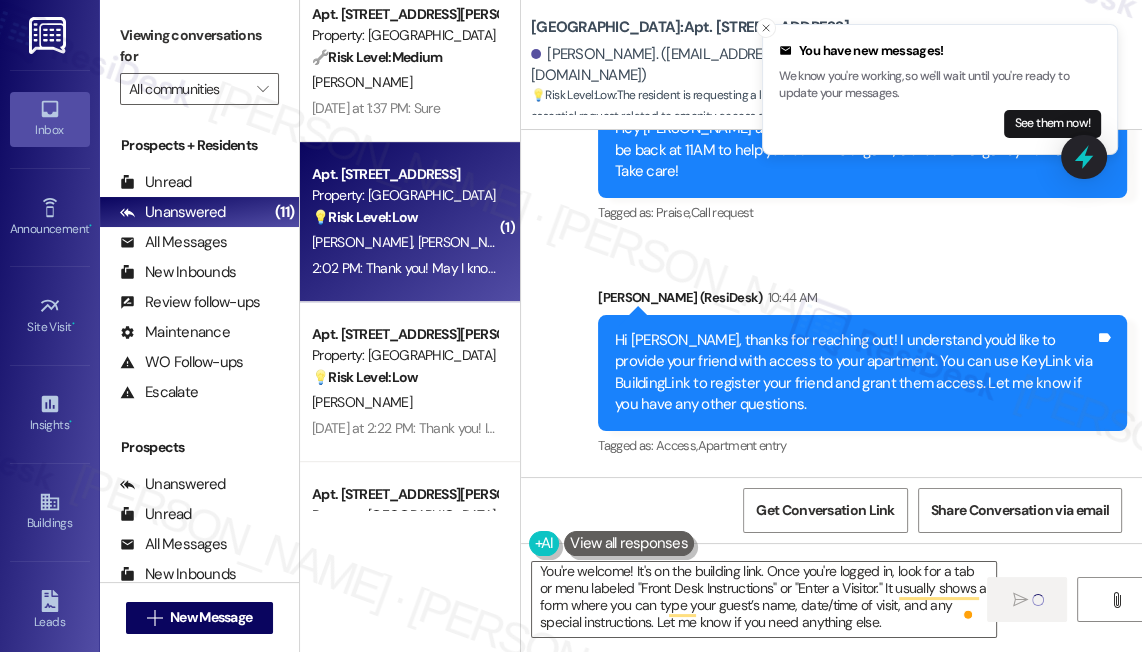 type 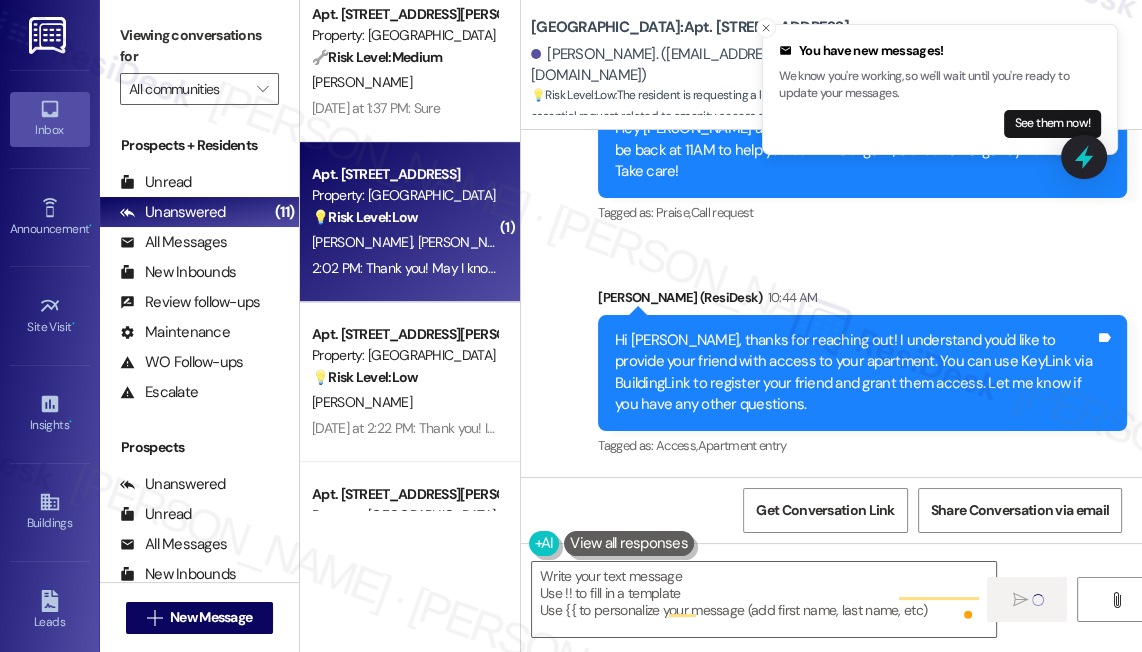 scroll, scrollTop: 0, scrollLeft: 0, axis: both 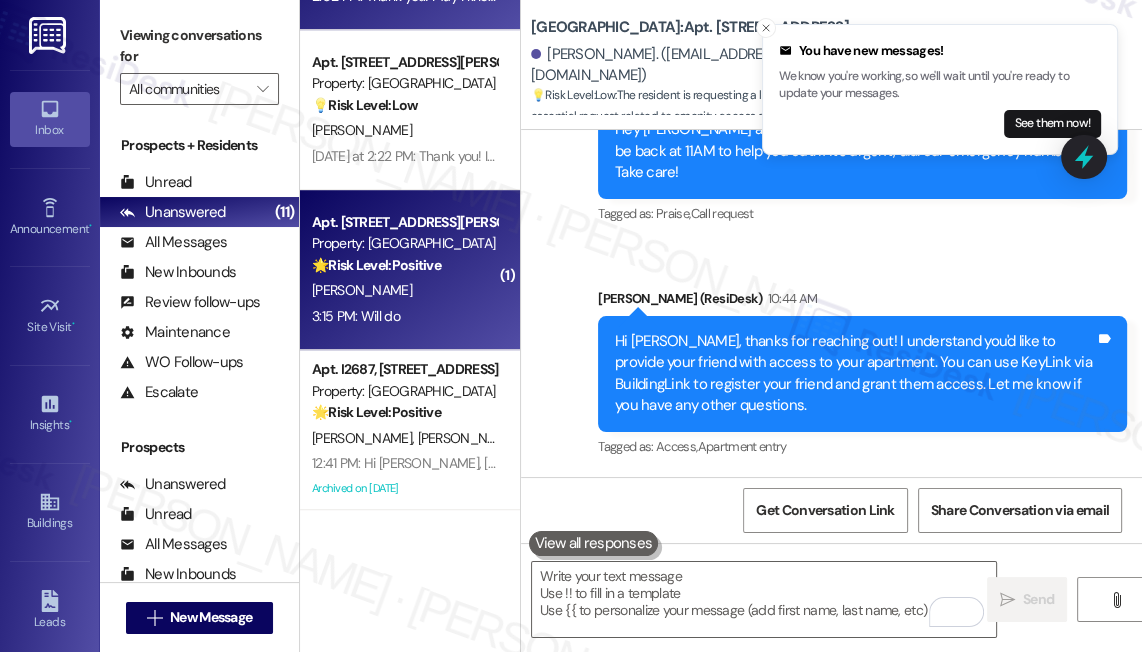 click on "🌟  Risk Level:  Positive" at bounding box center [376, 265] 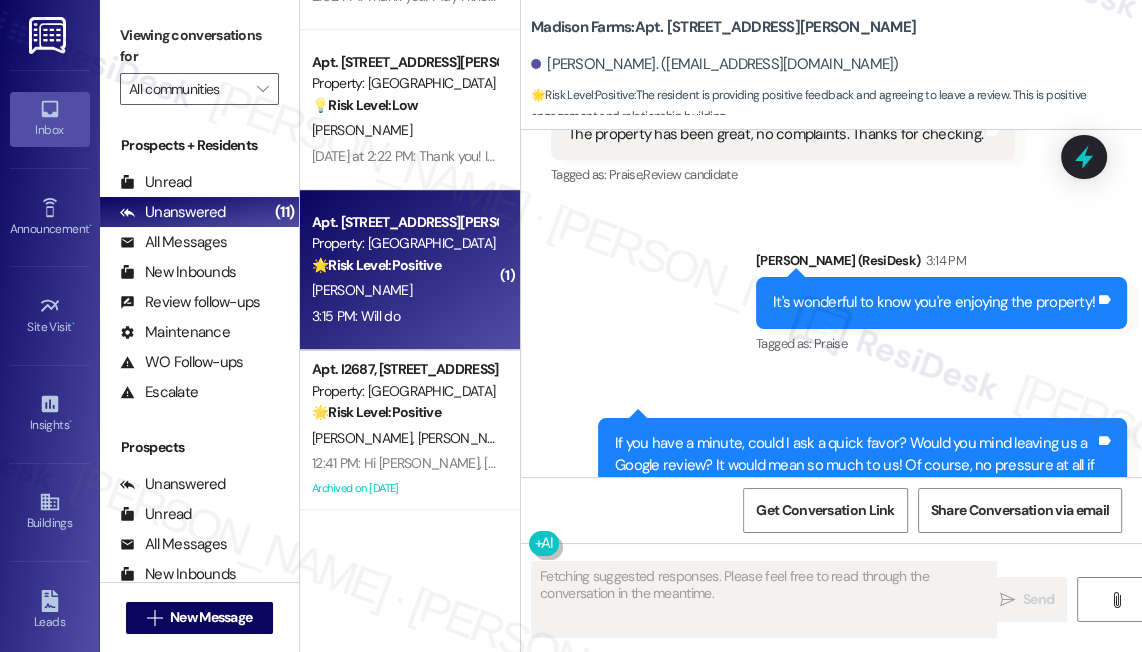 scroll, scrollTop: 2321, scrollLeft: 0, axis: vertical 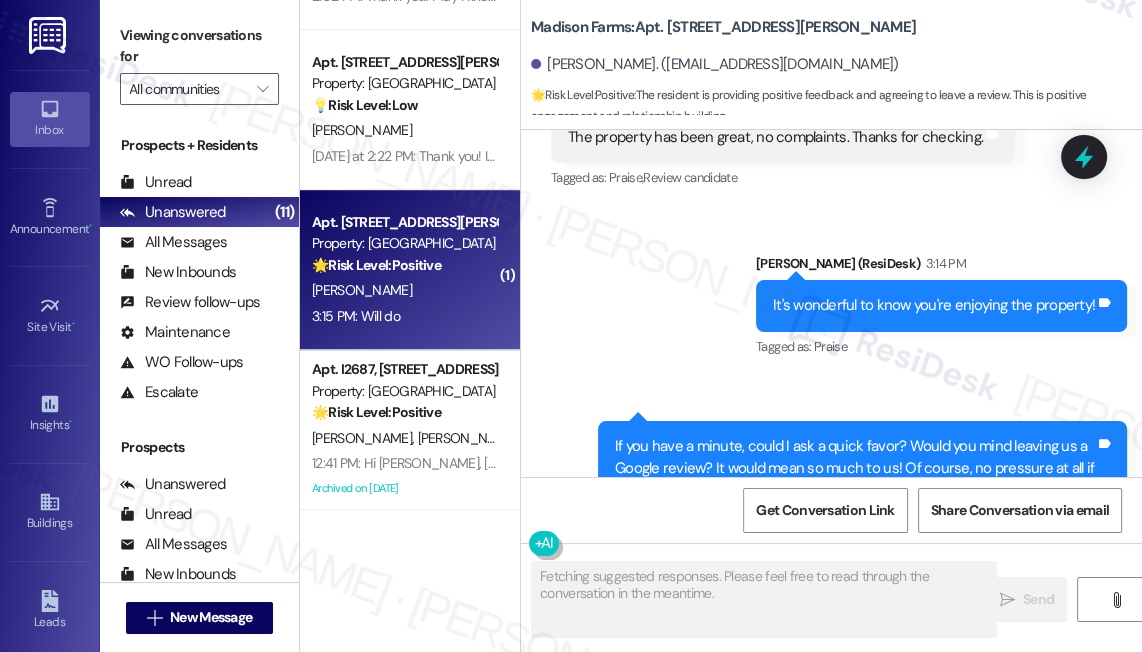 click on "It's wonderful to know you're enjoying the property!" at bounding box center [934, 305] 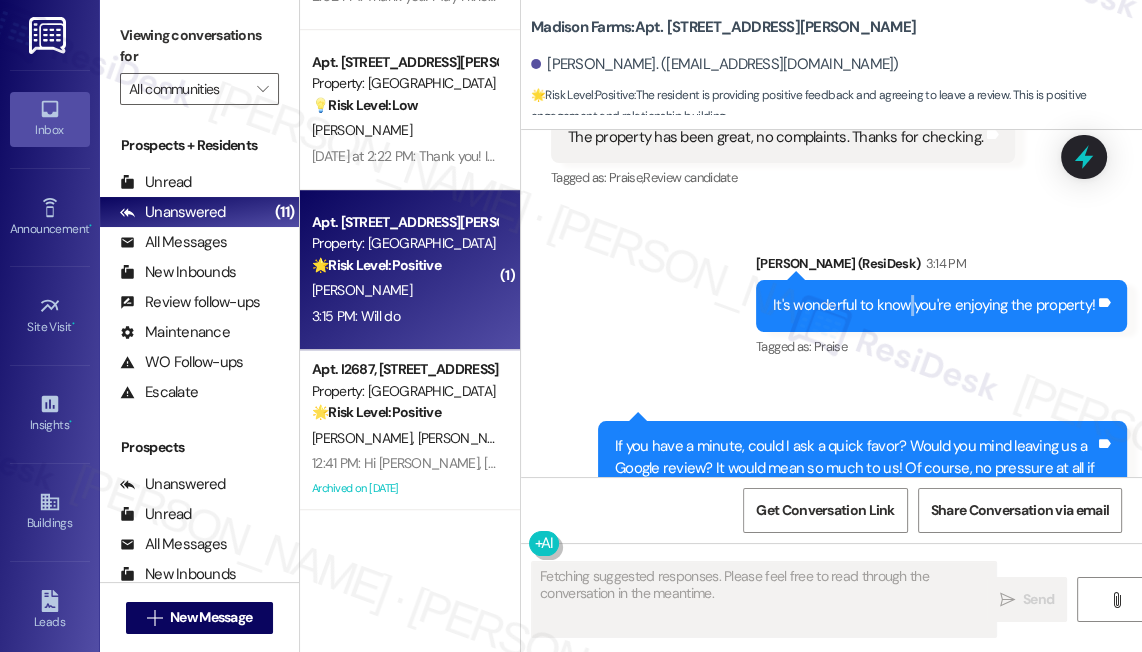 click on "It's wonderful to know you're enjoying the property!" at bounding box center (934, 305) 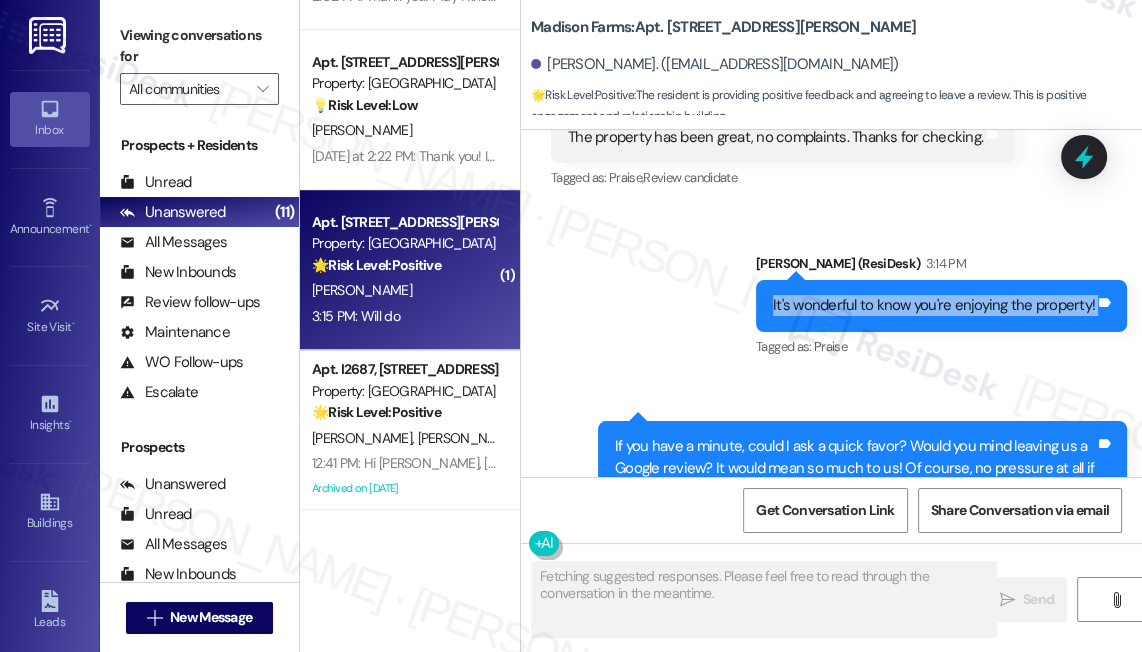 click on "It's wonderful to know you're enjoying the property!" at bounding box center (934, 305) 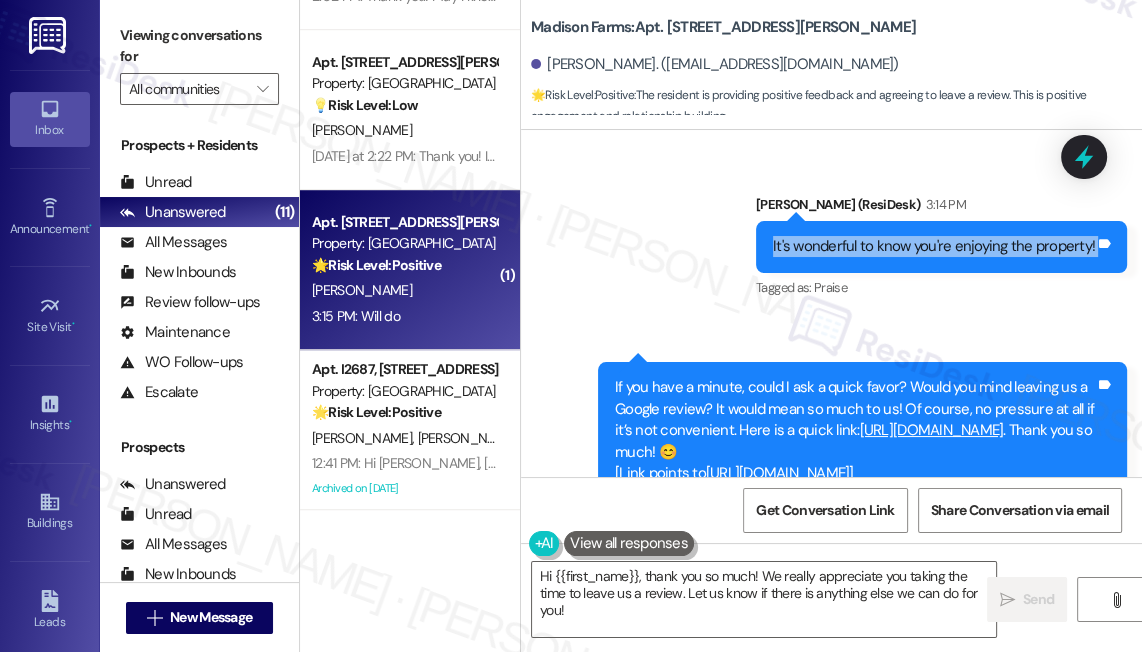 scroll, scrollTop: 2412, scrollLeft: 0, axis: vertical 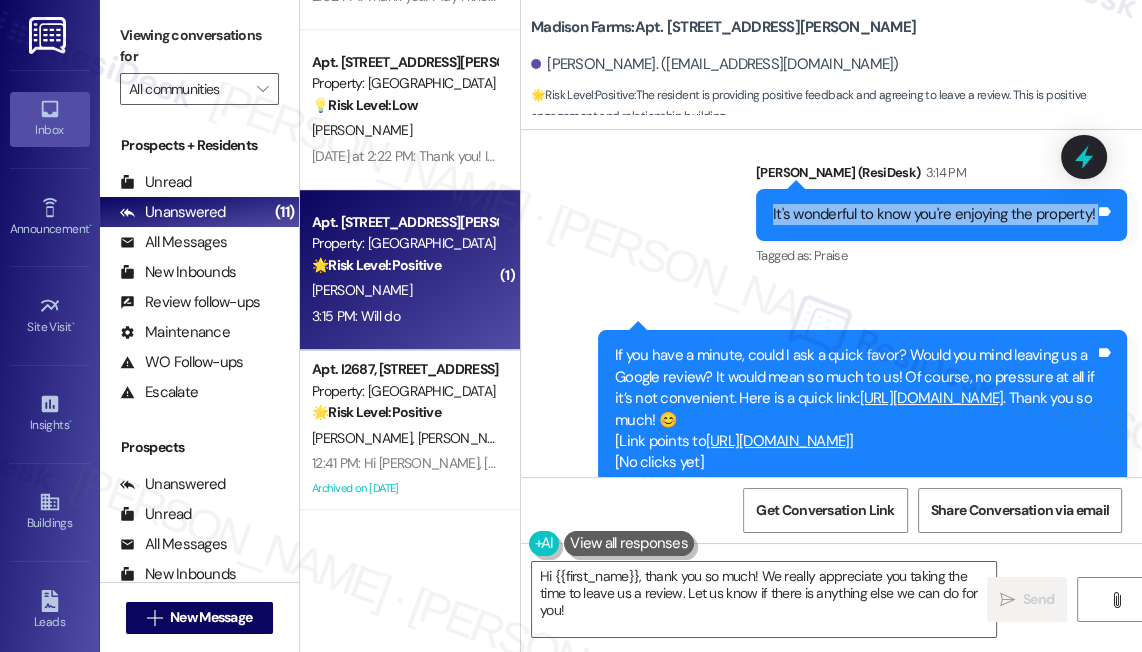 click on "If you have a minute, could I ask a quick favor? Would you mind leaving us a Google review? It would mean so much to us! Of course, no pressure at all if it’s not convenient. Here is a quick link:  https://www.theresidesk.com/links/review-fBWwoK84I . Thank you so much! 😊
[Link points to  https://search.google.com/local/writereview?placeid=ChIJWXOTcSoVxIkRSfd-WhPrwGA ]
[No clicks yet]" at bounding box center (855, 409) 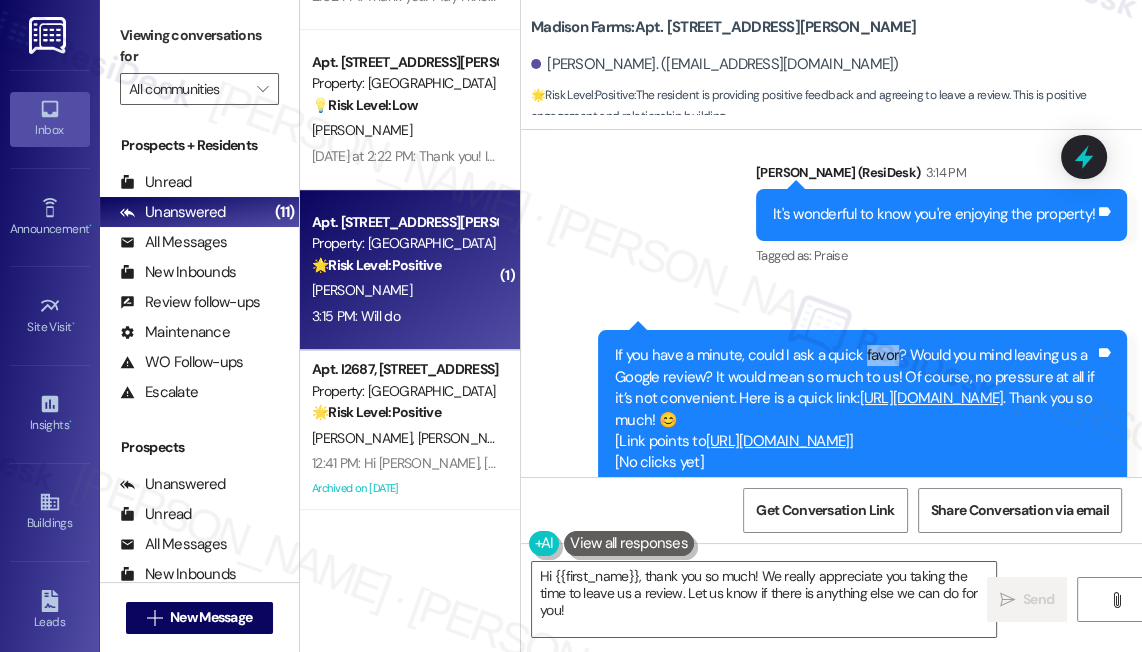 click on "If you have a minute, could I ask a quick favor? Would you mind leaving us a Google review? It would mean so much to us! Of course, no pressure at all if it’s not convenient. Here is a quick link:  https://www.theresidesk.com/links/review-fBWwoK84I . Thank you so much! 😊
[Link points to  https://search.google.com/local/writereview?placeid=ChIJWXOTcSoVxIkRSfd-WhPrwGA ]
[No clicks yet]" at bounding box center (855, 409) 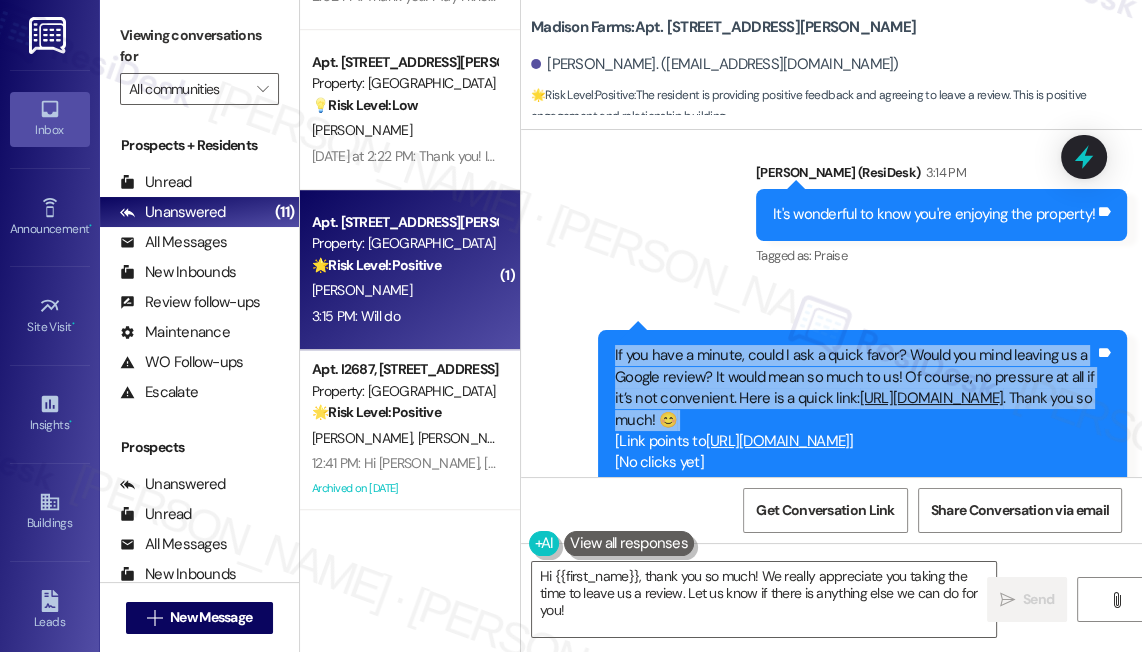 click on "If you have a minute, could I ask a quick favor? Would you mind leaving us a Google review? It would mean so much to us! Of course, no pressure at all if it’s not convenient. Here is a quick link:  https://www.theresidesk.com/links/review-fBWwoK84I . Thank you so much! 😊
[Link points to  https://search.google.com/local/writereview?placeid=ChIJWXOTcSoVxIkRSfd-WhPrwGA ]
[No clicks yet]" at bounding box center [855, 409] 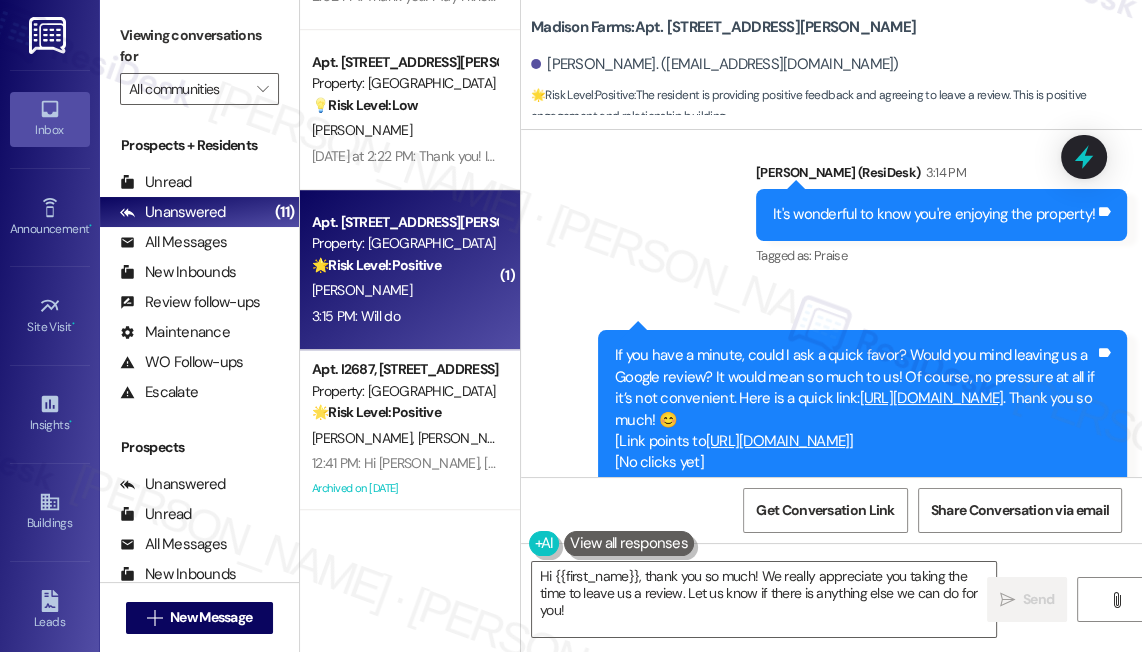 click on "If you have a minute, could I ask a quick favor? Would you mind leaving us a Google review? It would mean so much to us! Of course, no pressure at all if it’s not convenient. Here is a quick link:  https://www.theresidesk.com/links/review-fBWwoK84I . Thank you so much! 😊
[Link points to  https://search.google.com/local/writereview?placeid=ChIJWXOTcSoVxIkRSfd-WhPrwGA ]
[No clicks yet]" at bounding box center (855, 409) 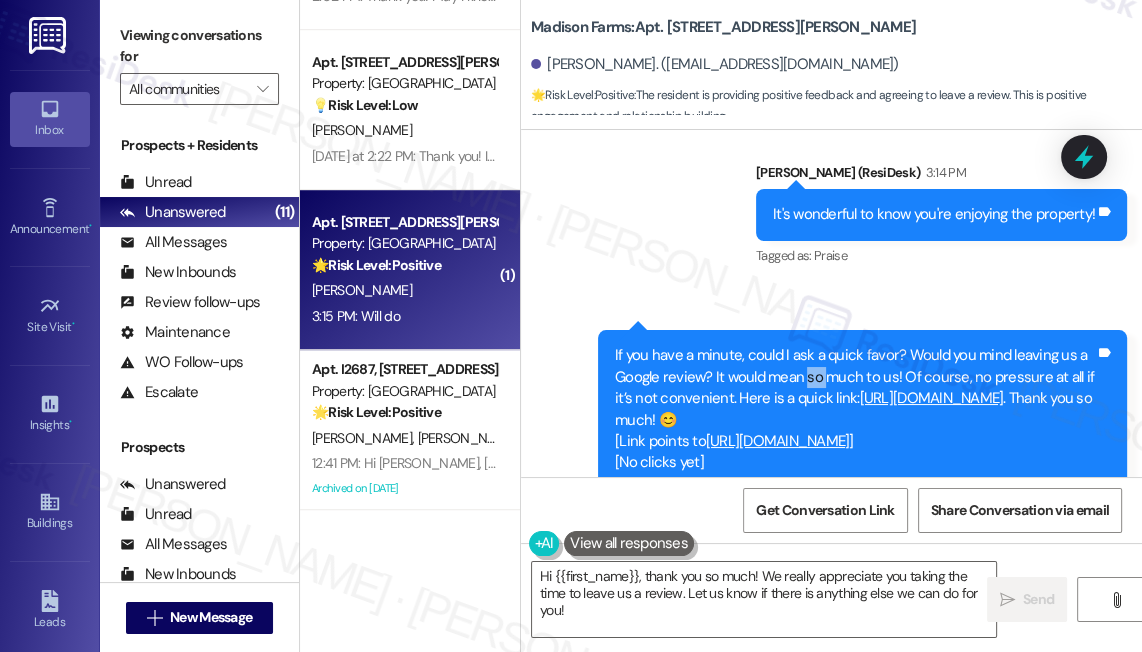 click on "If you have a minute, could I ask a quick favor? Would you mind leaving us a Google review? It would mean so much to us! Of course, no pressure at all if it’s not convenient. Here is a quick link:  https://www.theresidesk.com/links/review-fBWwoK84I . Thank you so much! 😊
[Link points to  https://search.google.com/local/writereview?placeid=ChIJWXOTcSoVxIkRSfd-WhPrwGA ]
[No clicks yet]" at bounding box center (855, 409) 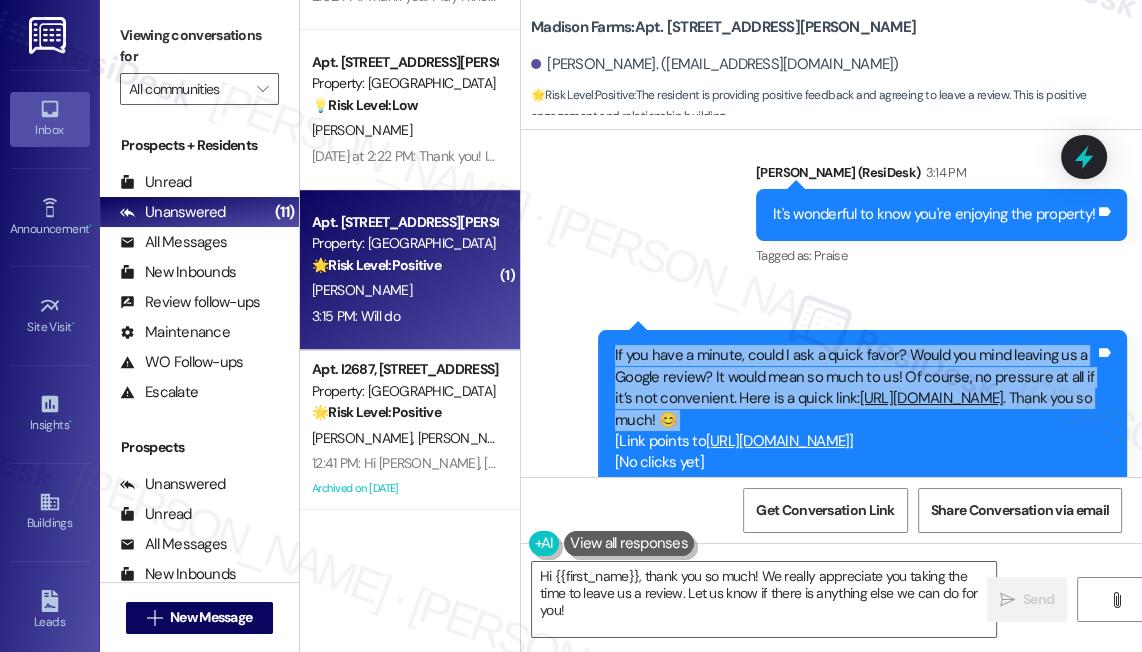 click on "If you have a minute, could I ask a quick favor? Would you mind leaving us a Google review? It would mean so much to us! Of course, no pressure at all if it’s not convenient. Here is a quick link:  https://www.theresidesk.com/links/review-fBWwoK84I . Thank you so much! 😊
[Link points to  https://search.google.com/local/writereview?placeid=ChIJWXOTcSoVxIkRSfd-WhPrwGA ]
[No clicks yet]" at bounding box center (855, 409) 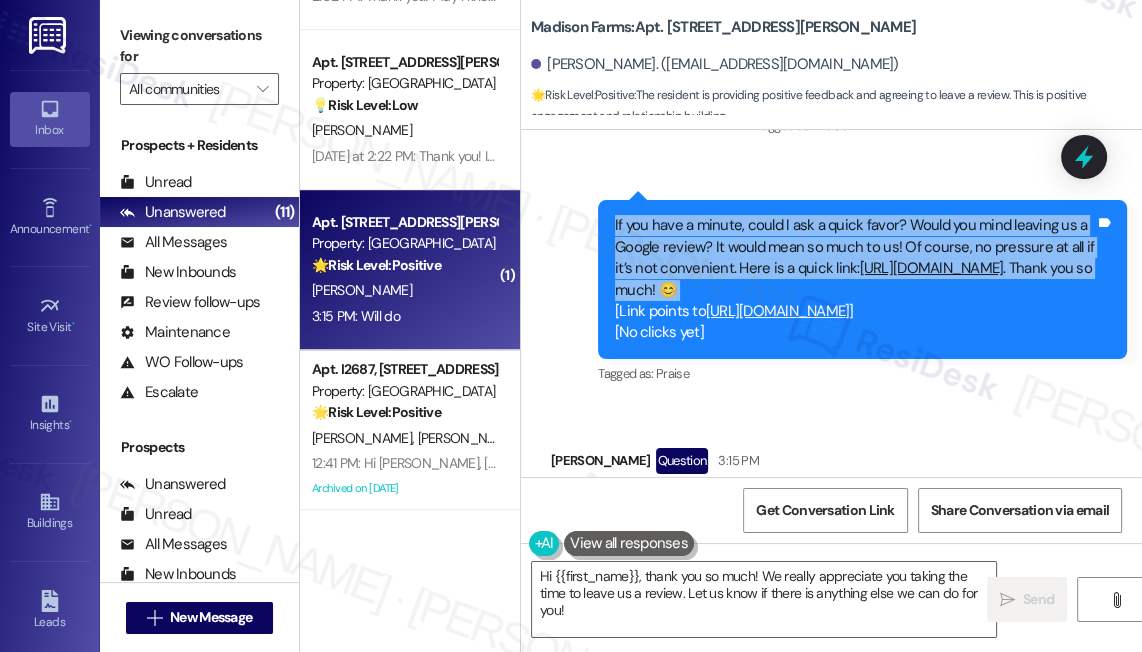 scroll, scrollTop: 2685, scrollLeft: 0, axis: vertical 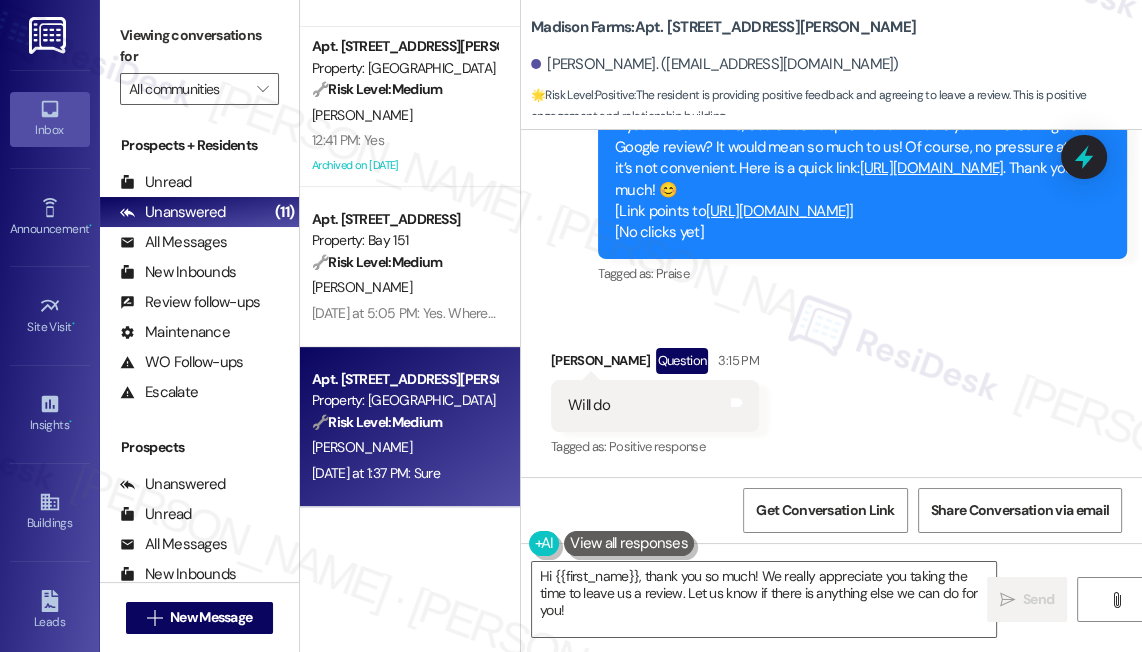 click on "🔧  Risk Level:  Medium" at bounding box center [377, 262] 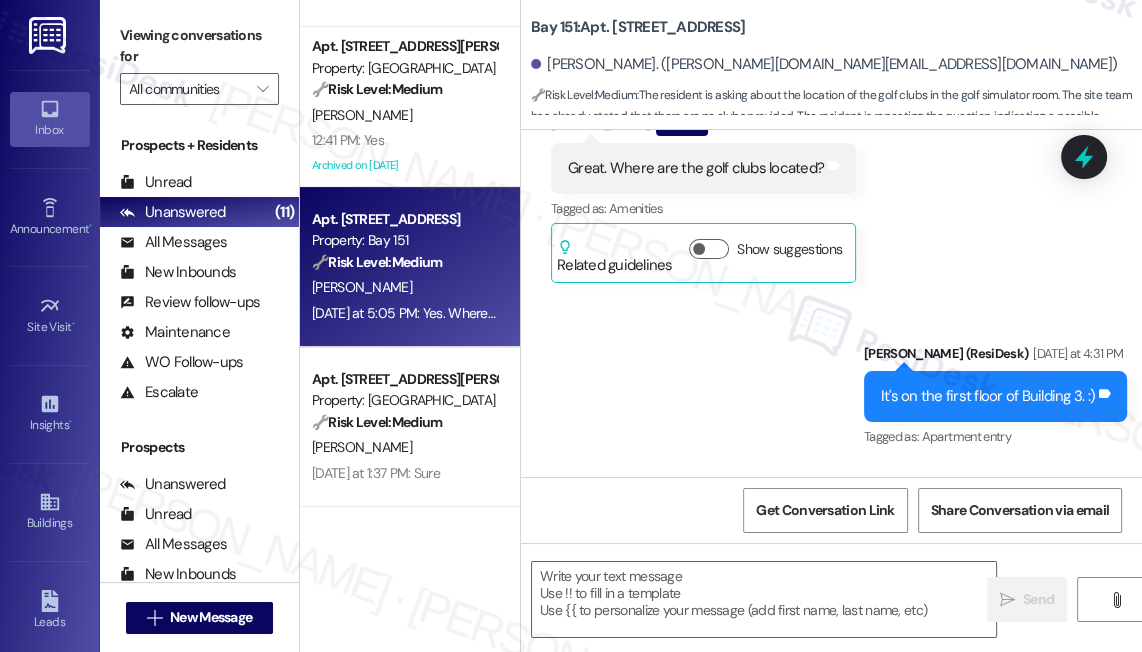 scroll, scrollTop: 12586, scrollLeft: 0, axis: vertical 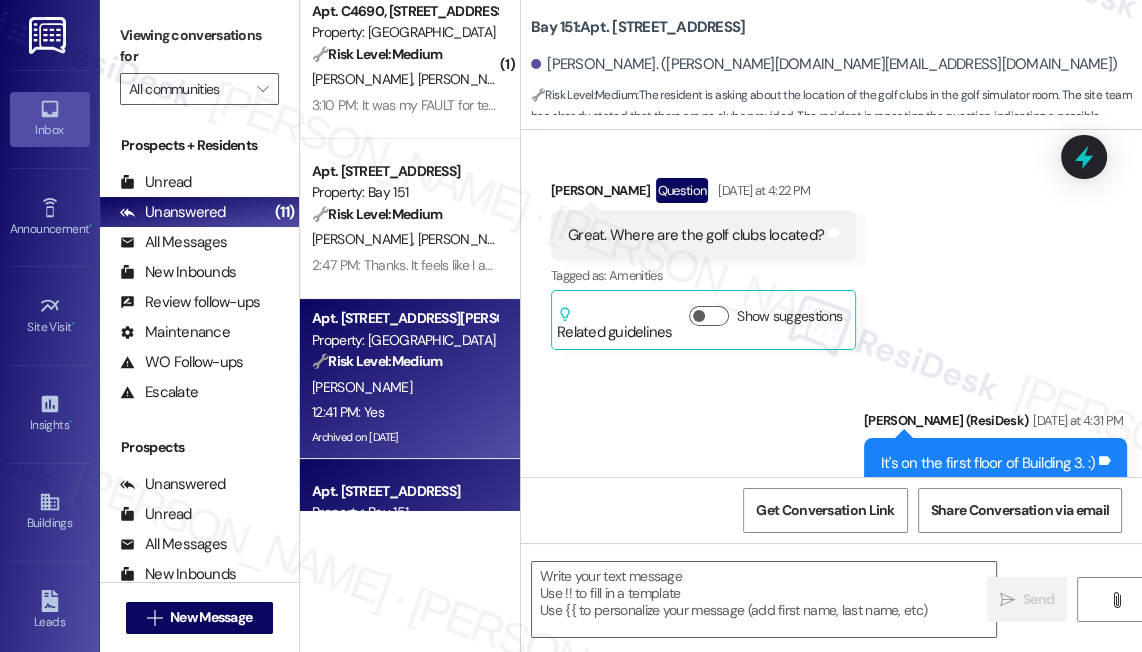 click on "🔧  Risk Level:  Medium" at bounding box center [377, 361] 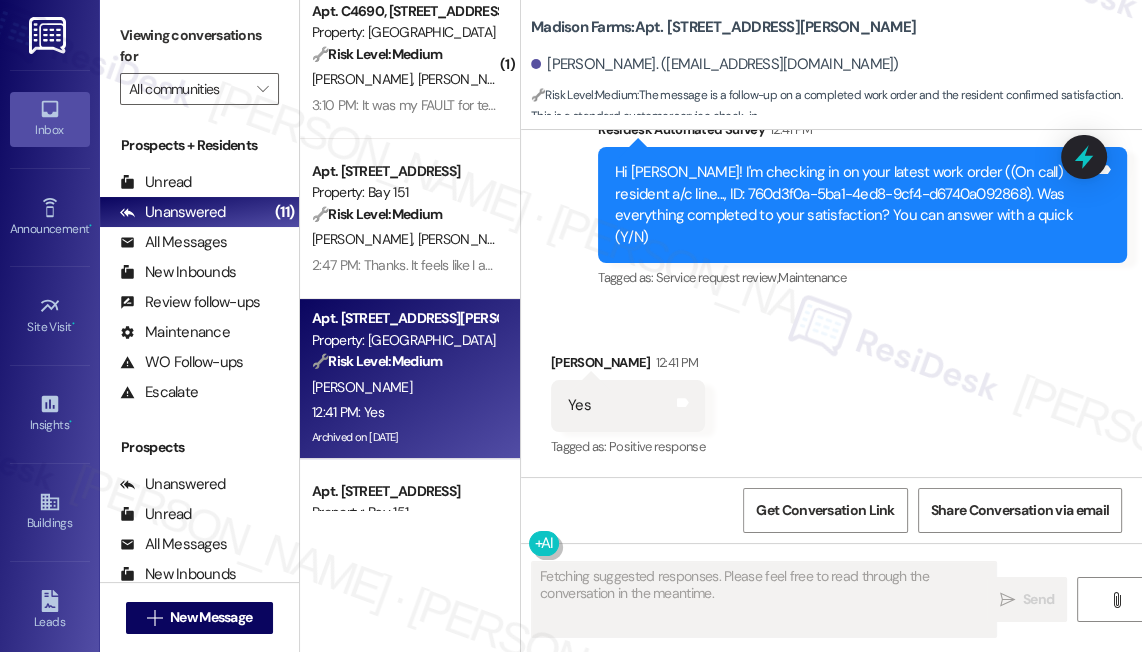 scroll, scrollTop: 4253, scrollLeft: 0, axis: vertical 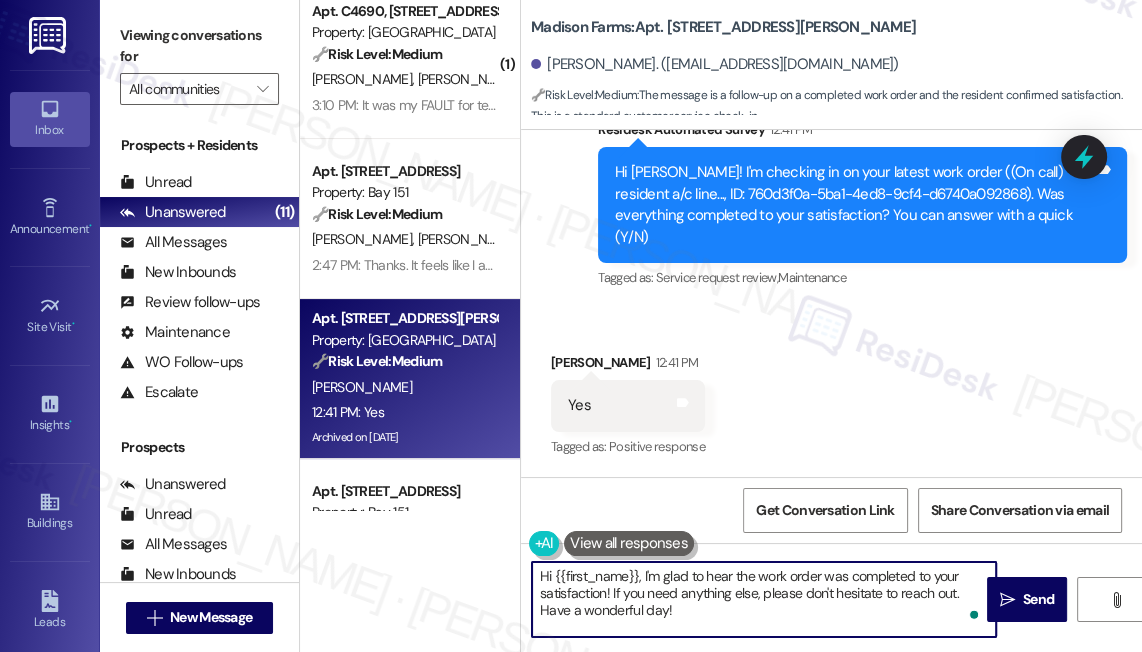 drag, startPoint x: 729, startPoint y: 612, endPoint x: 655, endPoint y: 584, distance: 79.12016 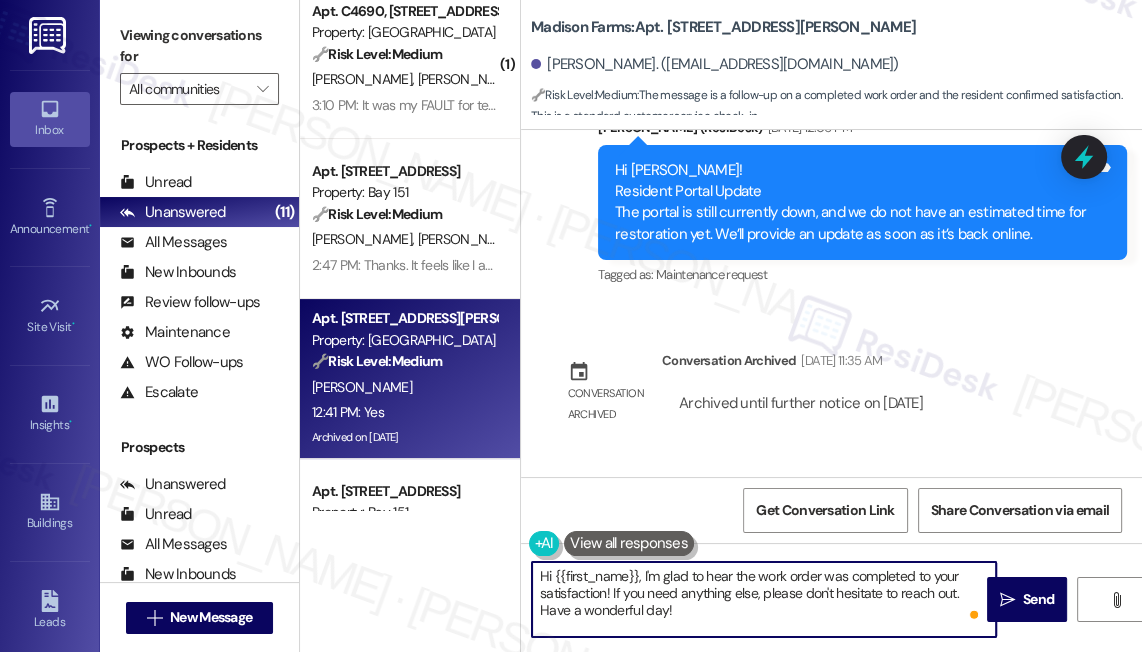 scroll, scrollTop: 3799, scrollLeft: 0, axis: vertical 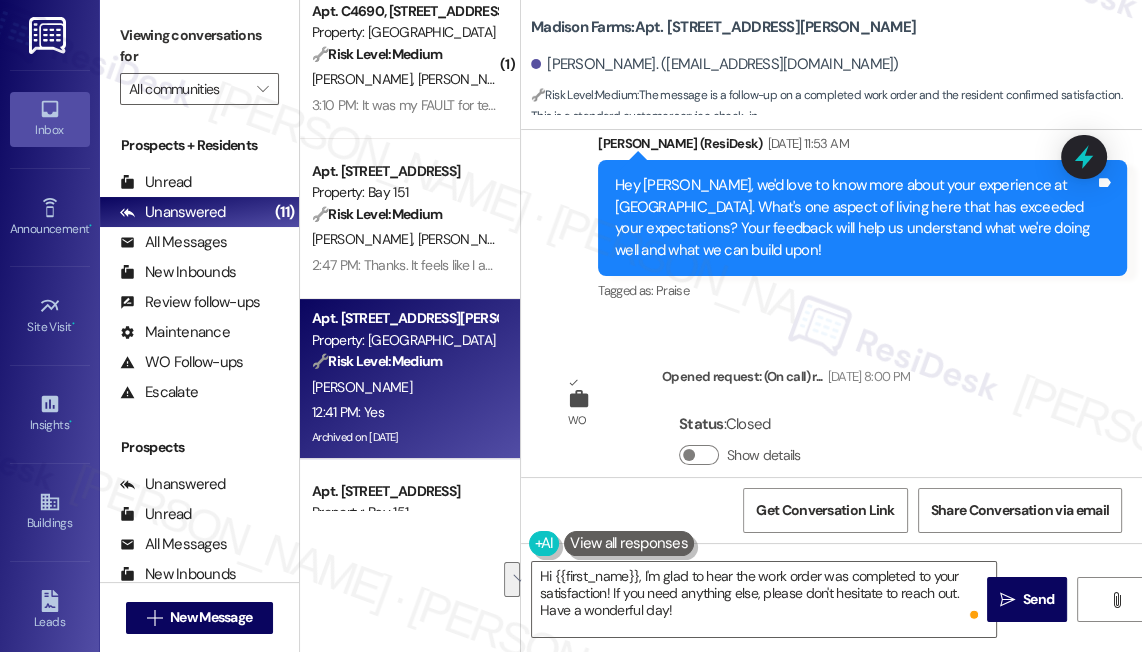 click on "Viewing conversations for" at bounding box center [199, 46] 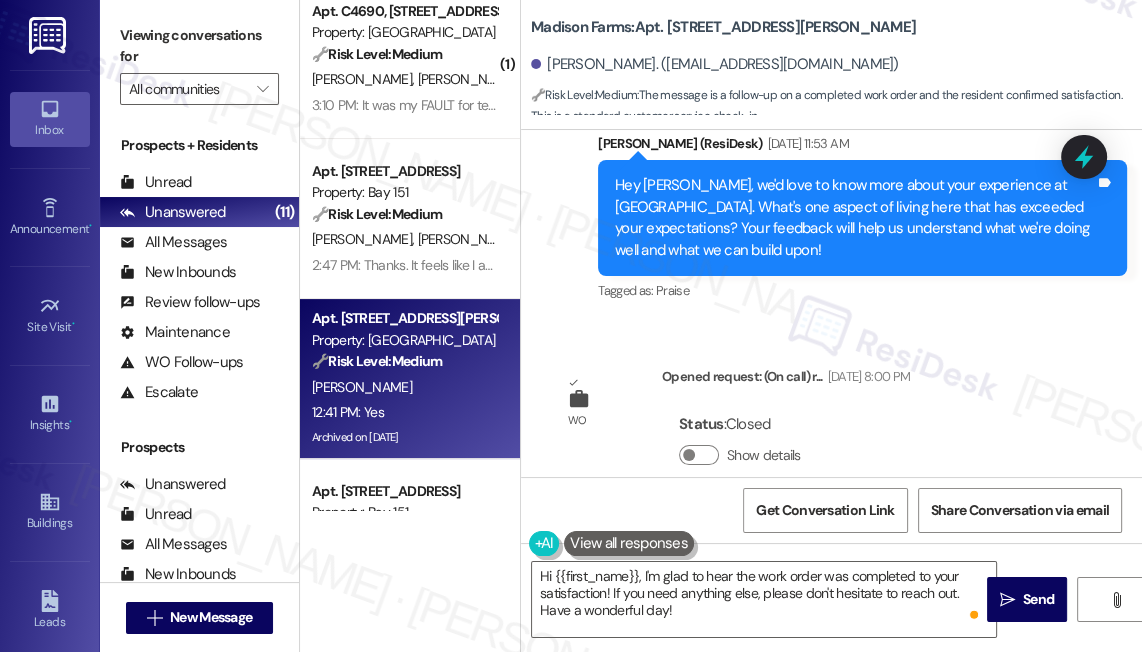 click on "WO Opened request: (On call) r... Jul 15, 2025 at 8:00 PM Status :  Closed Show details" at bounding box center (730, 430) 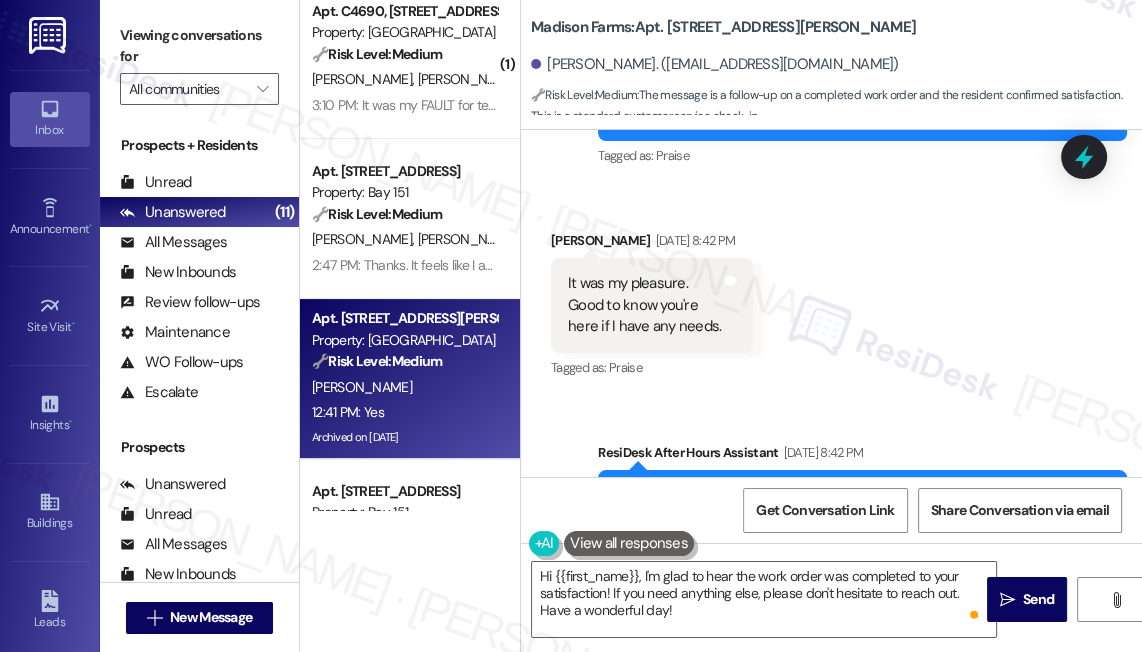 drag, startPoint x: 137, startPoint y: 32, endPoint x: 150, endPoint y: 40, distance: 15.264338 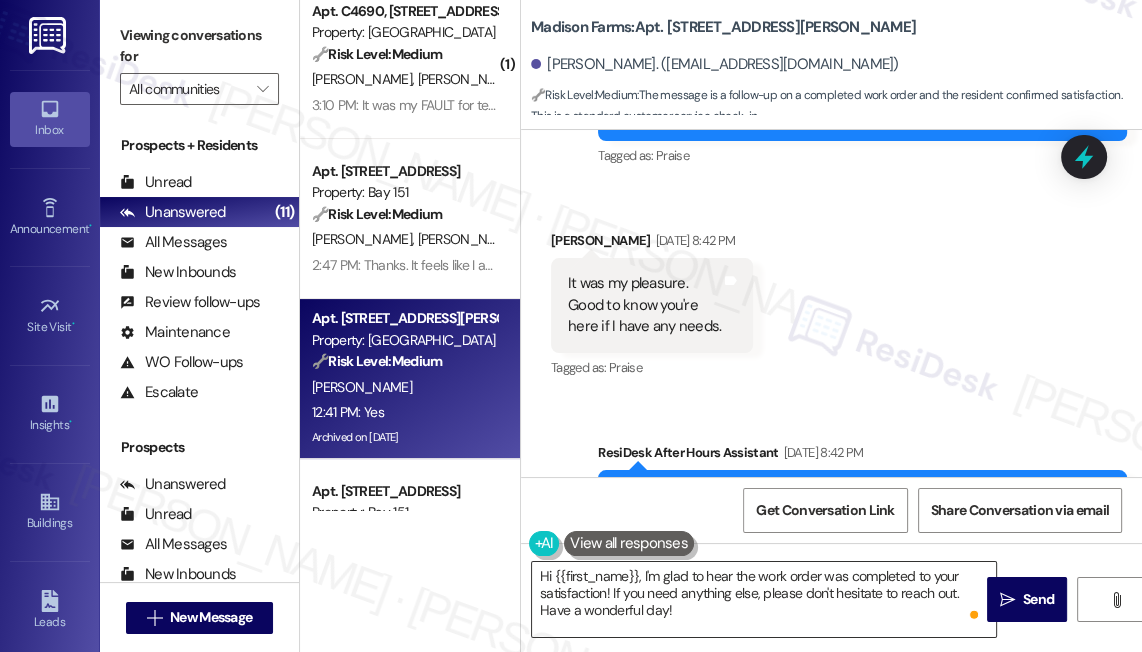 click on "Hi {{first_name}}, I'm glad to hear the work order was completed to your satisfaction! If you need anything else, please don't hesitate to reach out. Have a wonderful day!" at bounding box center [764, 599] 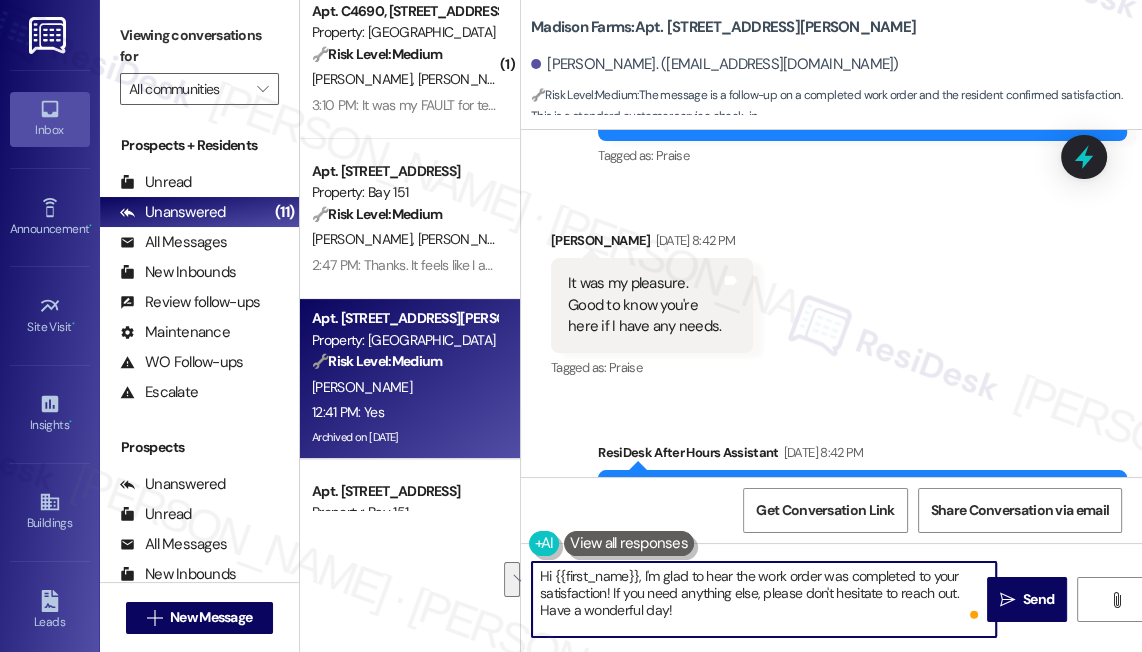 drag, startPoint x: 763, startPoint y: 610, endPoint x: 613, endPoint y: 589, distance: 151.46286 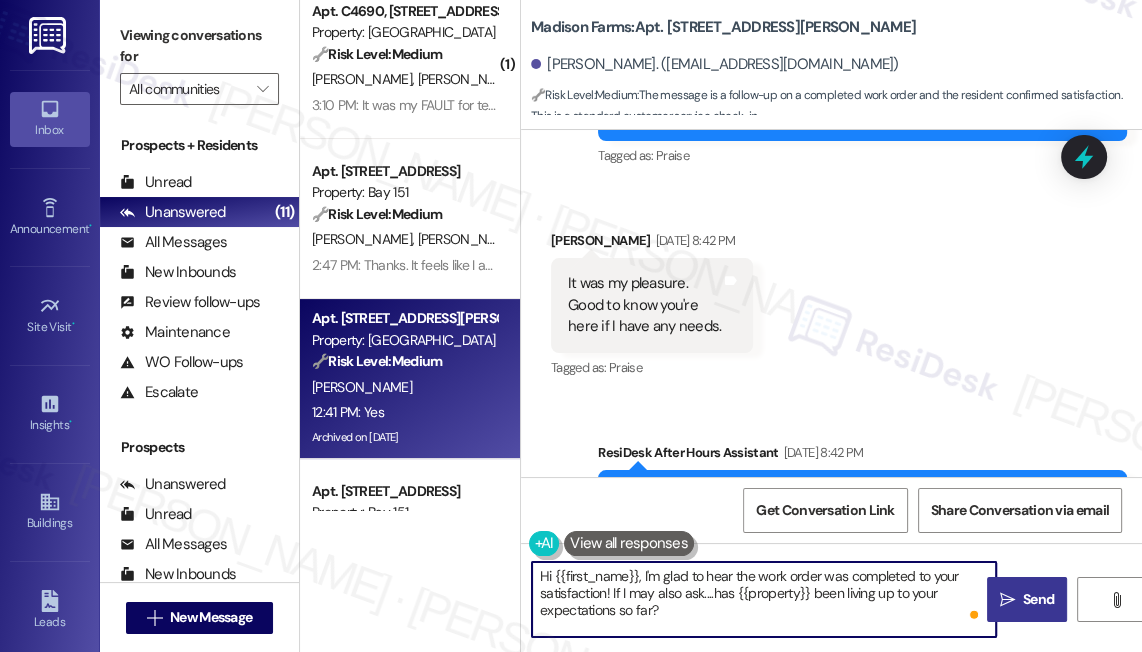 type on "Hi {{first_name}}, I'm glad to hear the work order was completed to your satisfaction! If I may also ask....has {{property}} been living up to your expectations so far?" 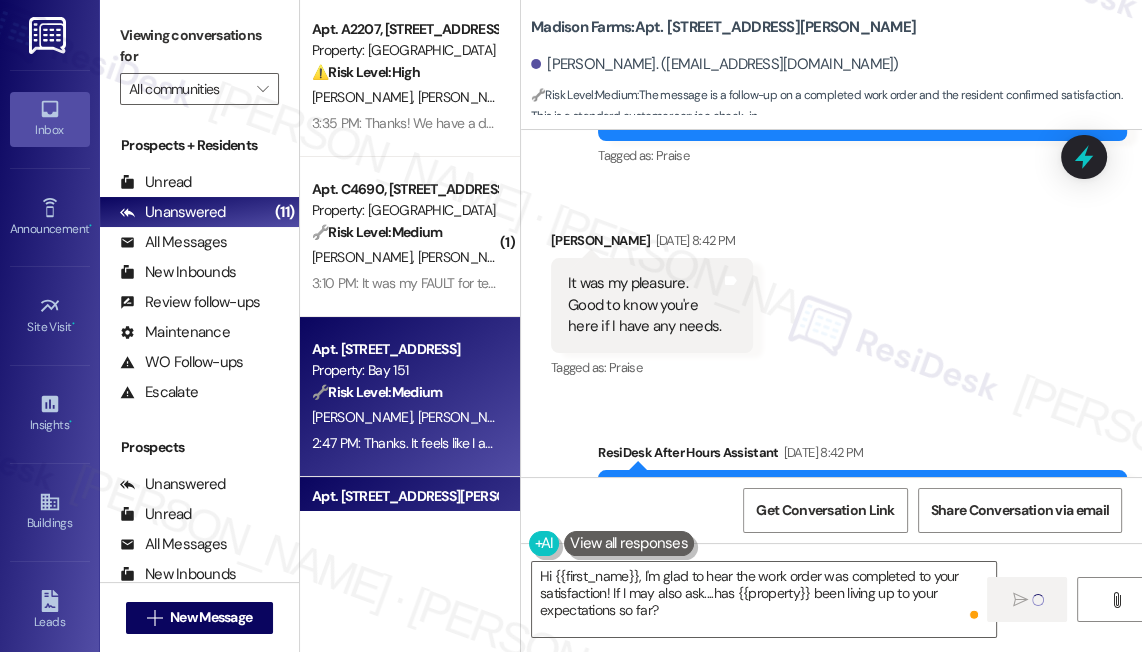 scroll, scrollTop: 0, scrollLeft: 0, axis: both 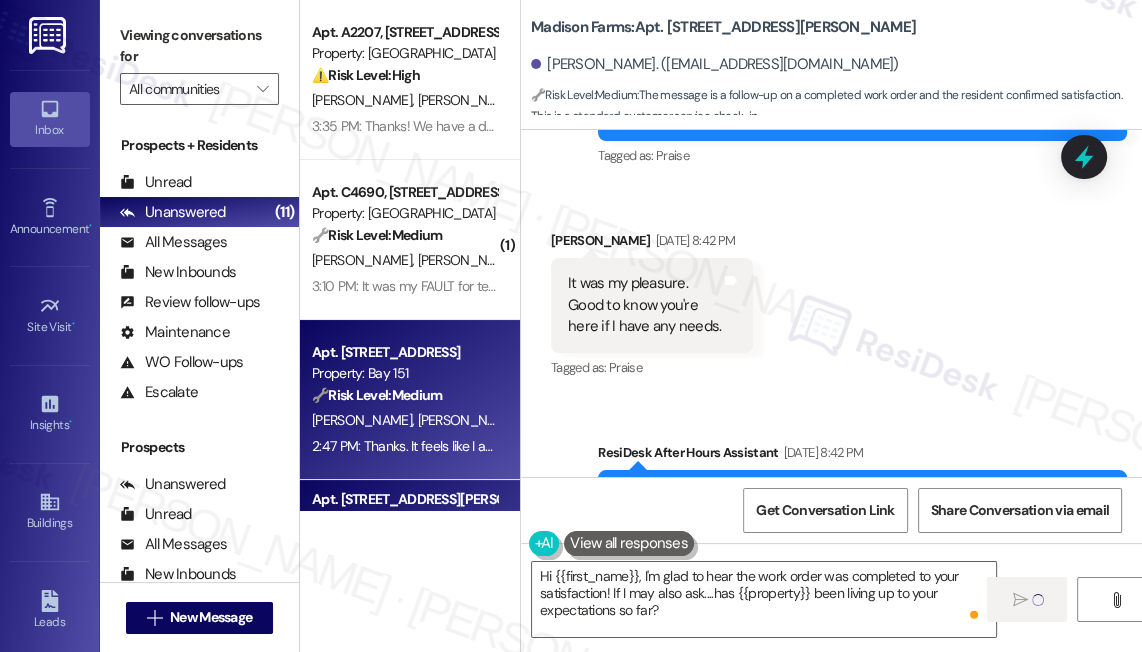 click on "Property: Bay 151" at bounding box center [404, 373] 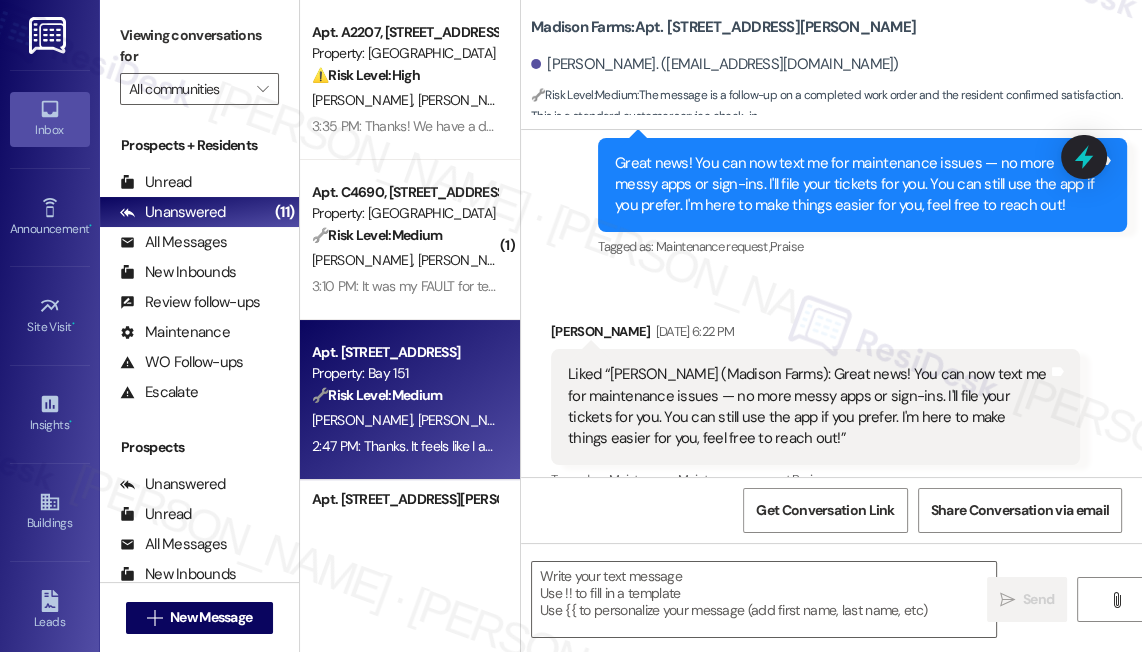 scroll, scrollTop: 3468, scrollLeft: 0, axis: vertical 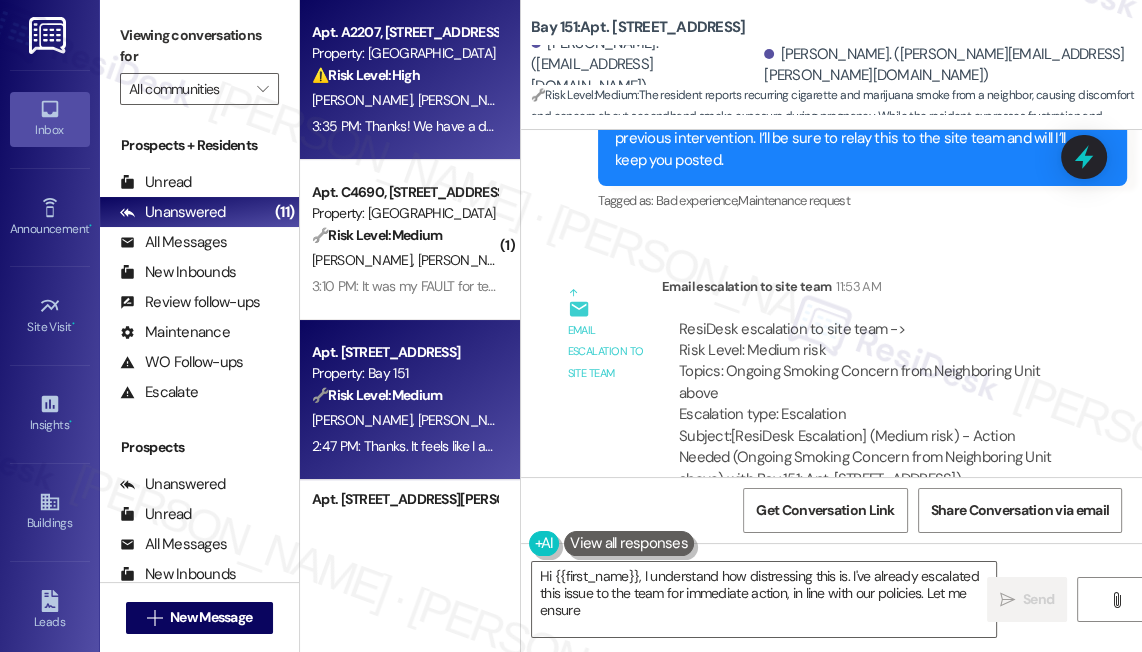 click on "Apt. A2207, 4883 Riley Road Property: Madison Farms ⚠️  Risk Level:  High The resident is reporting a malfunctioning water heater, which is an urgent maintenance issue affecting a basic utility. The resident also indicates the presence of a dog and the need to schedule a time for maintenance, indicating a need for coordination and potentially delaying resolution. D. Miller A. Miller 3:35 PM: Thanks! We have a dog so I'll need to know a time so I can put in him a bedroom.  3:35 PM: Thanks! We have a dog so I'll need to know a time so I can put in him a bedroom." at bounding box center [410, 80] 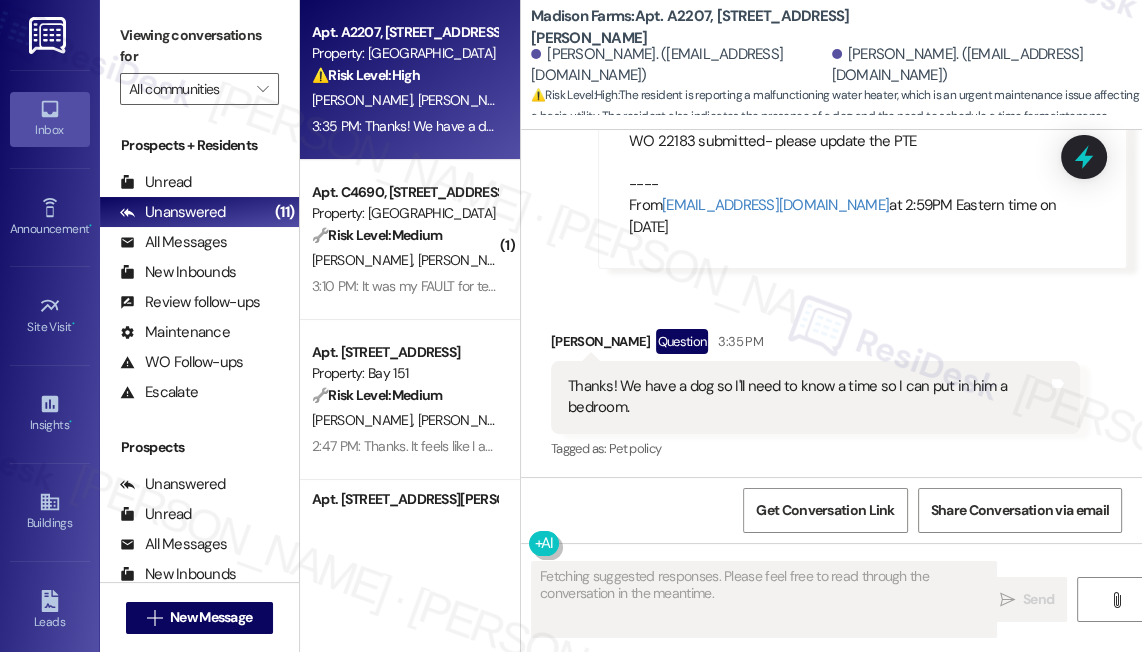 scroll, scrollTop: 2001, scrollLeft: 0, axis: vertical 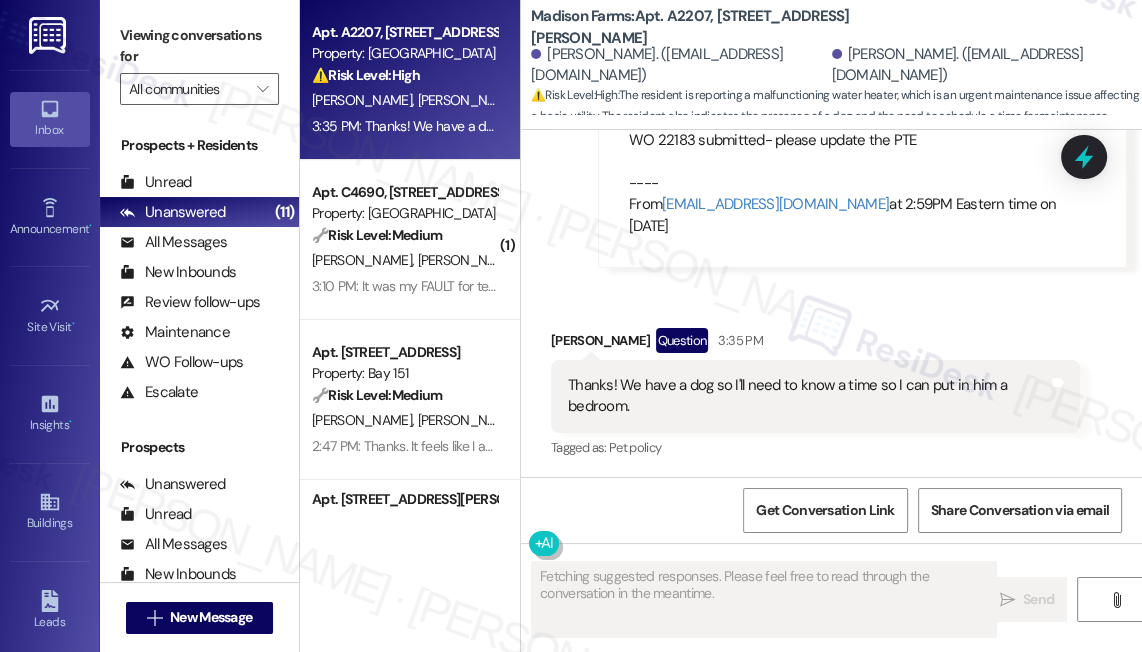 click on "Thanks! We have a dog so I'll need to know a time so I can put in him a bedroom.  Tags and notes" at bounding box center [815, 396] 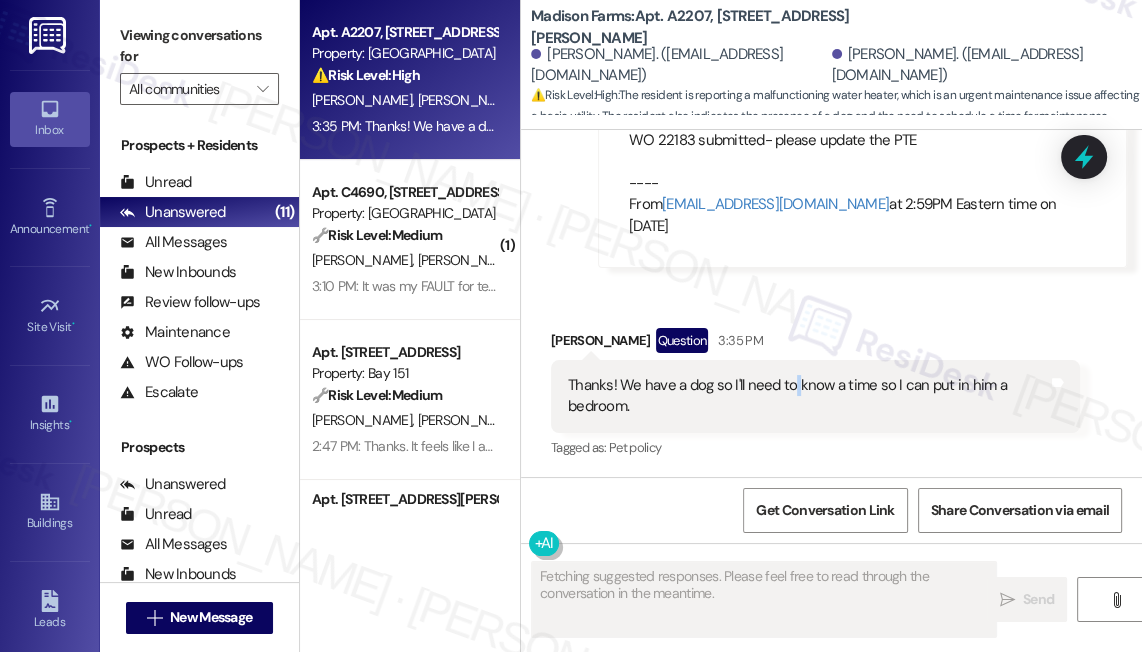 click on "Thanks! We have a dog so I'll need to know a time so I can put in him a bedroom.  Tags and notes" at bounding box center [815, 396] 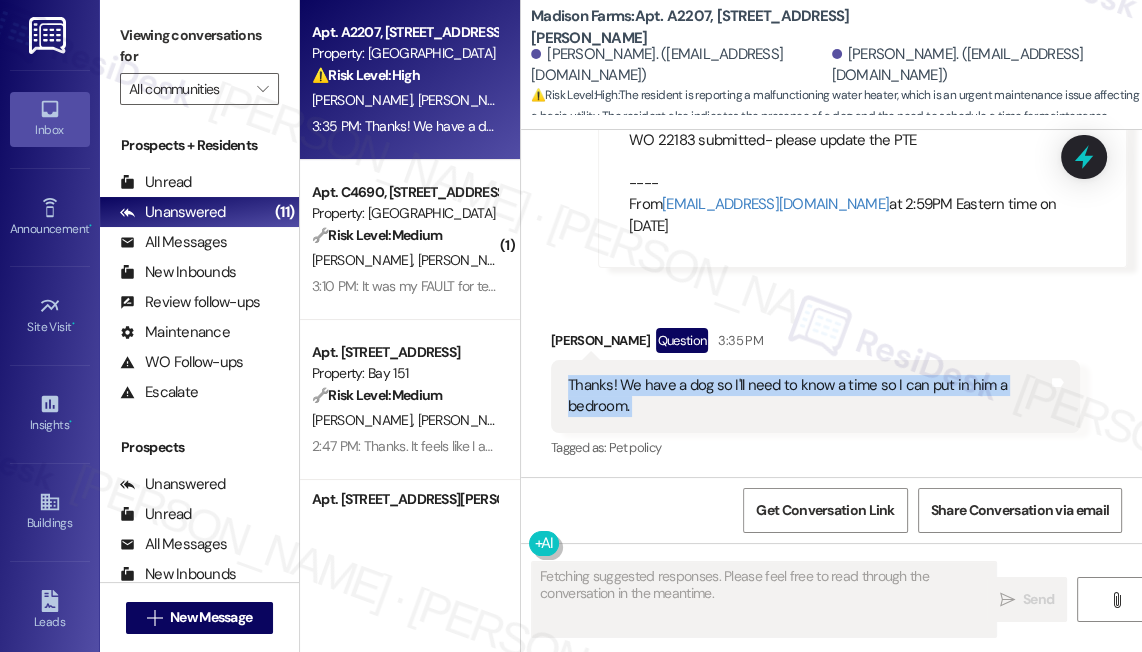 click on "Thanks! We have a dog so I'll need to know a time so I can put in him a bedroom.  Tags and notes" at bounding box center [815, 396] 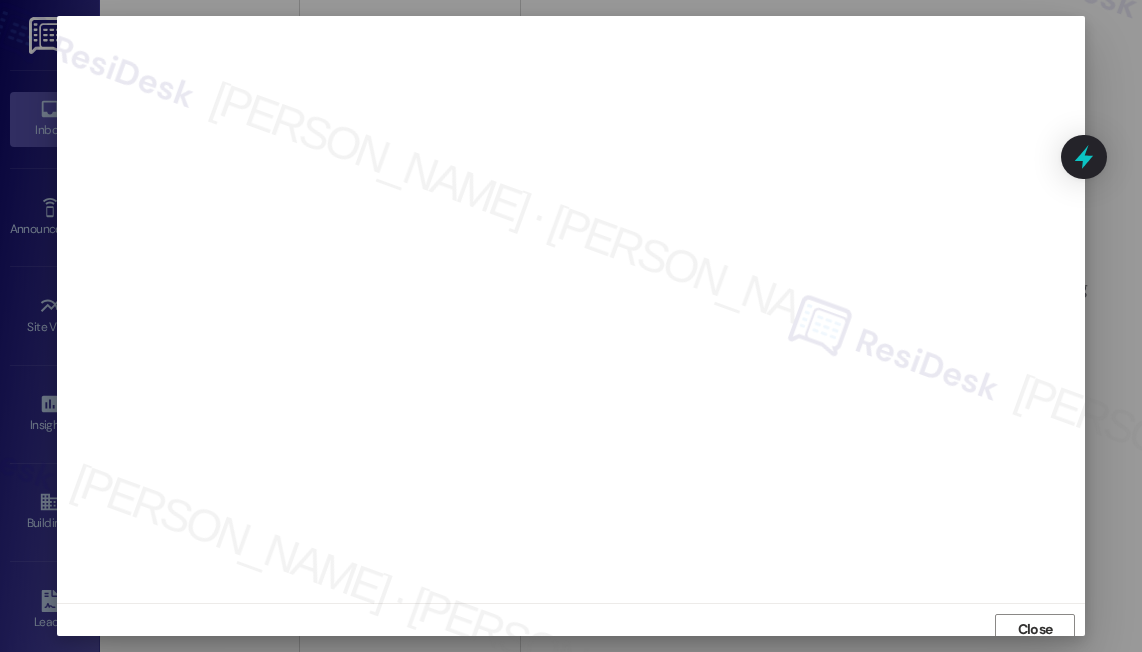scroll, scrollTop: 0, scrollLeft: 0, axis: both 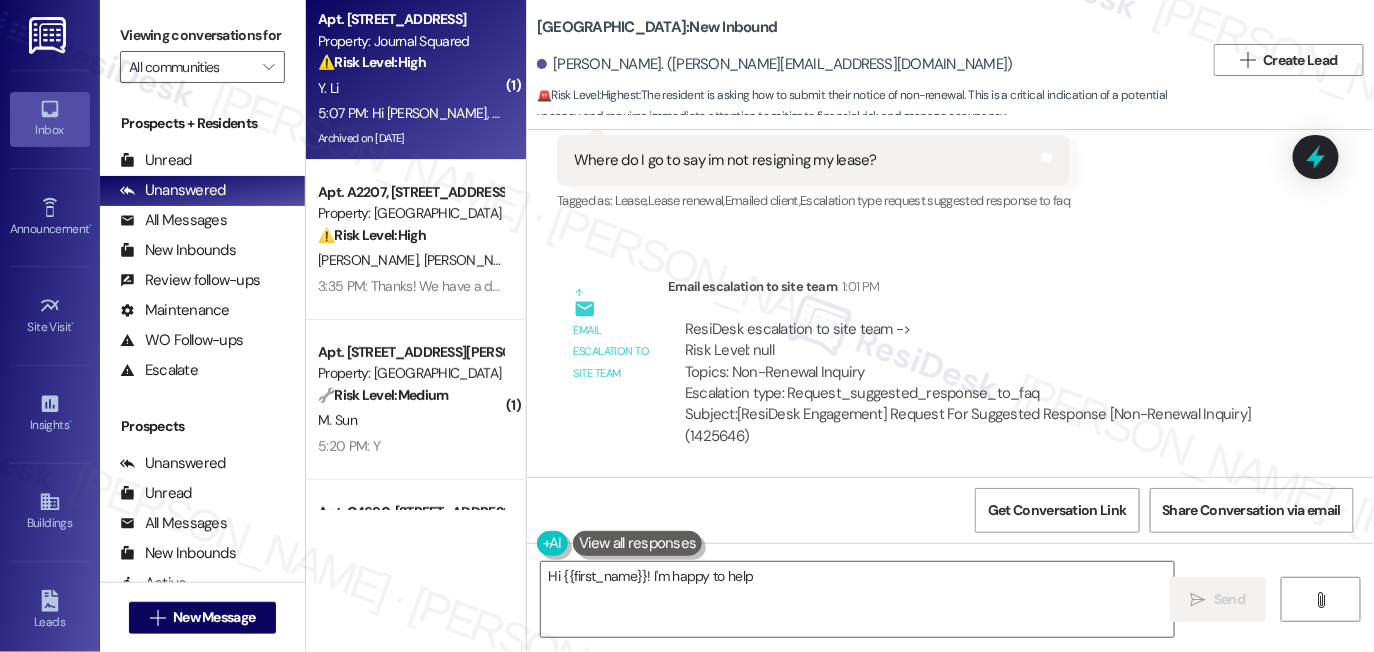 type on "Hi {{first_name}}! I'm happy to help with" 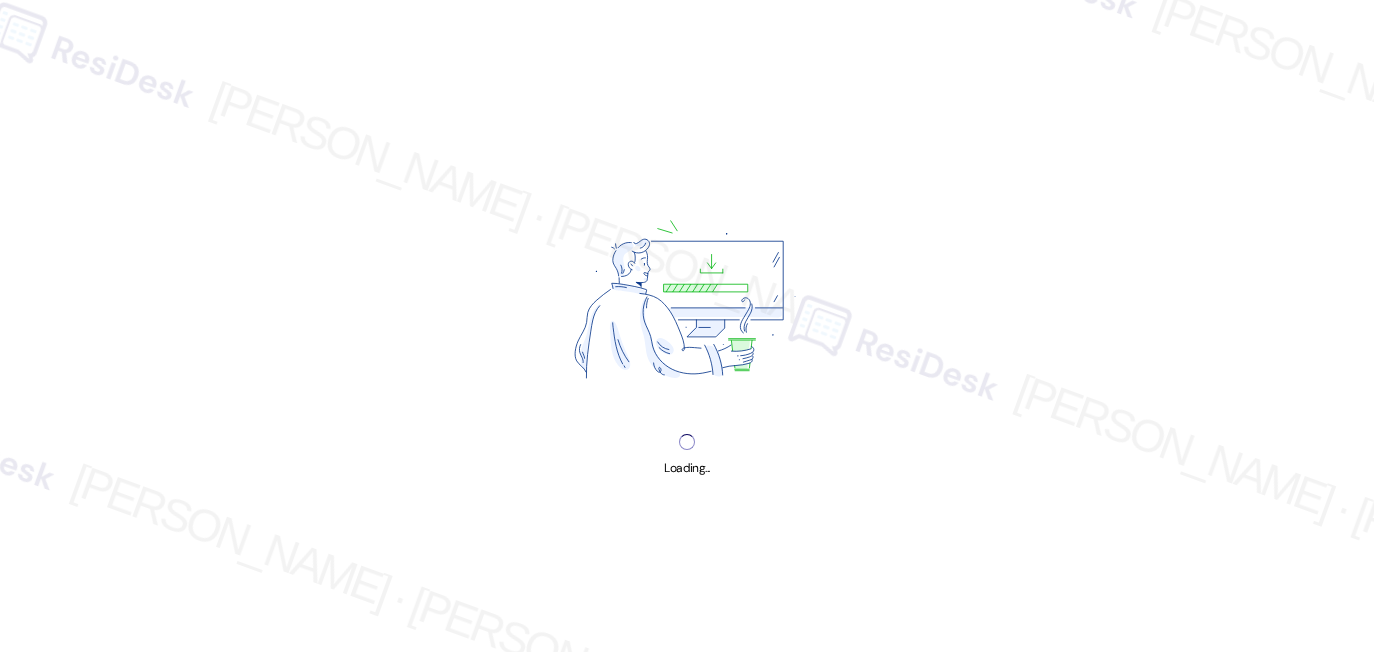 scroll, scrollTop: 0, scrollLeft: 0, axis: both 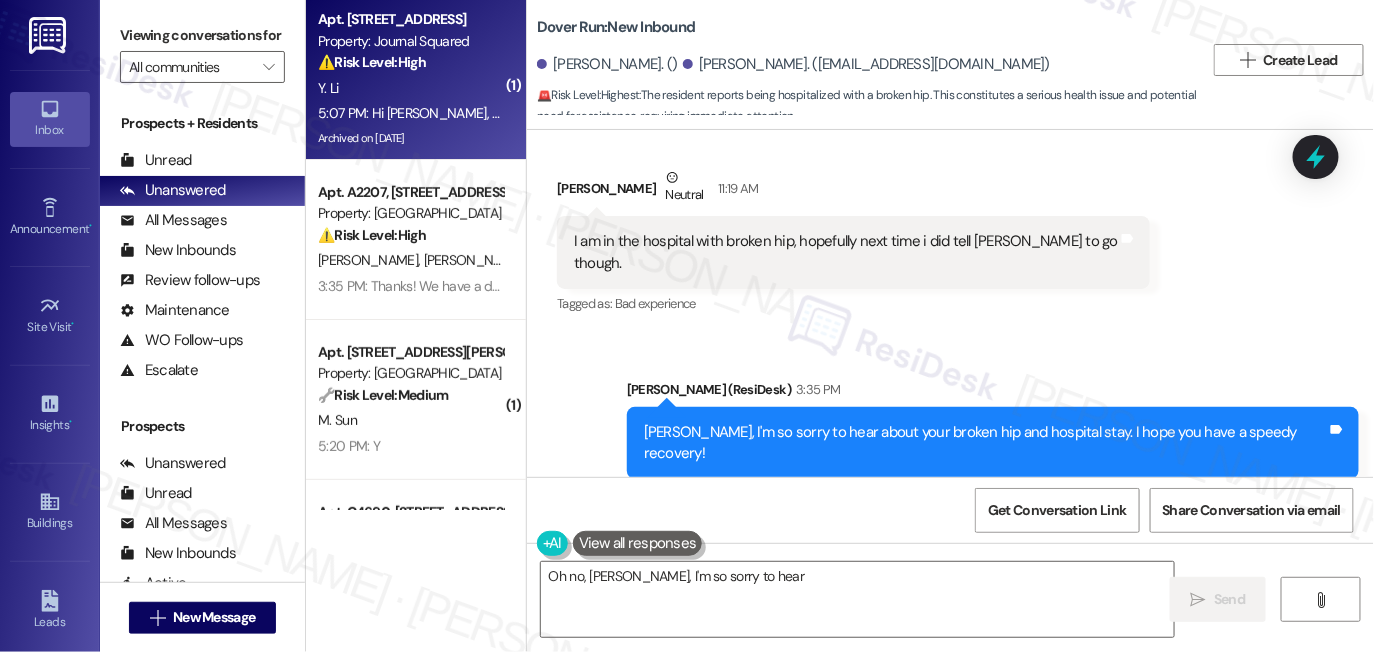 type on "Oh no, [PERSON_NAME], I'm so sorry to hear about" 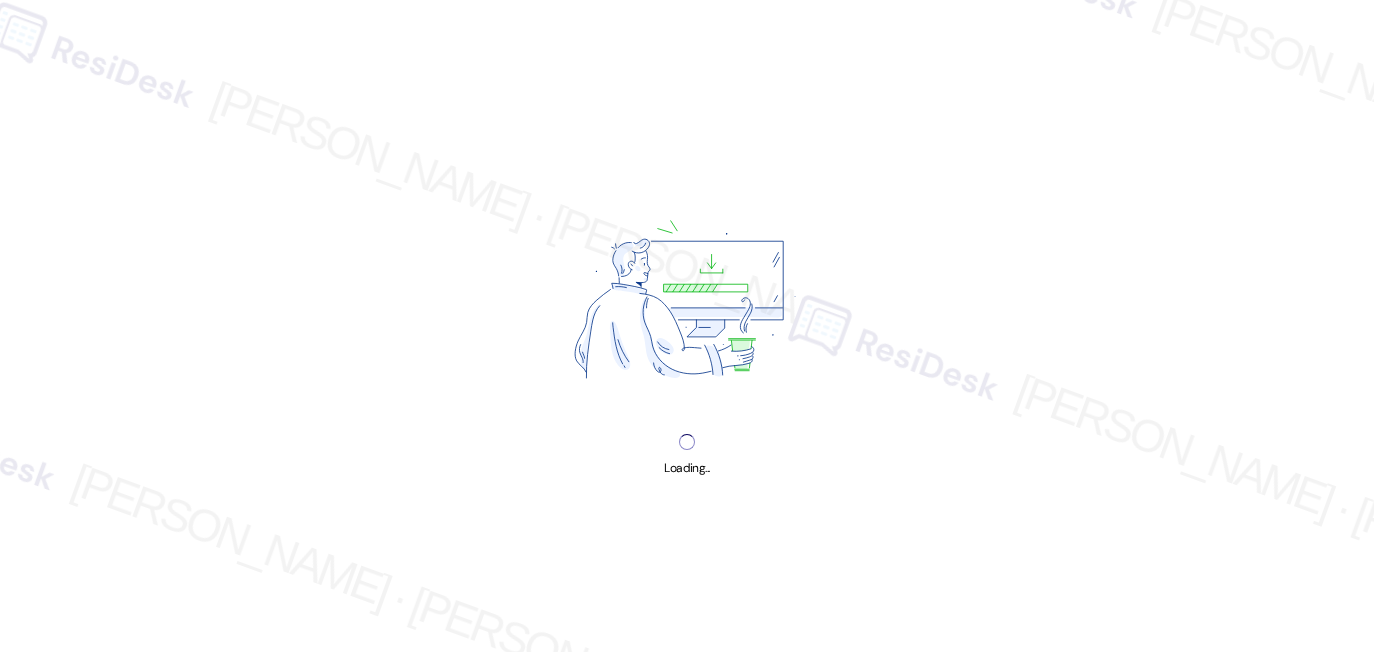 scroll, scrollTop: 0, scrollLeft: 0, axis: both 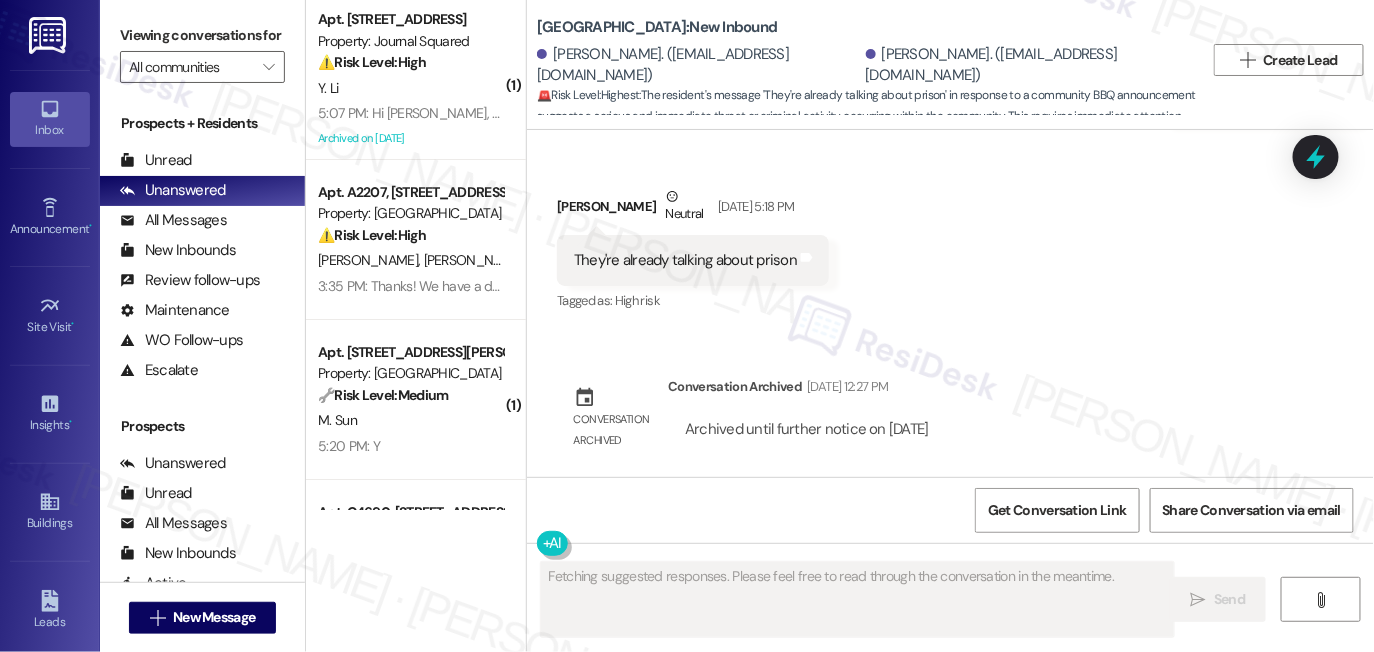 click on "They're already talking about prison" at bounding box center [685, 260] 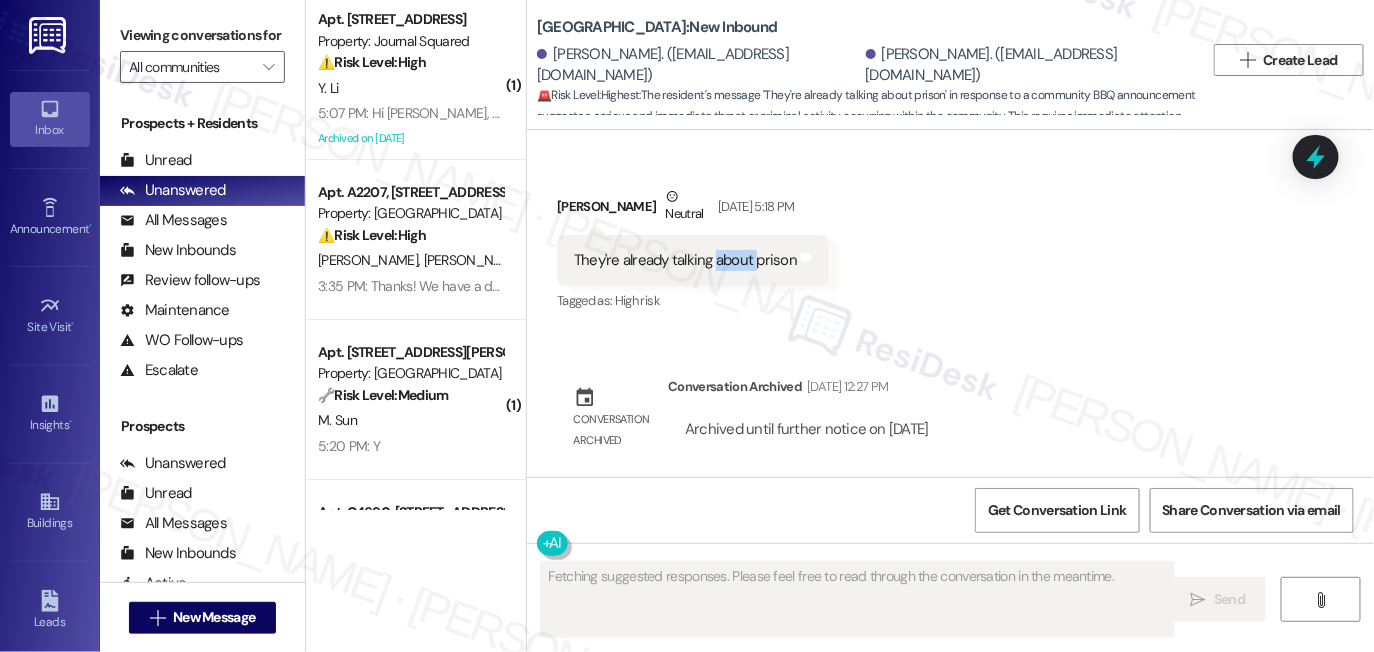 click on "They're already talking about prison" at bounding box center (685, 260) 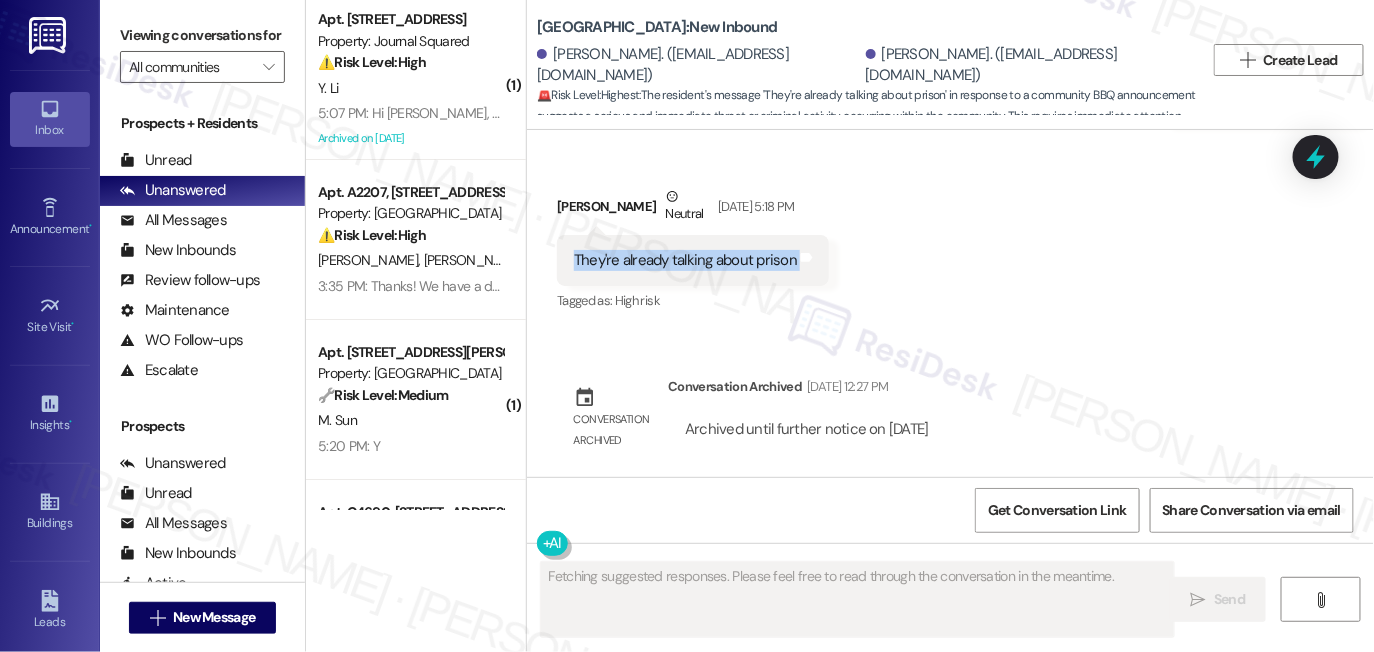 click on "They're already talking about prison" at bounding box center [685, 260] 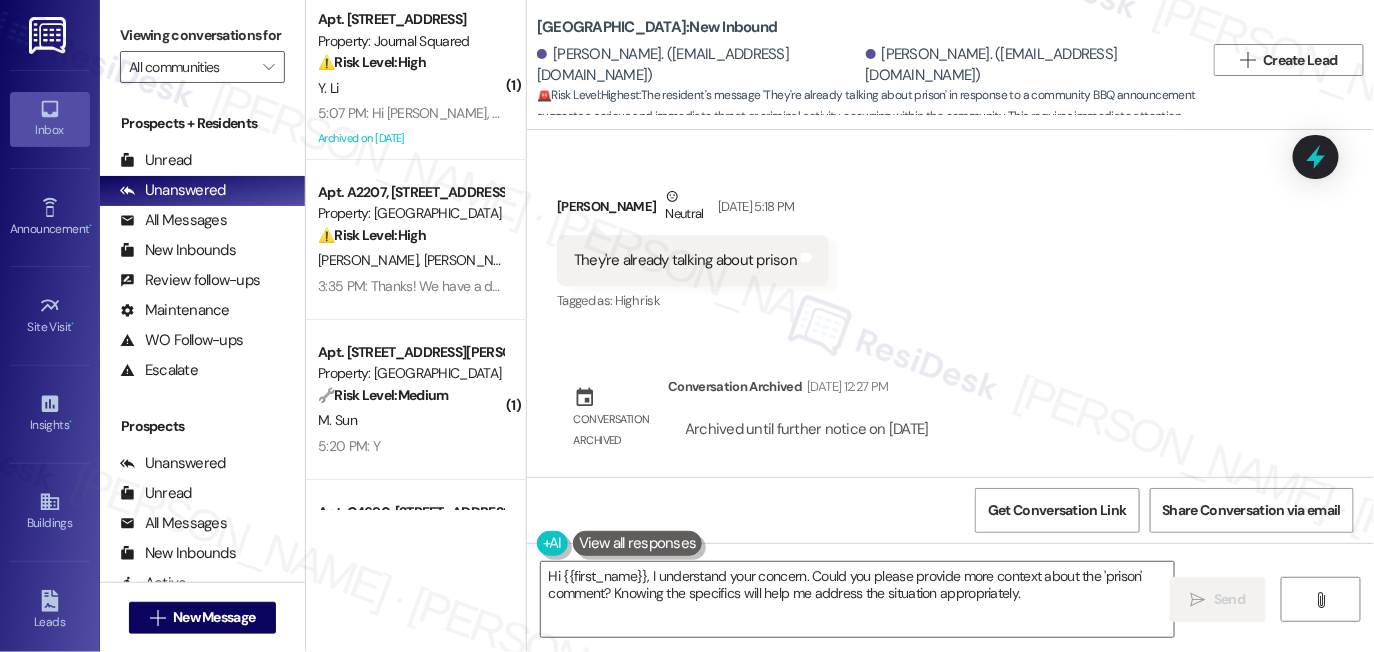 click on "Jul 21, 2025 at 5:18 PM" at bounding box center (754, 206) 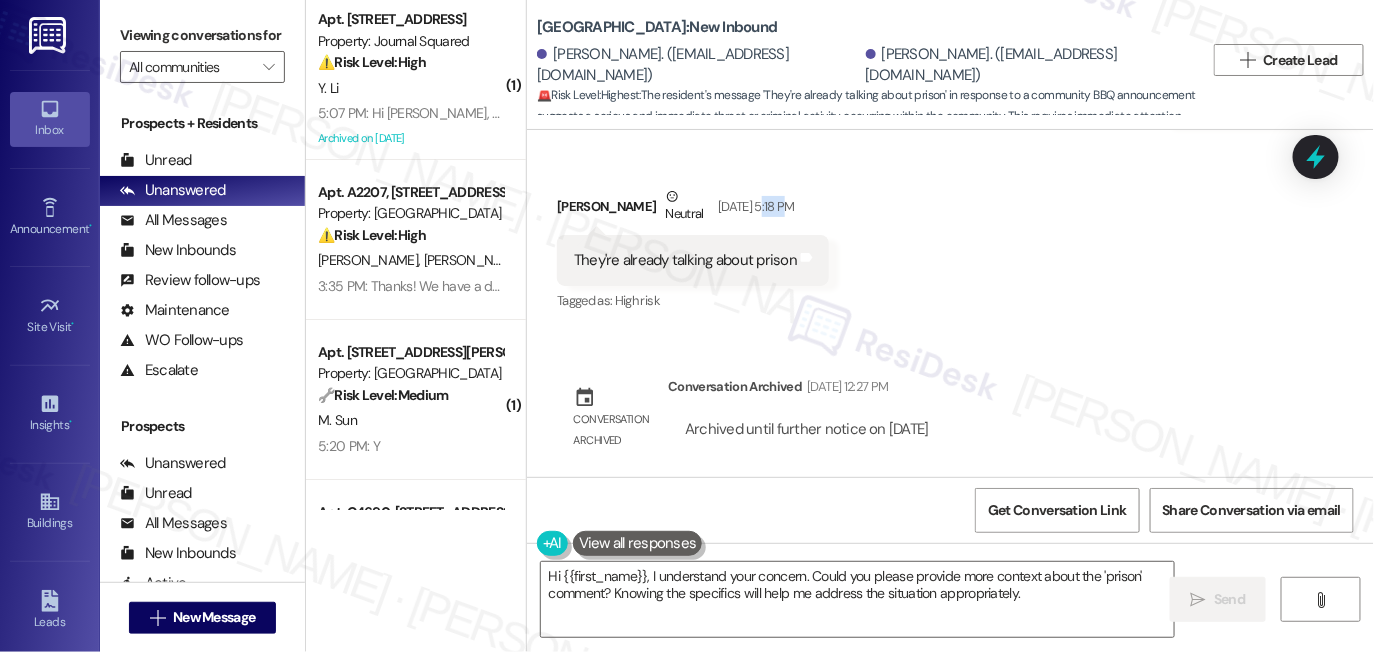 click on "Jul 21, 2025 at 5:18 PM" at bounding box center (754, 206) 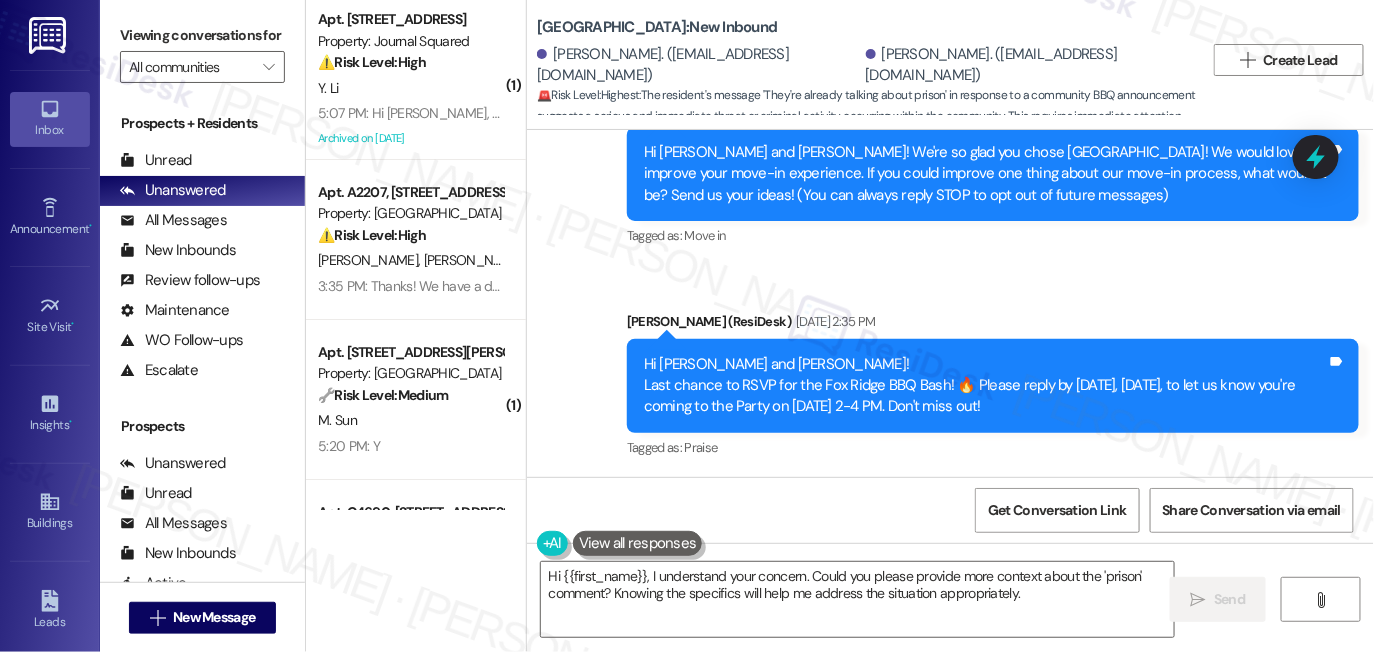 scroll, scrollTop: 91, scrollLeft: 0, axis: vertical 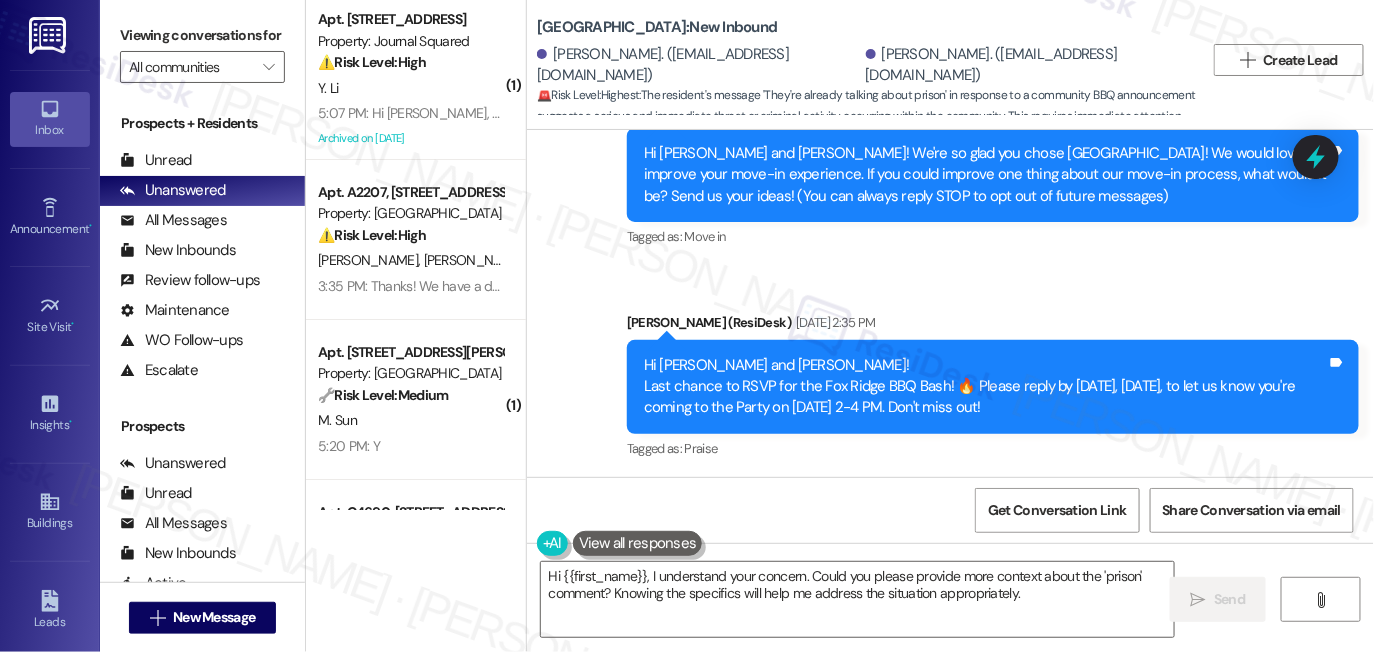 click on "Hi Cassandra and Ambrose!
Last chance to RSVP for the Fox Ridge BBQ Bash! 🔥 Please reply by today, July 21st, to let us know you're coming to the Party on July 23rd, 2-4 PM. Don't miss out!" at bounding box center (985, 387) 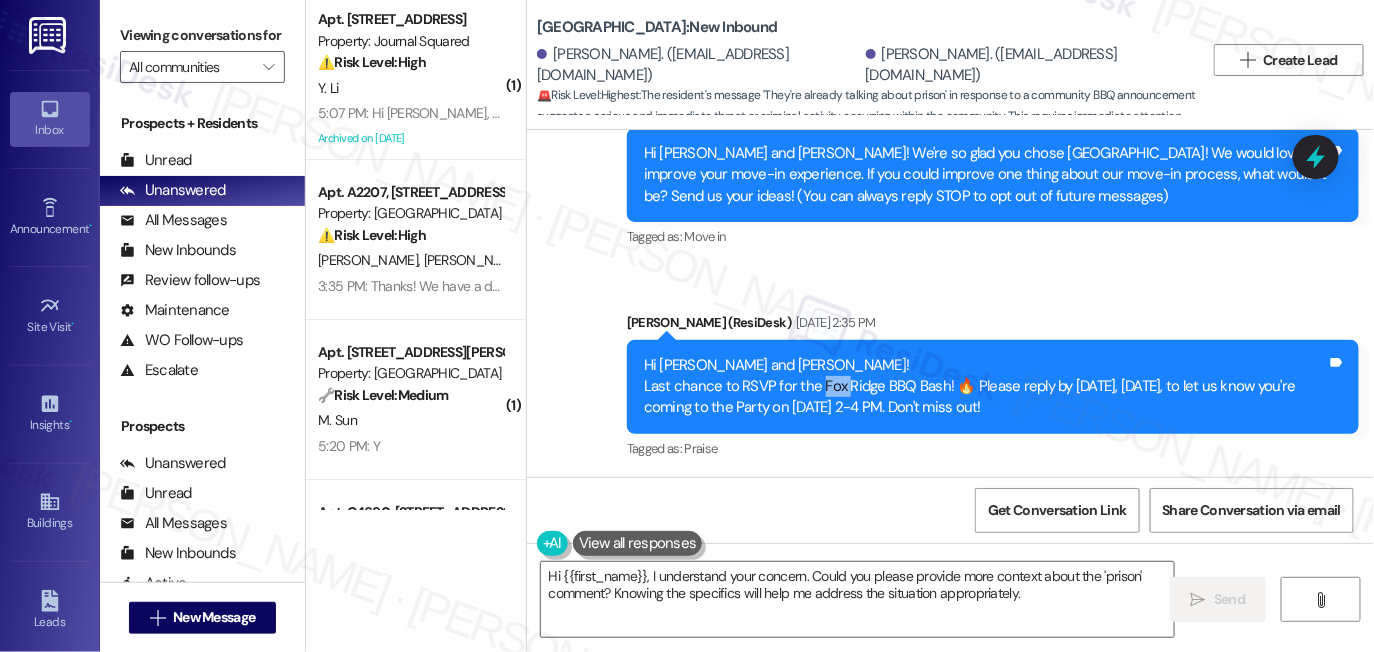 click on "Hi Cassandra and Ambrose!
Last chance to RSVP for the Fox Ridge BBQ Bash! 🔥 Please reply by today, July 21st, to let us know you're coming to the Party on July 23rd, 2-4 PM. Don't miss out!" at bounding box center (985, 387) 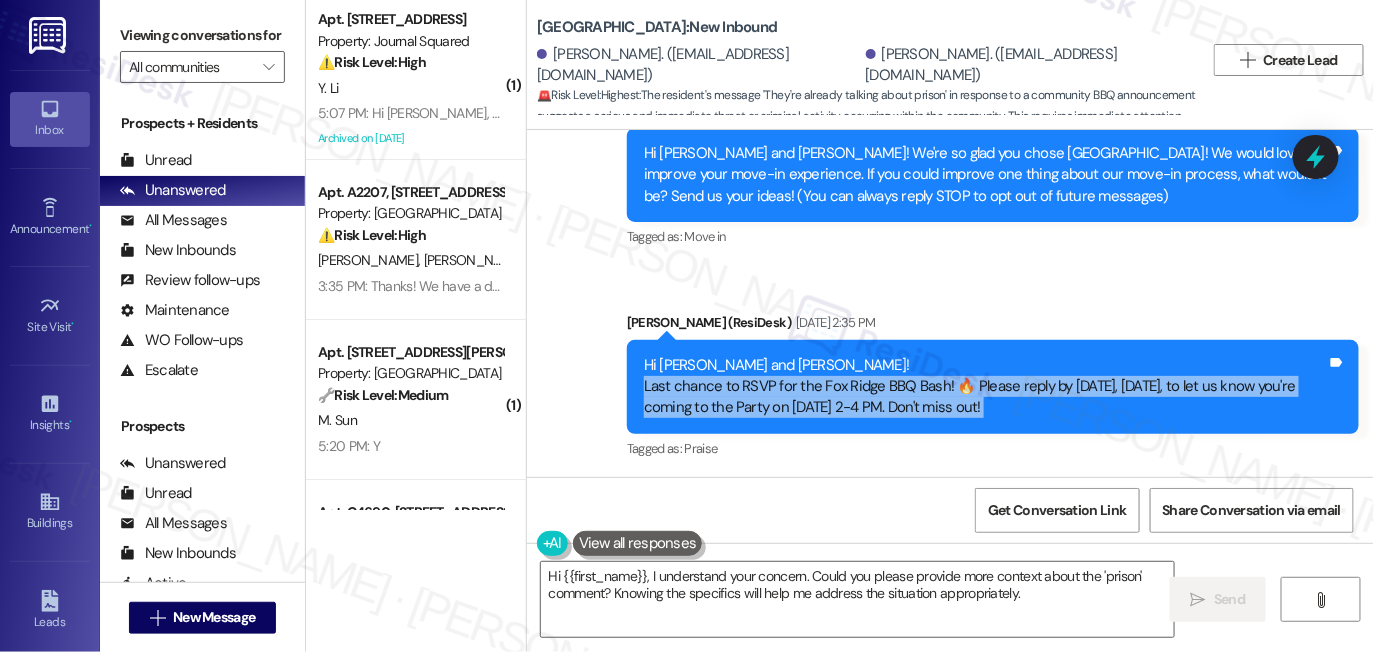 click on "Hi Cassandra and Ambrose!
Last chance to RSVP for the Fox Ridge BBQ Bash! 🔥 Please reply by today, July 21st, to let us know you're coming to the Party on July 23rd, 2-4 PM. Don't miss out!" at bounding box center (985, 387) 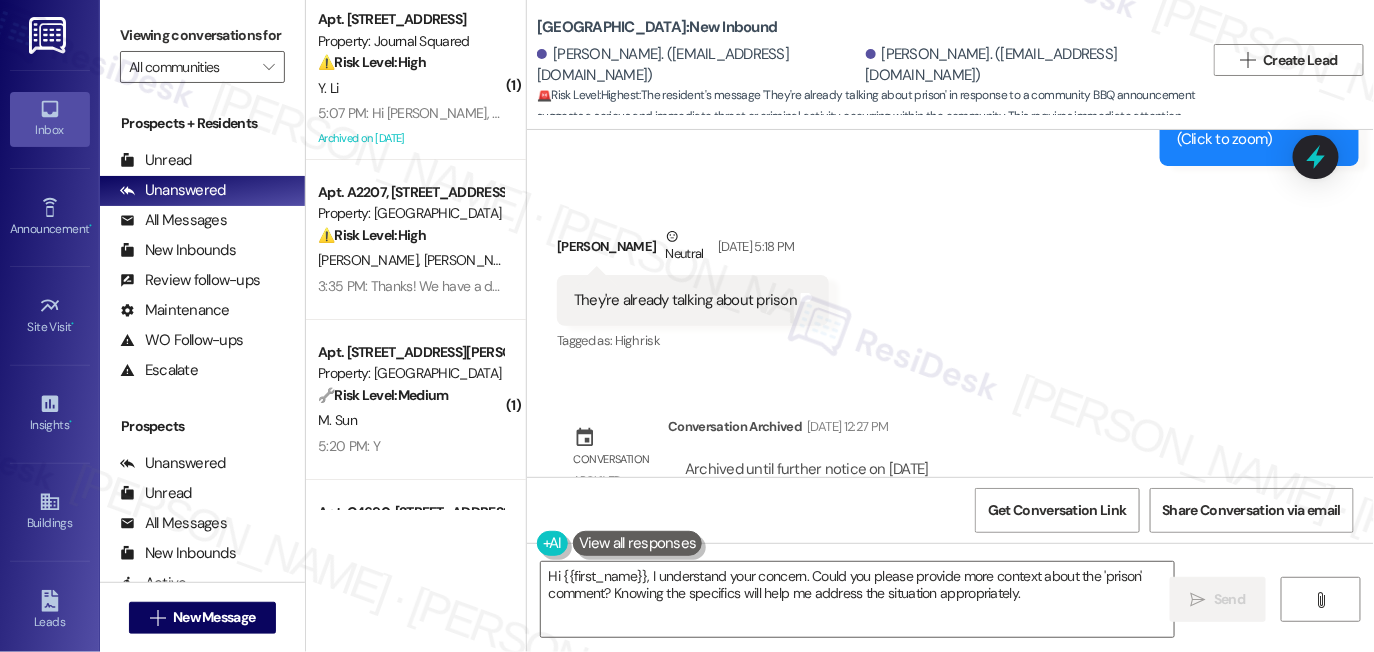 scroll, scrollTop: 818, scrollLeft: 0, axis: vertical 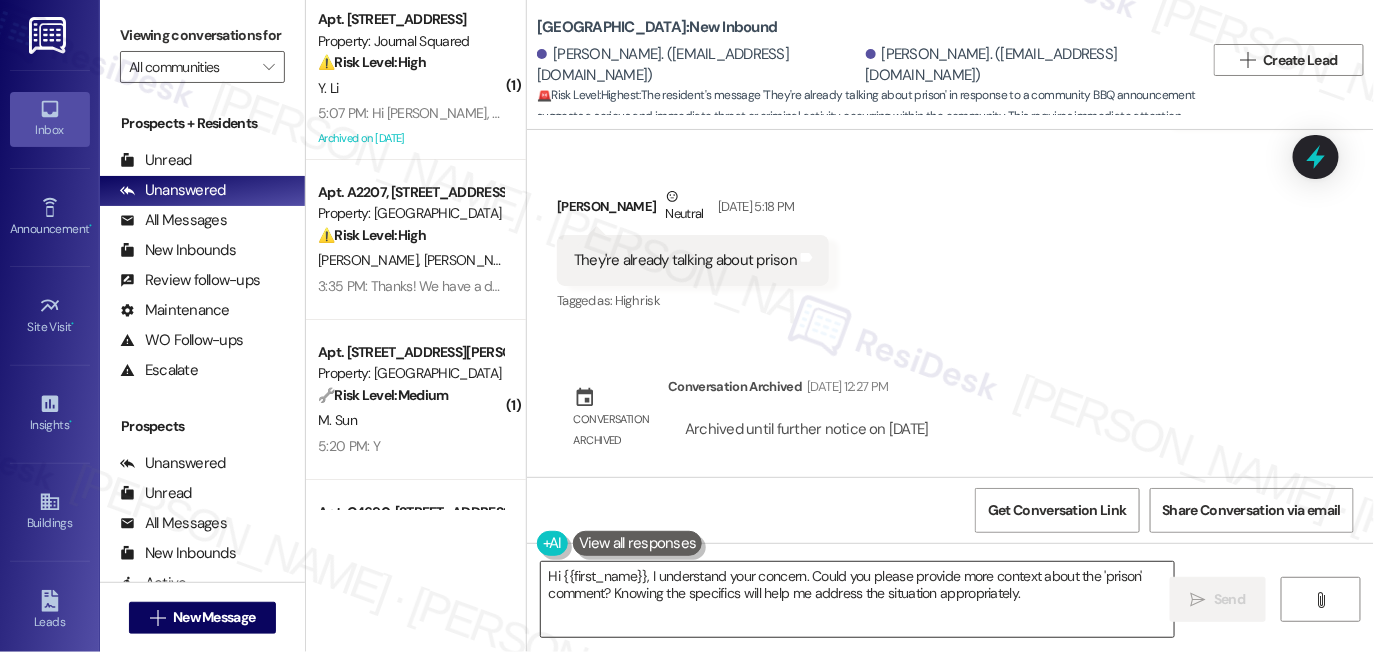 click on "Hi {{first_name}}, I understand your concern. Could you please provide more context about the 'prison' comment? Knowing the specifics will help me address the situation appropriately." at bounding box center [857, 599] 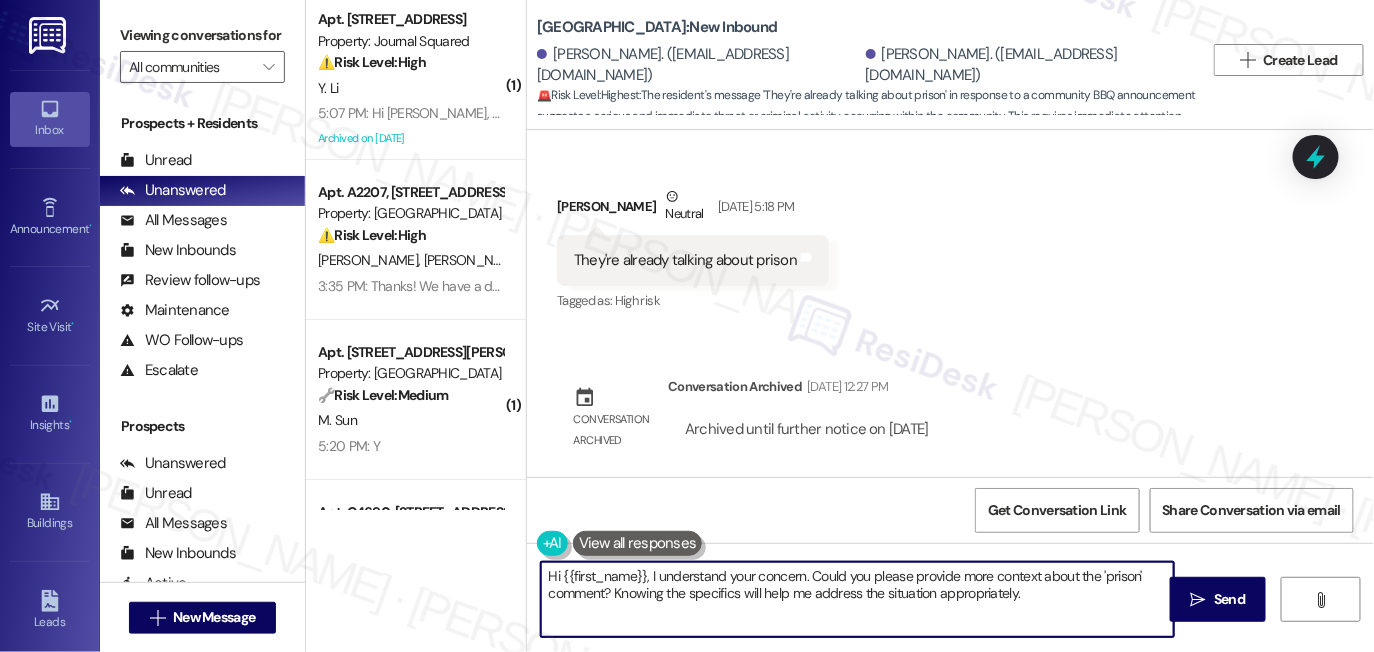 click on "Hi {{first_name}}, I understand your concern. Could you please provide more context about the 'prison' comment? Knowing the specifics will help me address the situation appropriately." at bounding box center (857, 599) 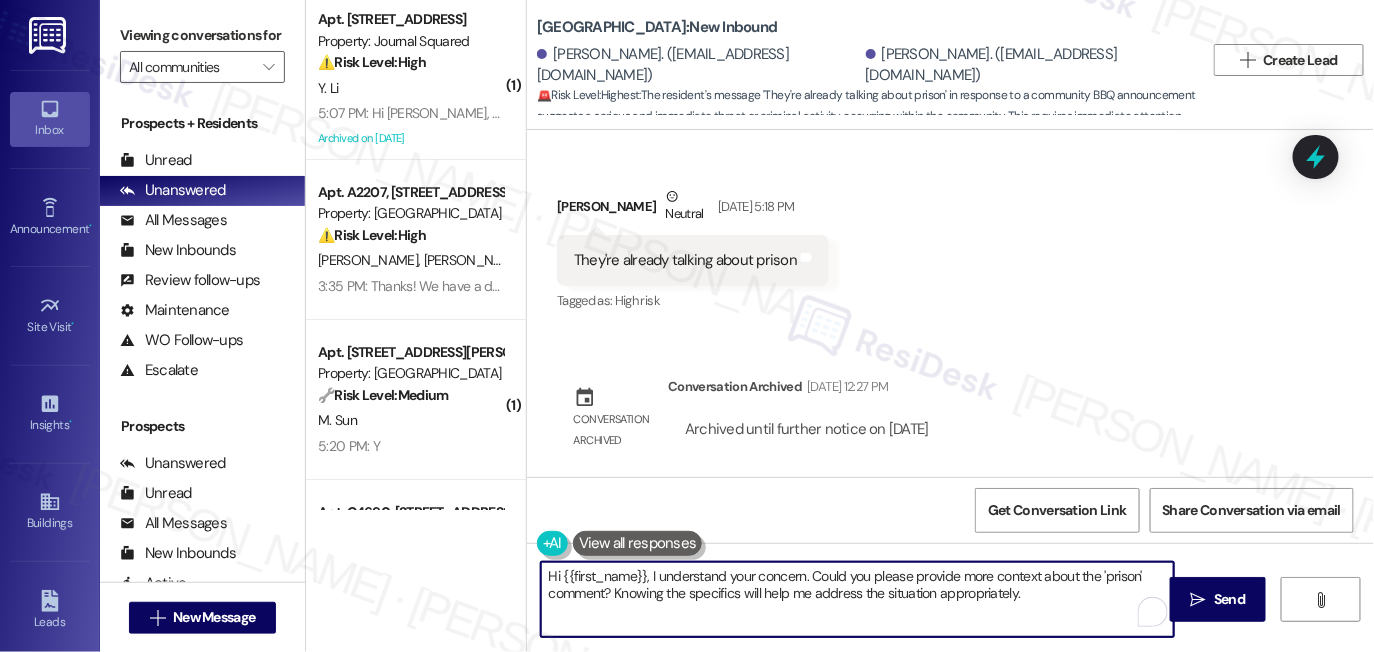 click on "Hi {{first_name}}, I understand your concern. Could you please provide more context about the 'prison' comment? Knowing the specifics will help me address the situation appropriately." at bounding box center [857, 599] 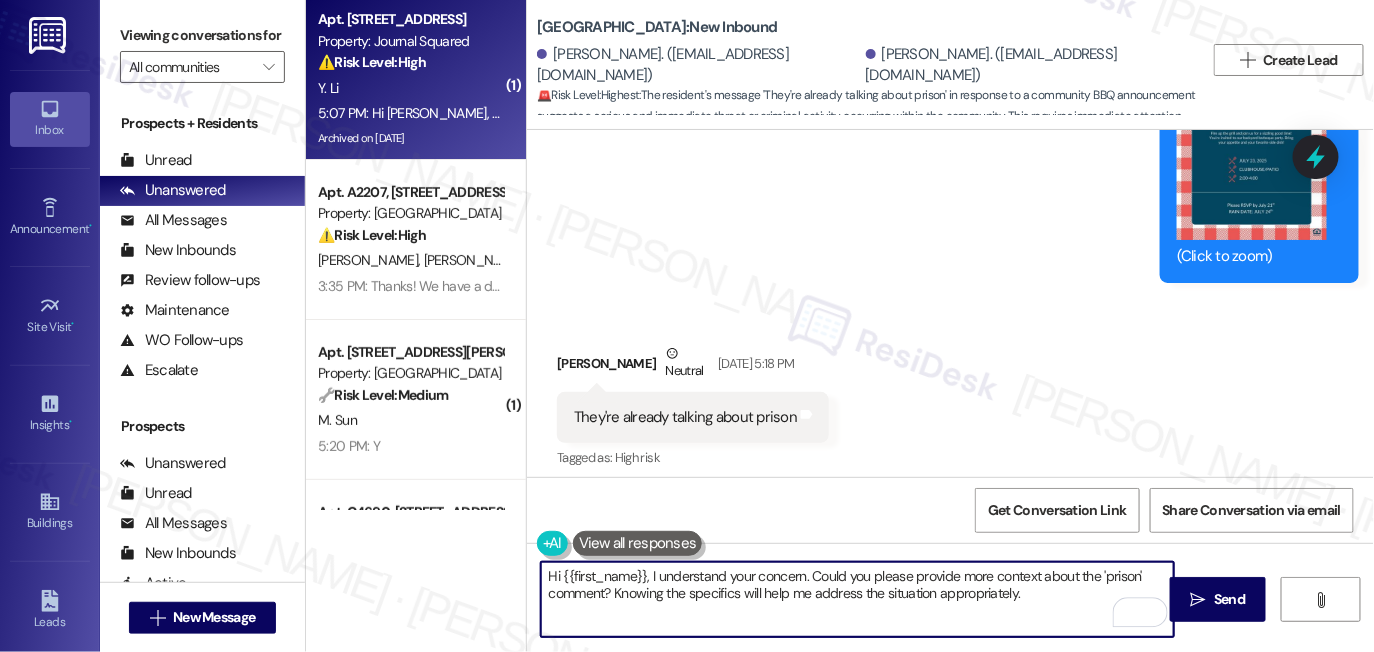 scroll, scrollTop: 546, scrollLeft: 0, axis: vertical 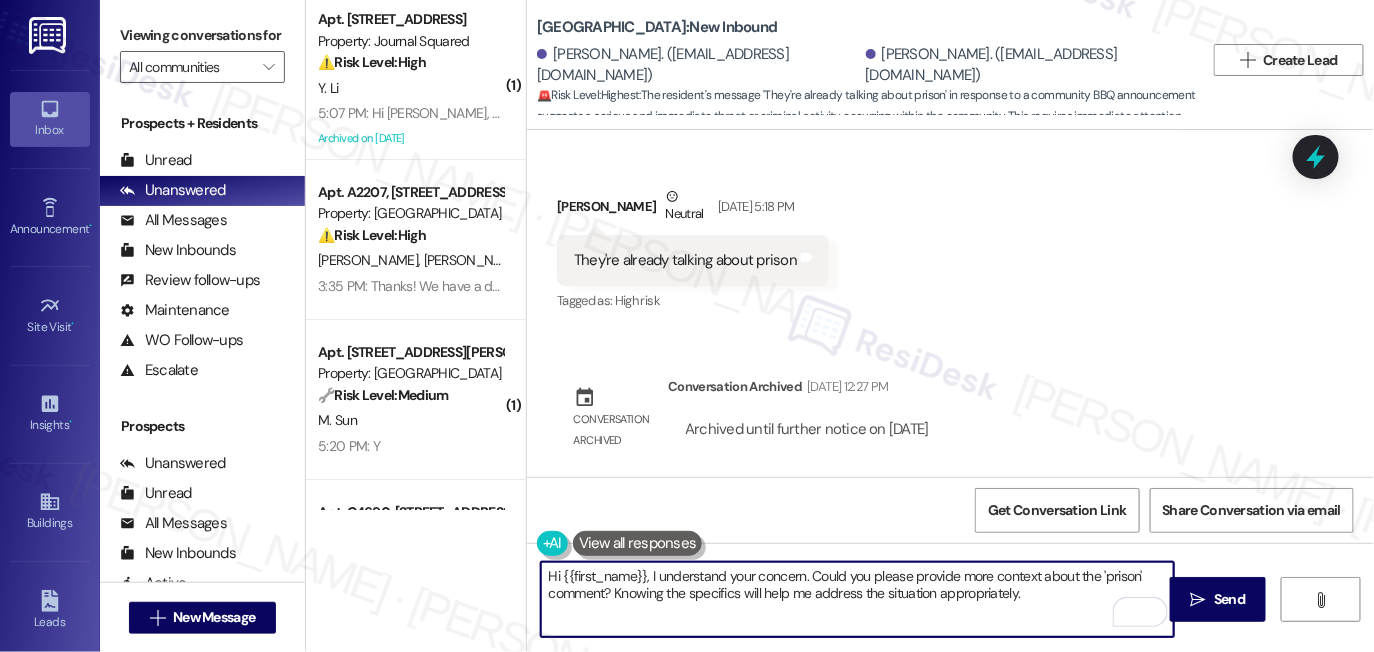 click on "They're already talking about prison" at bounding box center [685, 260] 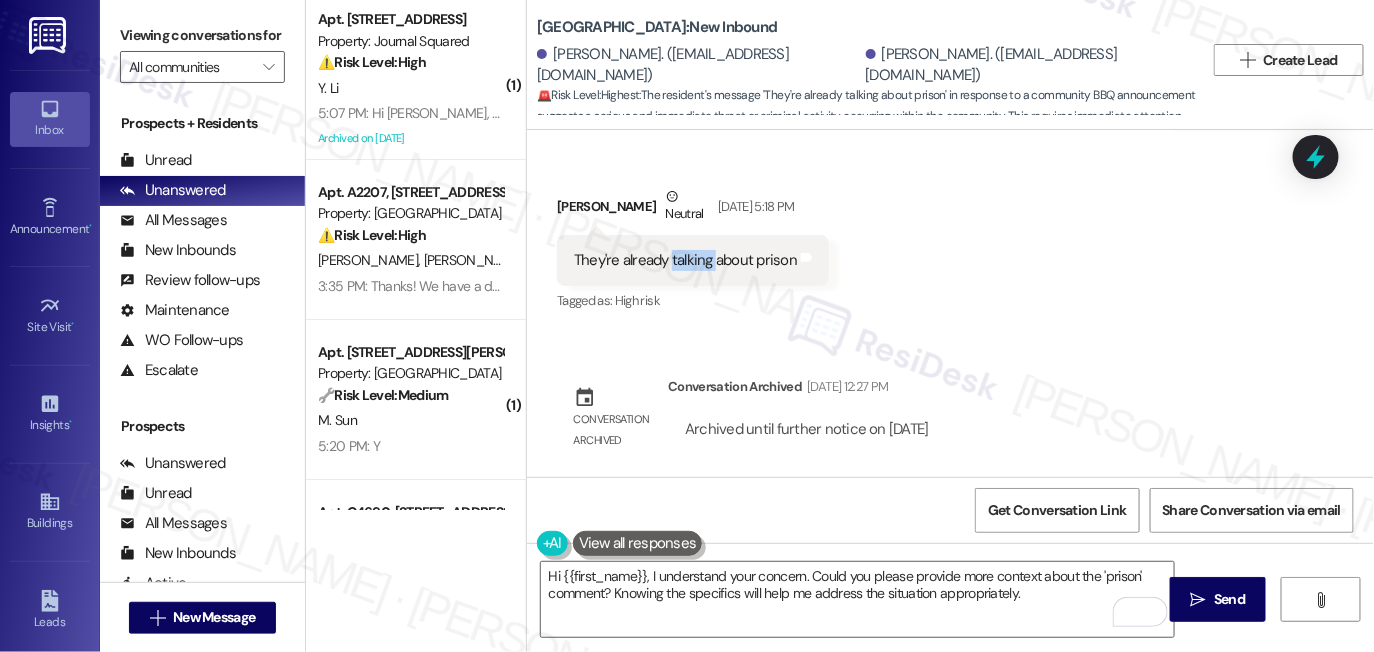 click on "They're already talking about prison" at bounding box center [685, 260] 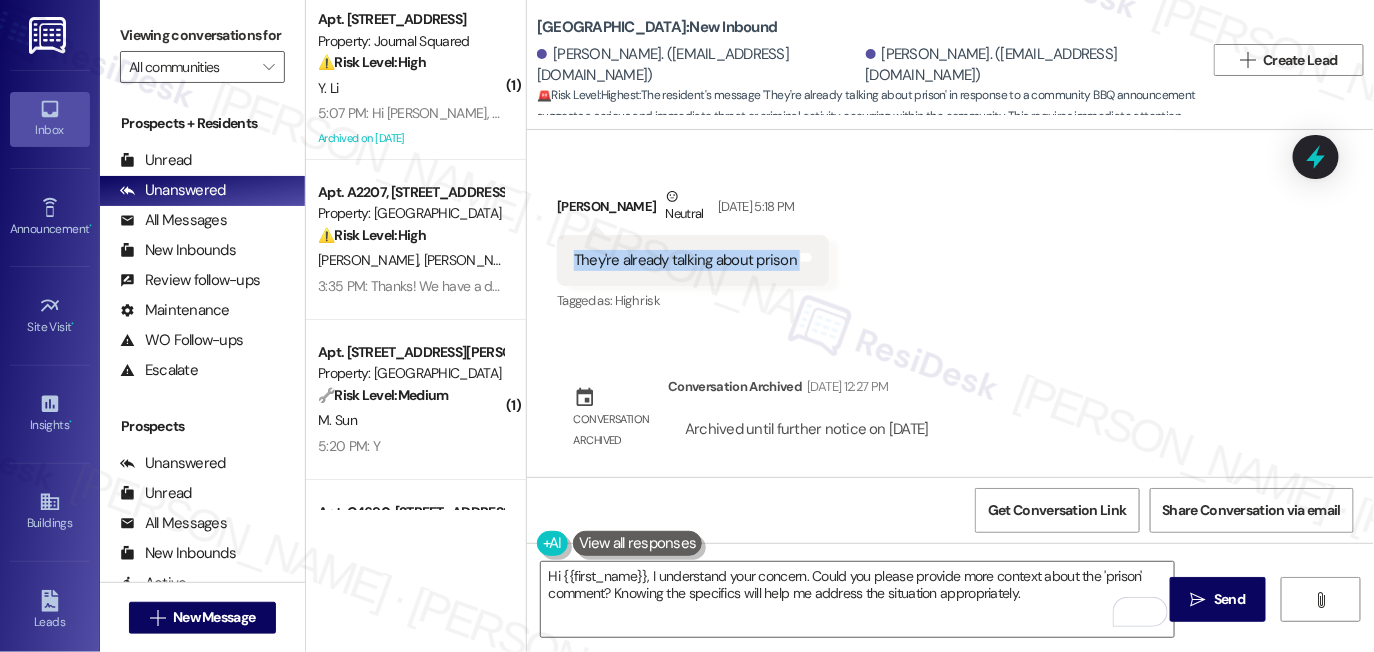 click on "They're already talking about prison" at bounding box center (685, 260) 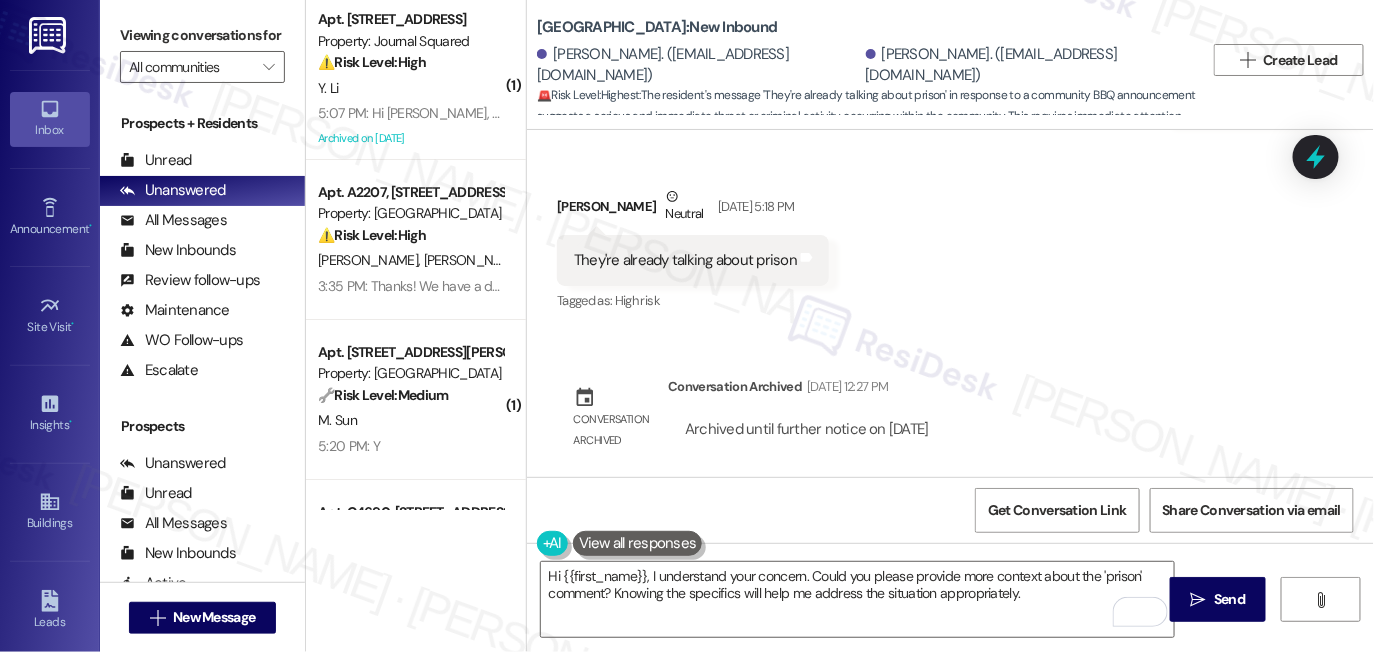 click on "Received via SMS Cassandra Armolt   Neutral Jul 21, 2025 at 5:18 PM They're already talking about prison Tags and notes Tagged as:   High risk Click to highlight conversations about High risk" at bounding box center [950, 236] 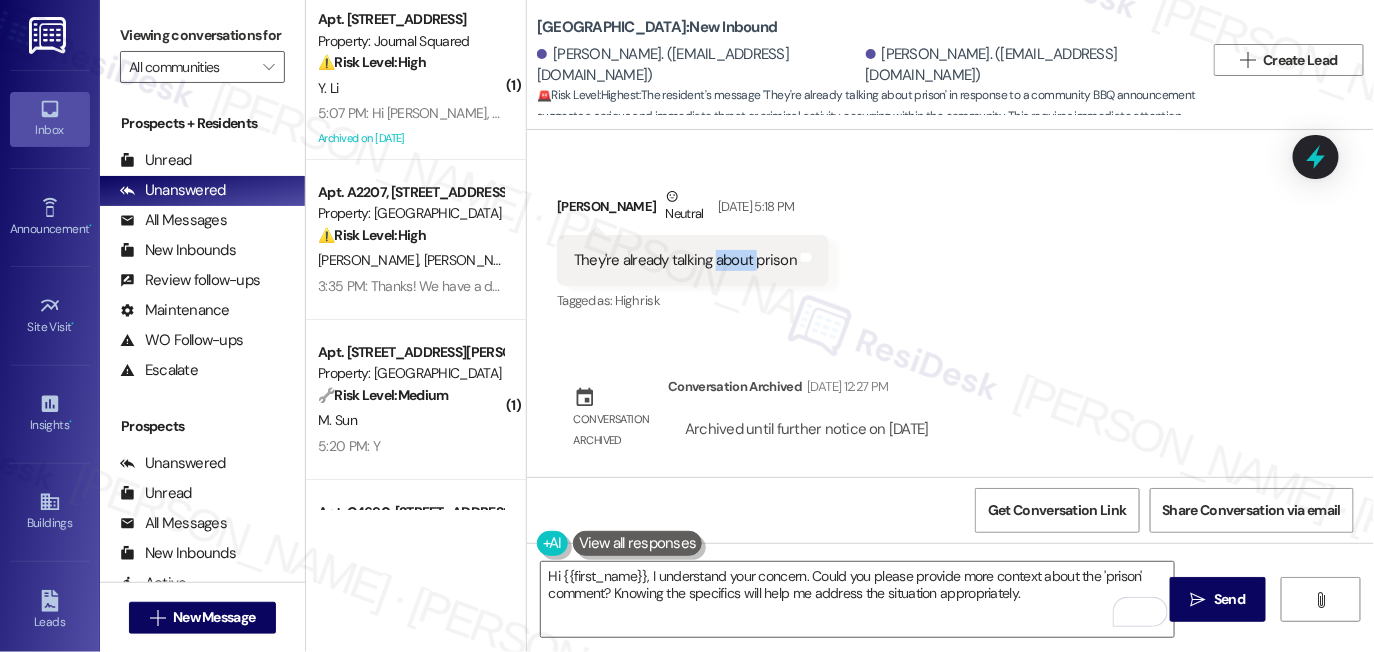 click on "They're already talking about prison" at bounding box center [685, 260] 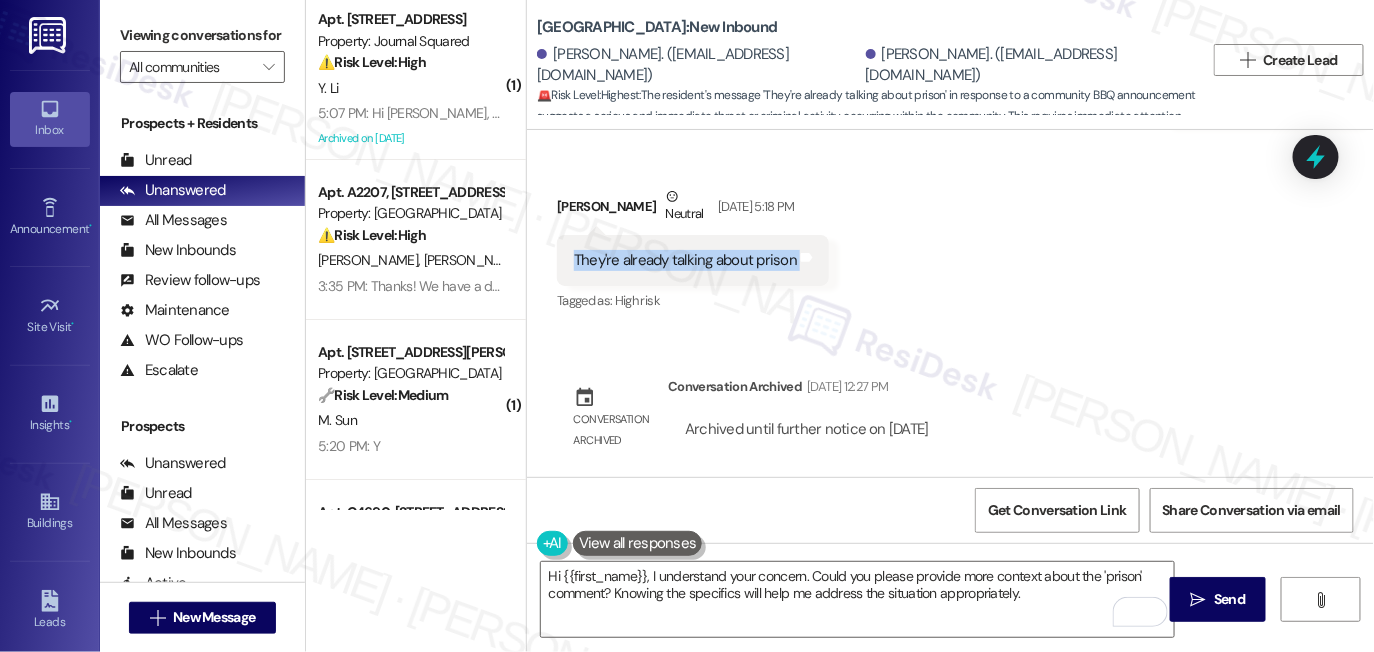 click on "They're already talking about prison" at bounding box center [685, 260] 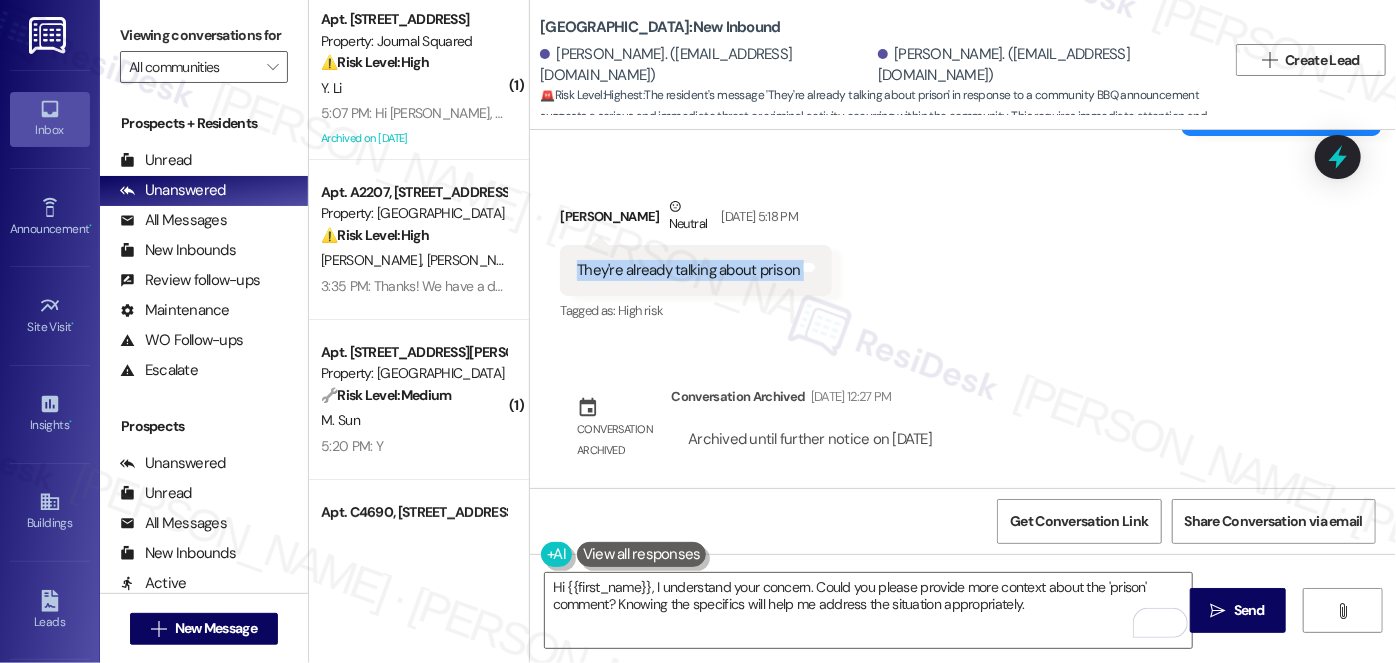 scroll, scrollTop: 808, scrollLeft: 0, axis: vertical 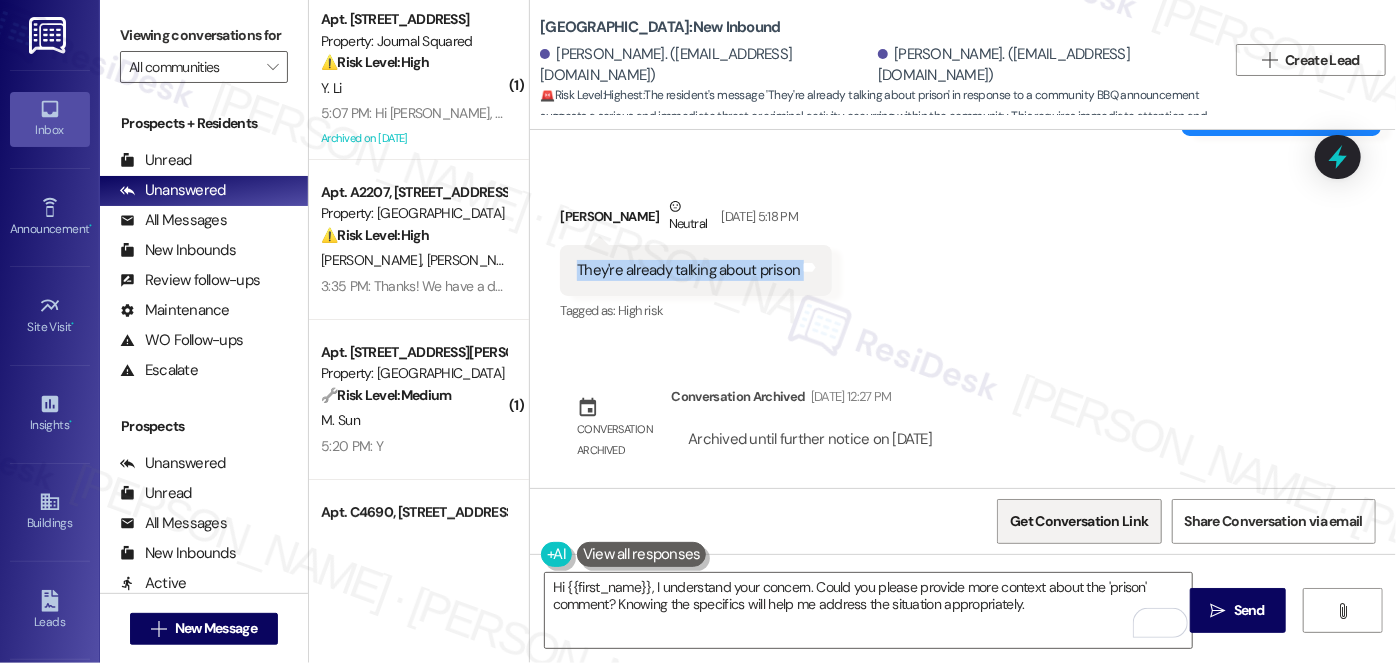 click on "Get Conversation Link" at bounding box center (1079, 521) 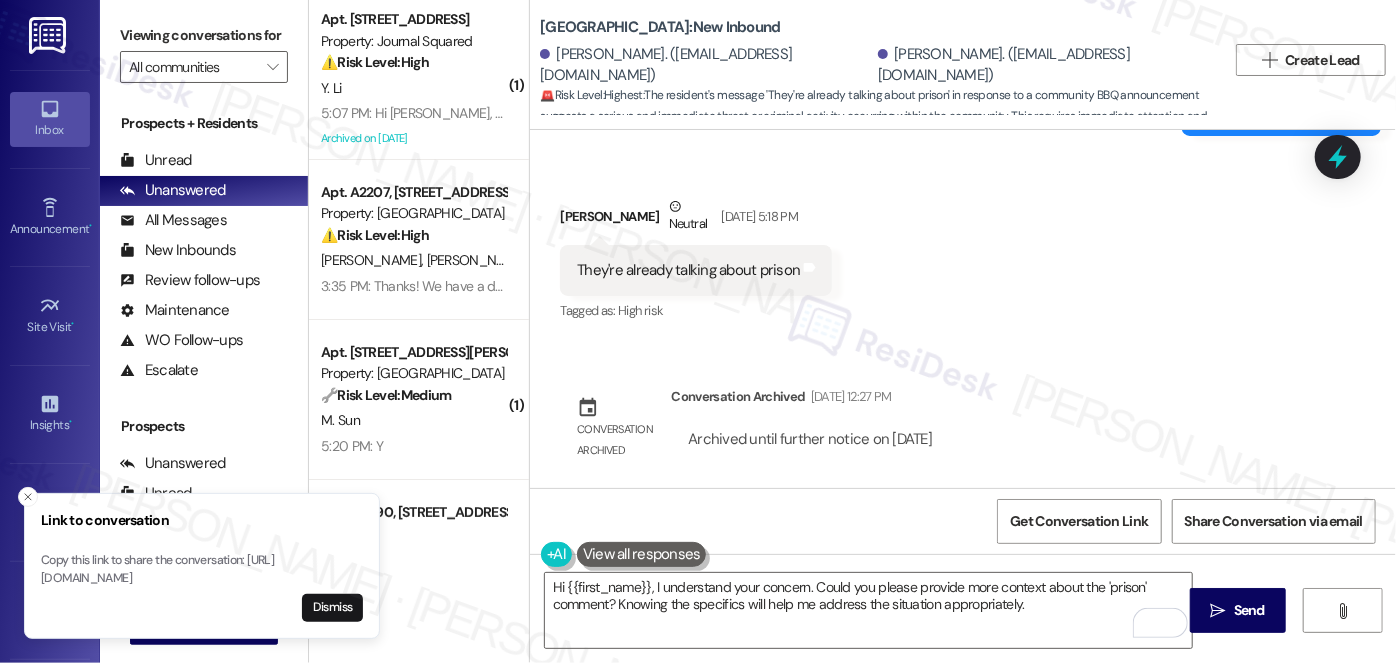 click on "Cassandra Armolt   Neutral Jul 21, 2025 at 5:18 PM" at bounding box center [696, 220] 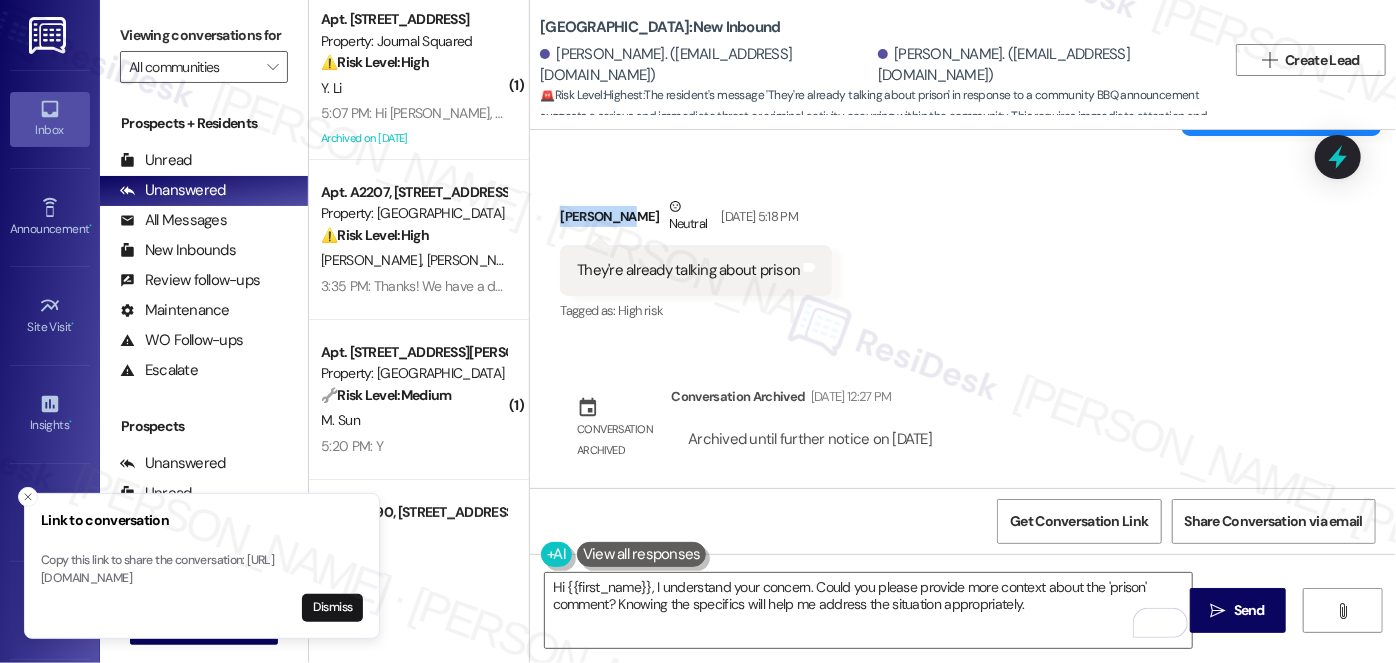 click on "Cassandra Armolt   Neutral Jul 21, 2025 at 5:18 PM" at bounding box center [696, 220] 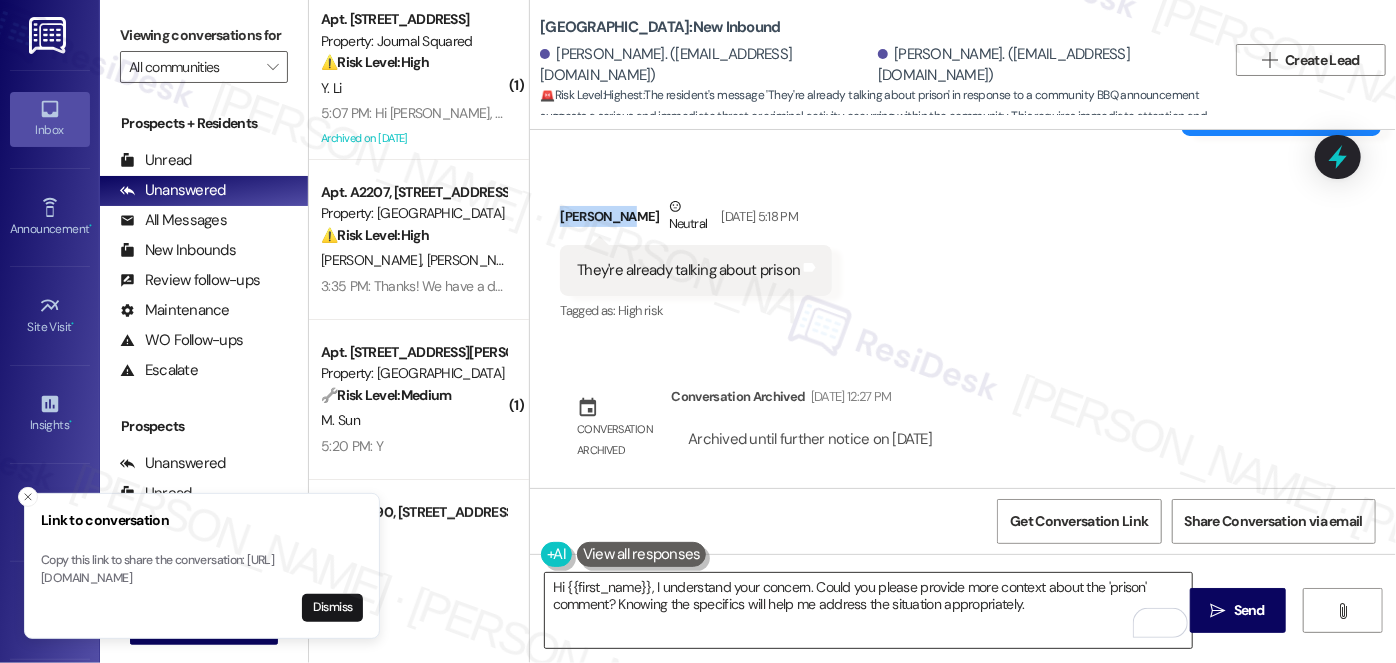 click on "Hi {{first_name}}, I understand your concern. Could you please provide more context about the 'prison' comment? Knowing the specifics will help me address the situation appropriately." at bounding box center [868, 610] 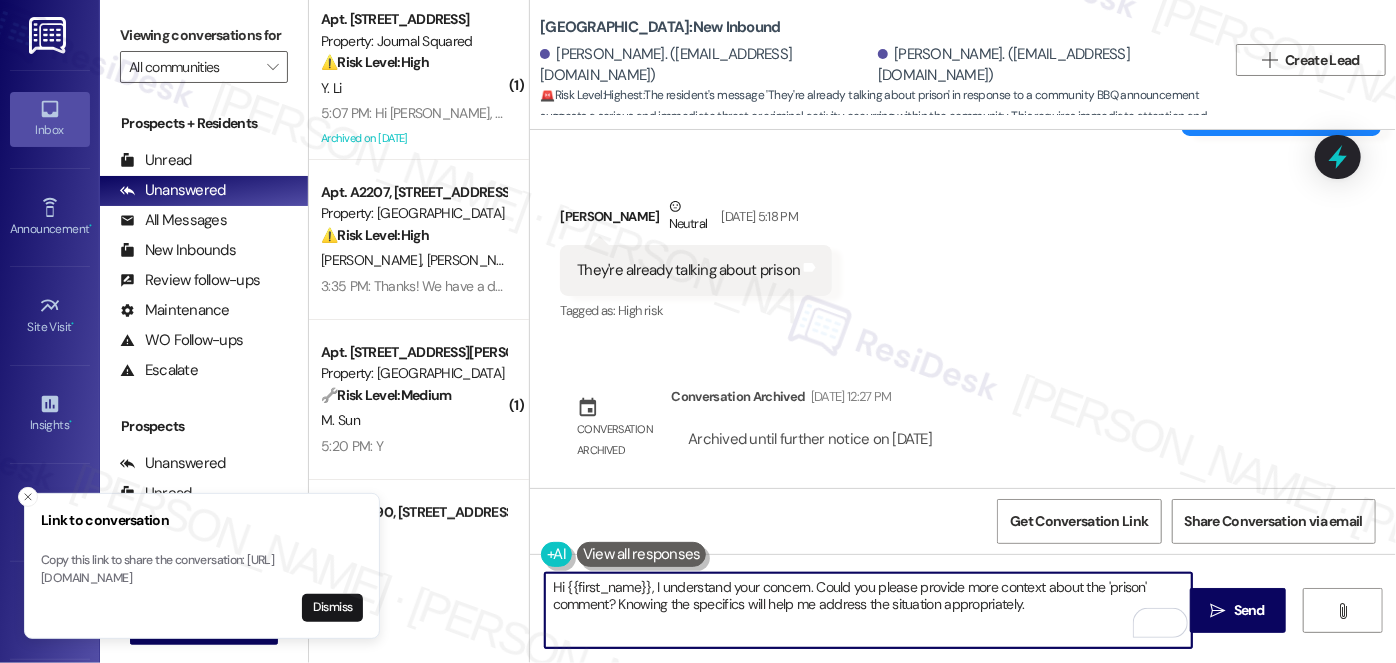 drag, startPoint x: 560, startPoint y: 585, endPoint x: 645, endPoint y: 582, distance: 85.052925 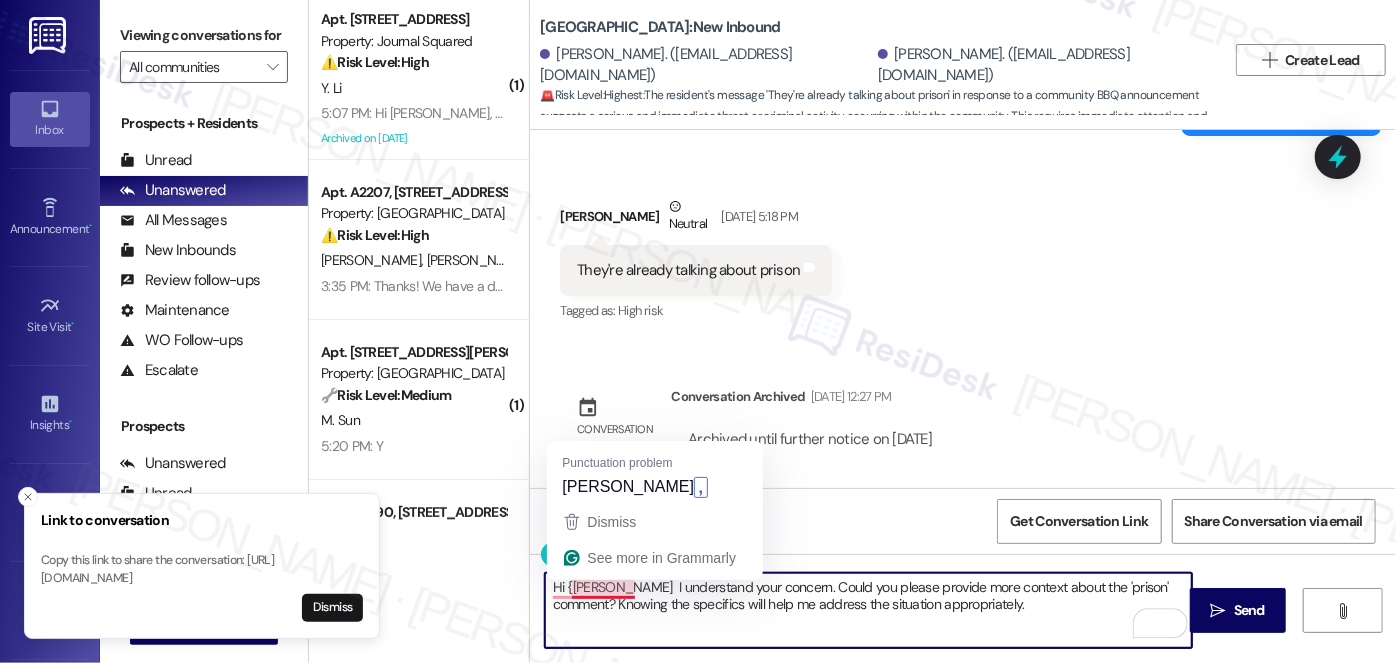 click on "Hi {Cassandra  I understand your concern. Could you please provide more context about the 'prison' comment? Knowing the specifics will help me address the situation appropriately." at bounding box center [868, 610] 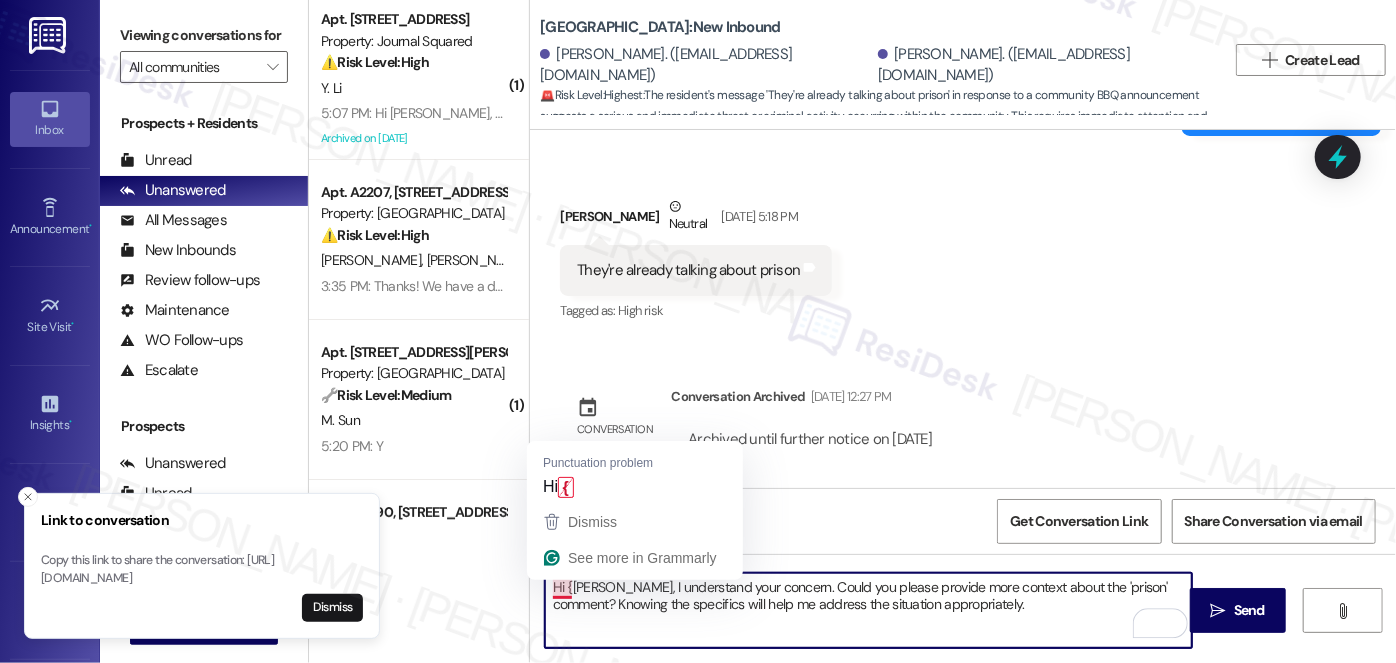 click on "Hi {Cassandra, I understand your concern. Could you please provide more context about the 'prison' comment? Knowing the specifics will help me address the situation appropriately." at bounding box center [868, 610] 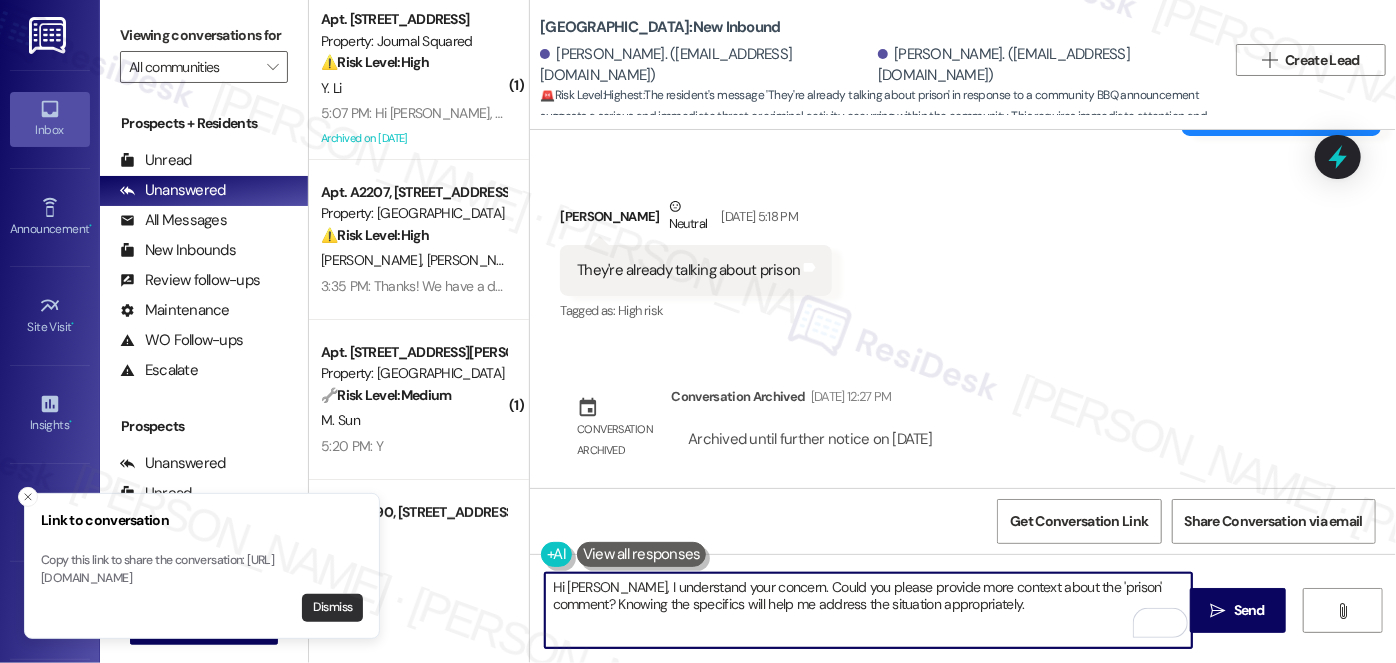 click on "Dismiss" at bounding box center (332, 608) 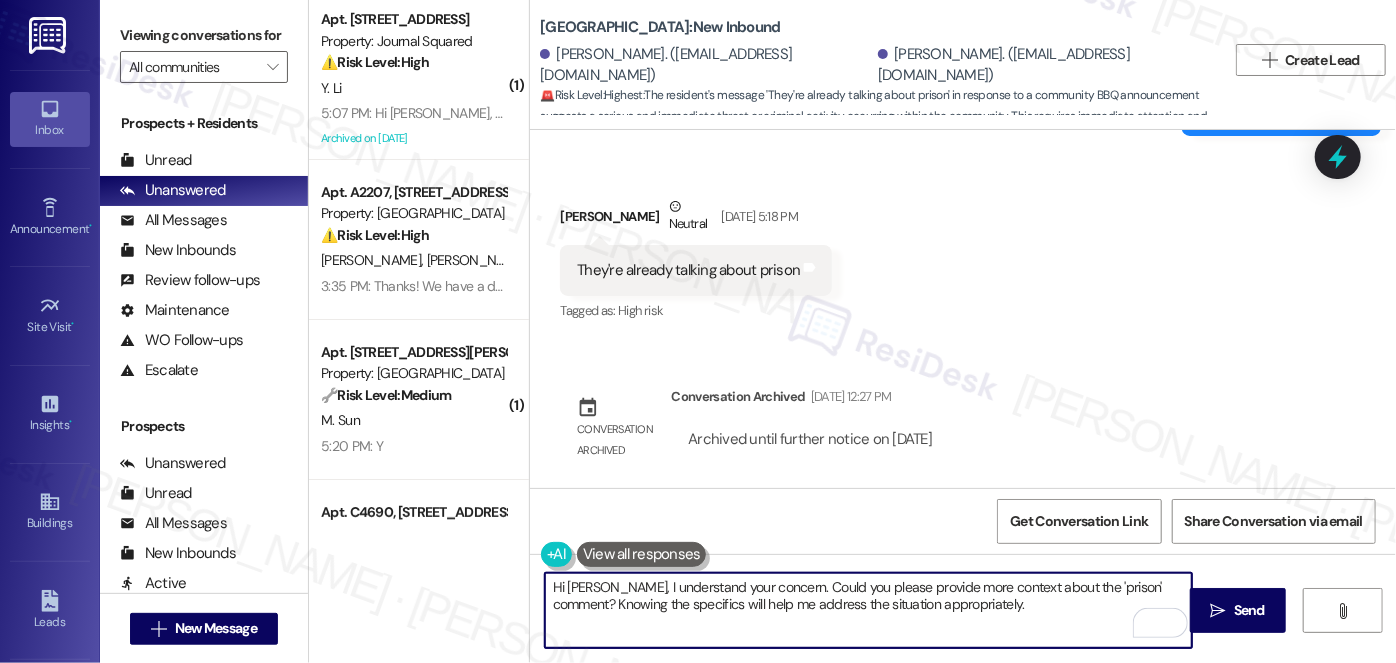 click on "Hi Cassandra, I understand your concern. Could you please provide more context about the 'prison' comment? Knowing the specifics will help me address the situation appropriately." at bounding box center (868, 610) 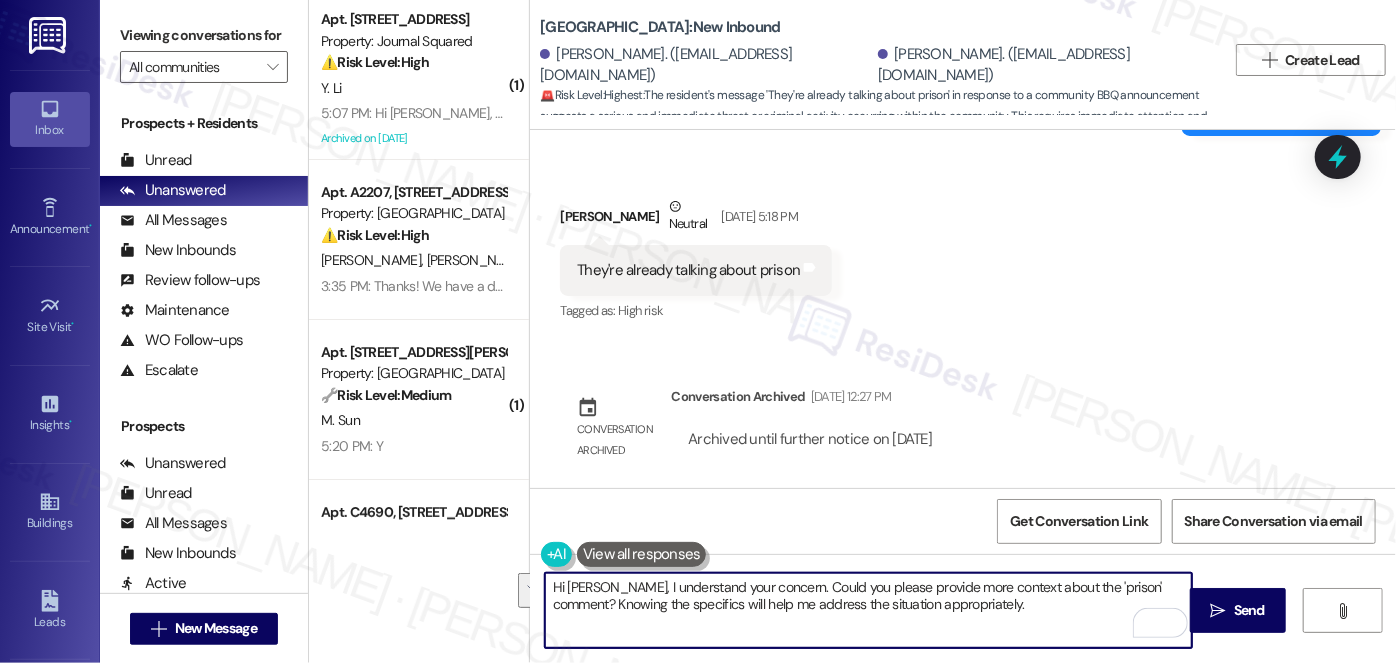 click on "Hi Cassandra, I understand your concern. Could you please provide more context about the 'prison' comment? Knowing the specifics will help me address the situation appropriately." at bounding box center (868, 610) 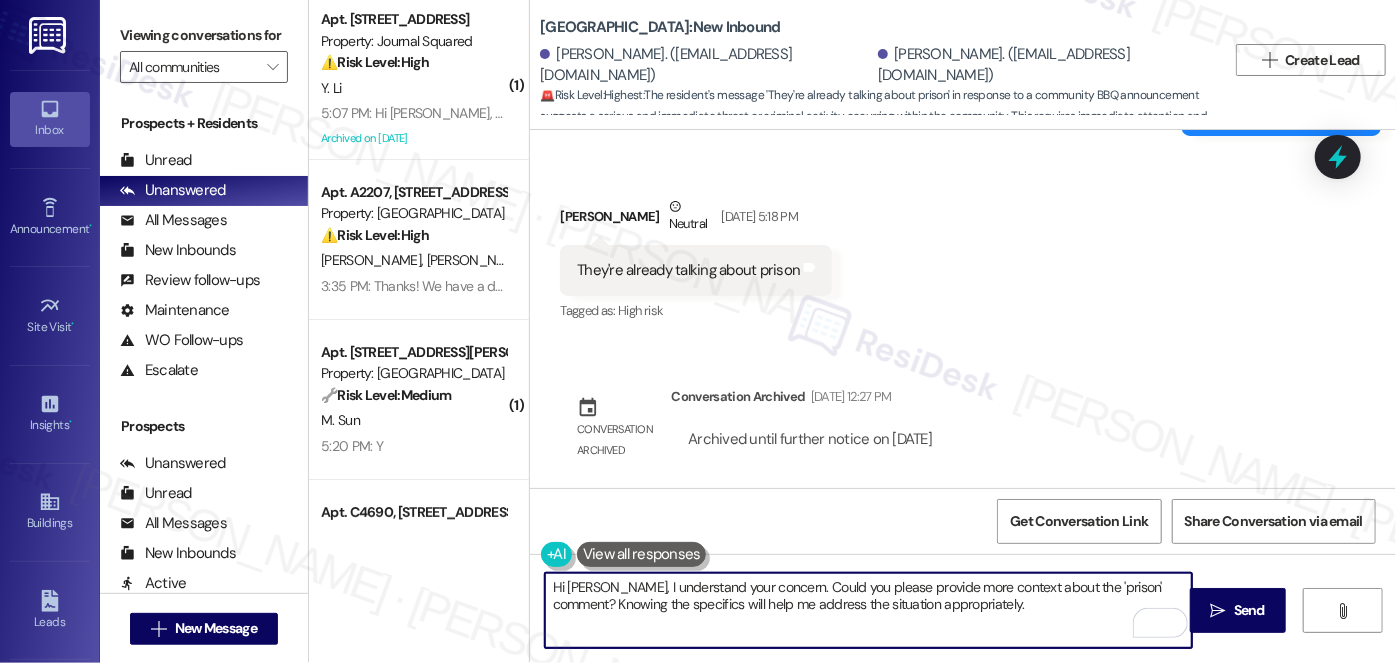 click on "Hi Cassandra, I understand your concern. Could you please provide more context about the 'prison' comment? Knowing the specifics will help me address the situation appropriately." at bounding box center (868, 610) 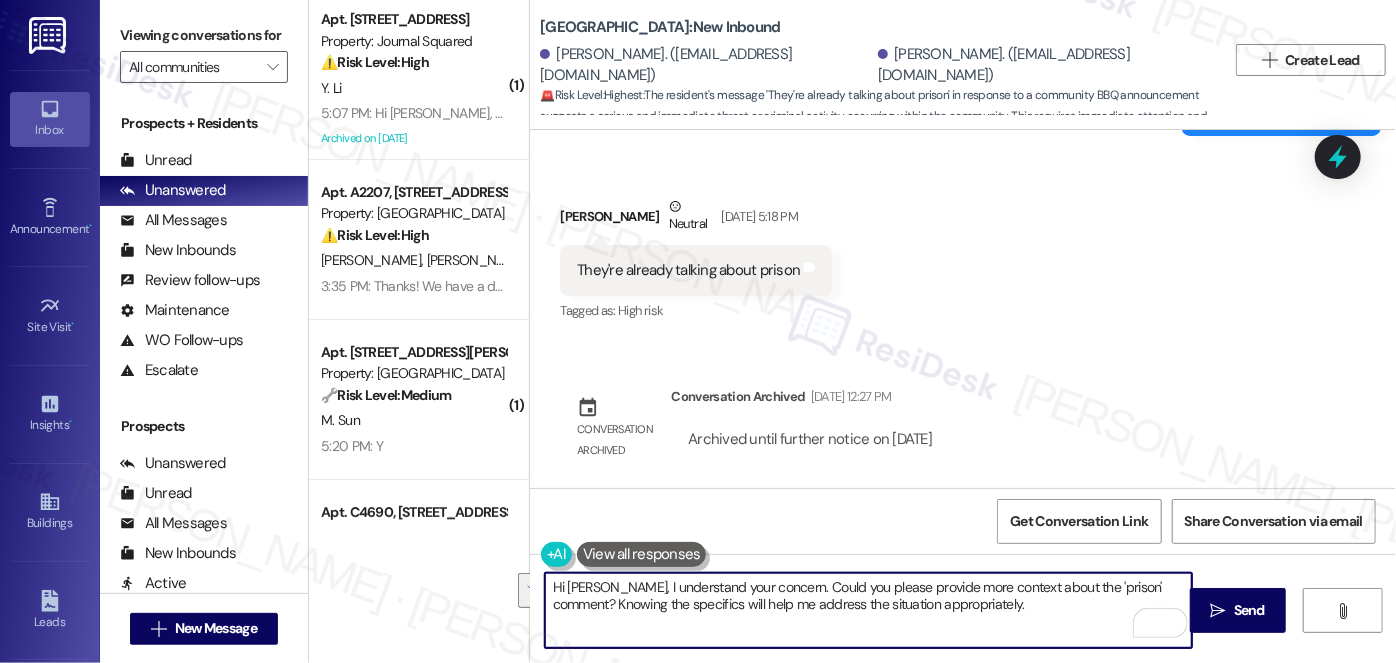 click on "Hi Cassandra, I understand your concern. Could you please provide more context about the 'prison' comment? Knowing the specifics will help me address the situation appropriately." at bounding box center [868, 610] 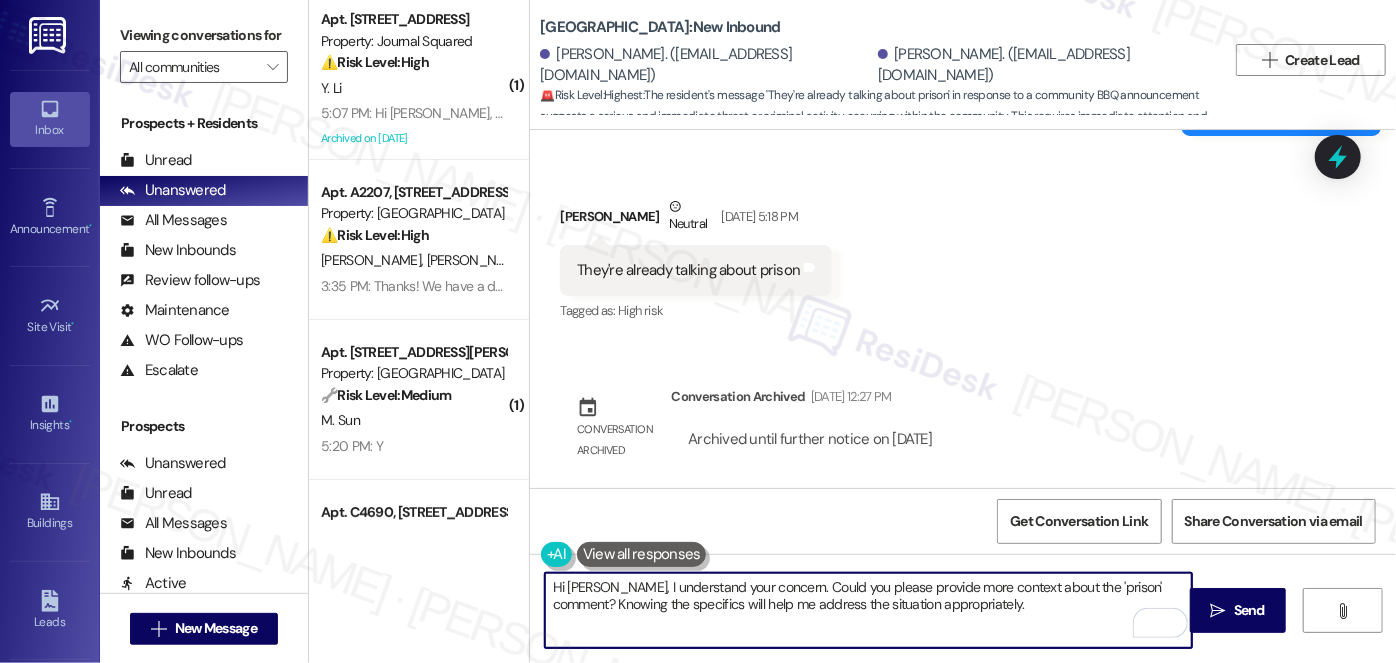 drag, startPoint x: 610, startPoint y: 598, endPoint x: 933, endPoint y: 600, distance: 323.0062 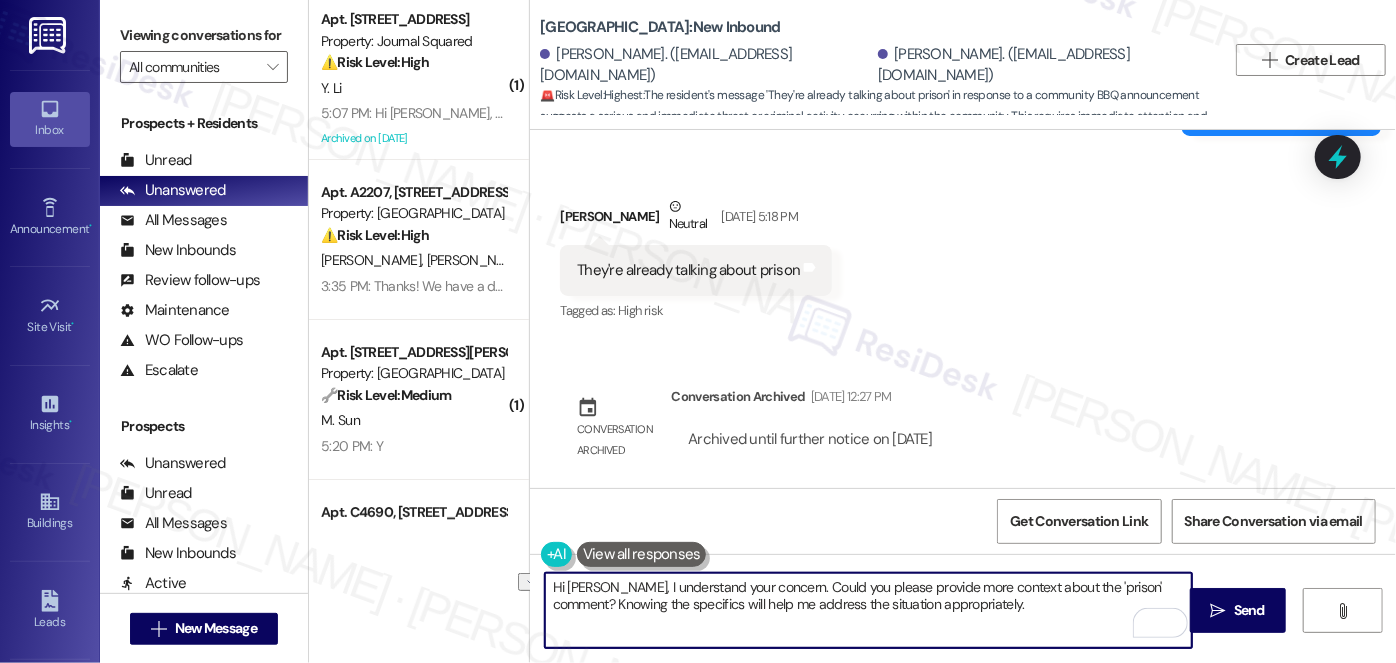 click on "Hi Cassandra, I understand your concern. Could you please provide more context about the 'prison' comment? Knowing the specifics will help me address the situation appropriately." at bounding box center [868, 610] 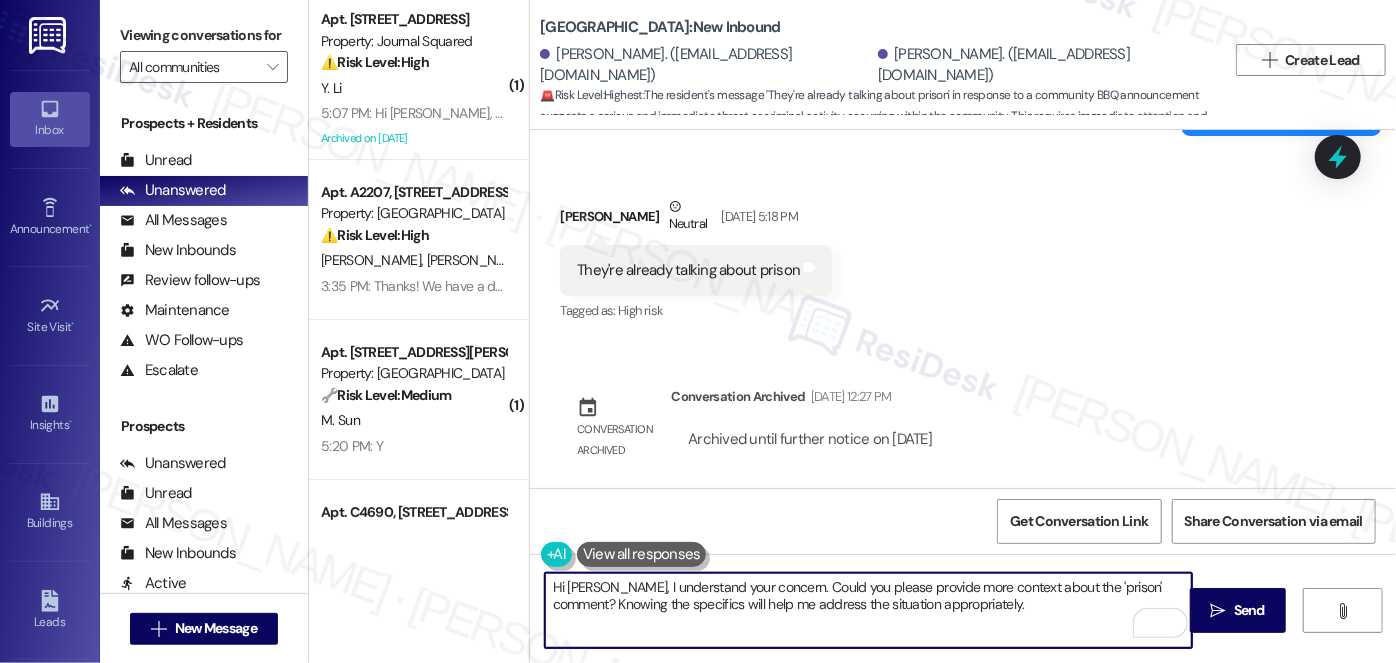 drag, startPoint x: 1042, startPoint y: 610, endPoint x: 616, endPoint y: 609, distance: 426.00116 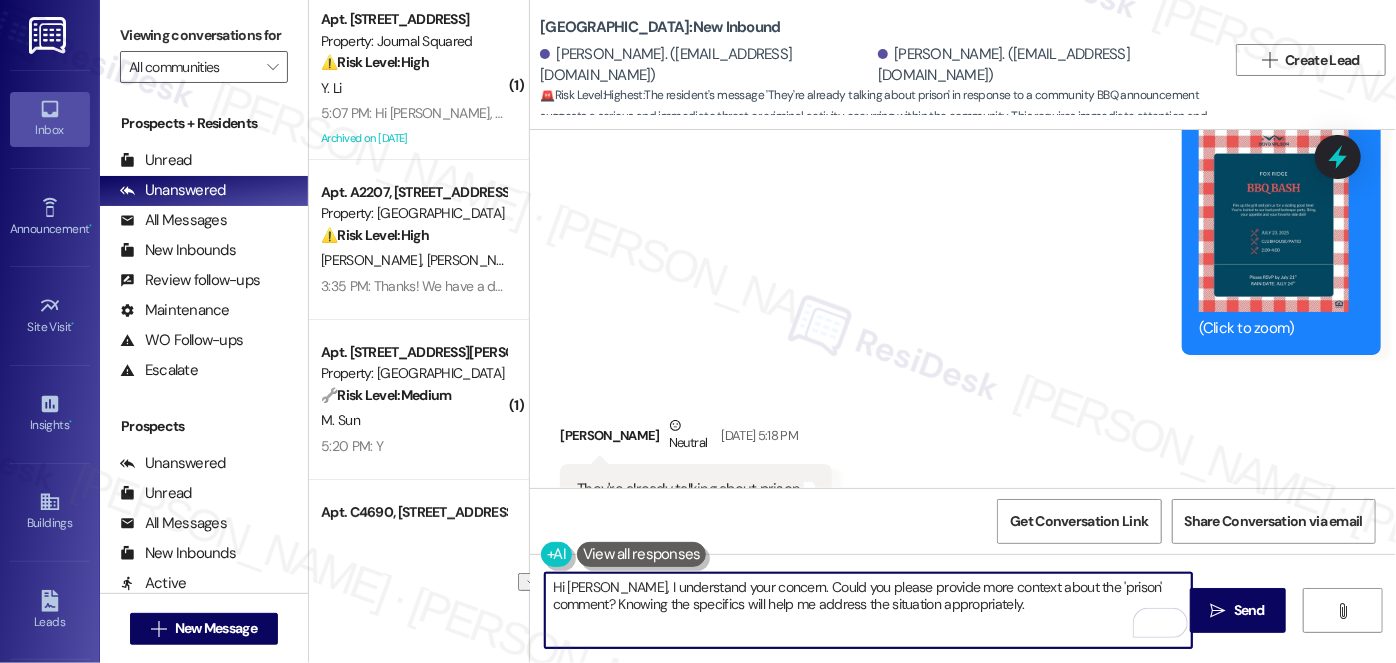 scroll, scrollTop: 444, scrollLeft: 0, axis: vertical 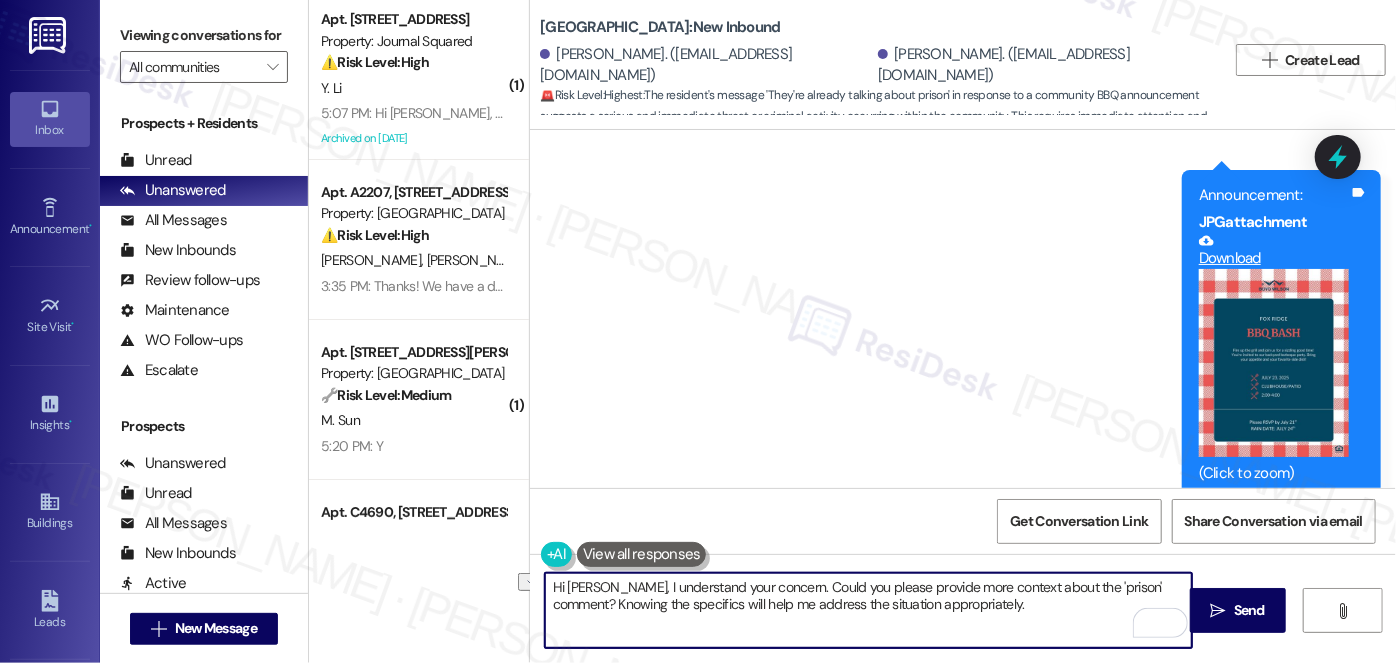 click on "Survey, sent via SMS Residesk Automated Survey Jul 08, 2025 at 12:43 PM Hi Cassandra and Ambrose! We're so glad you chose Fox Ridge! We would love to improve your move-in experience. If you could improve one thing about our move-in process, what would it be? Send us your ideas! (You can always reply STOP to opt out of future messages) Tags and notes Tagged as:   Move in Click to highlight conversations about Move in Announcement, sent via SMS Sarah   (ResiDesk) Jul 21, 2025 at 2:35 PM Hi Cassandra and Ambrose!
Last chance to RSVP for the Fox Ridge BBQ Bash! 🔥 Please reply by today, July 21st, to let us know you're coming to the Party on July 23rd, 2-4 PM. Don't miss out! Tags and notes Tagged as:   Praise Click to highlight conversations about Praise Announcement, sent via SMS 2:36 PM Sarah   (ResiDesk) Jul 21, 2025 at 2:36 PM Announcement:
JPG  attachment   Download   (Click to zoom) Tags and notes" at bounding box center (963, 108) 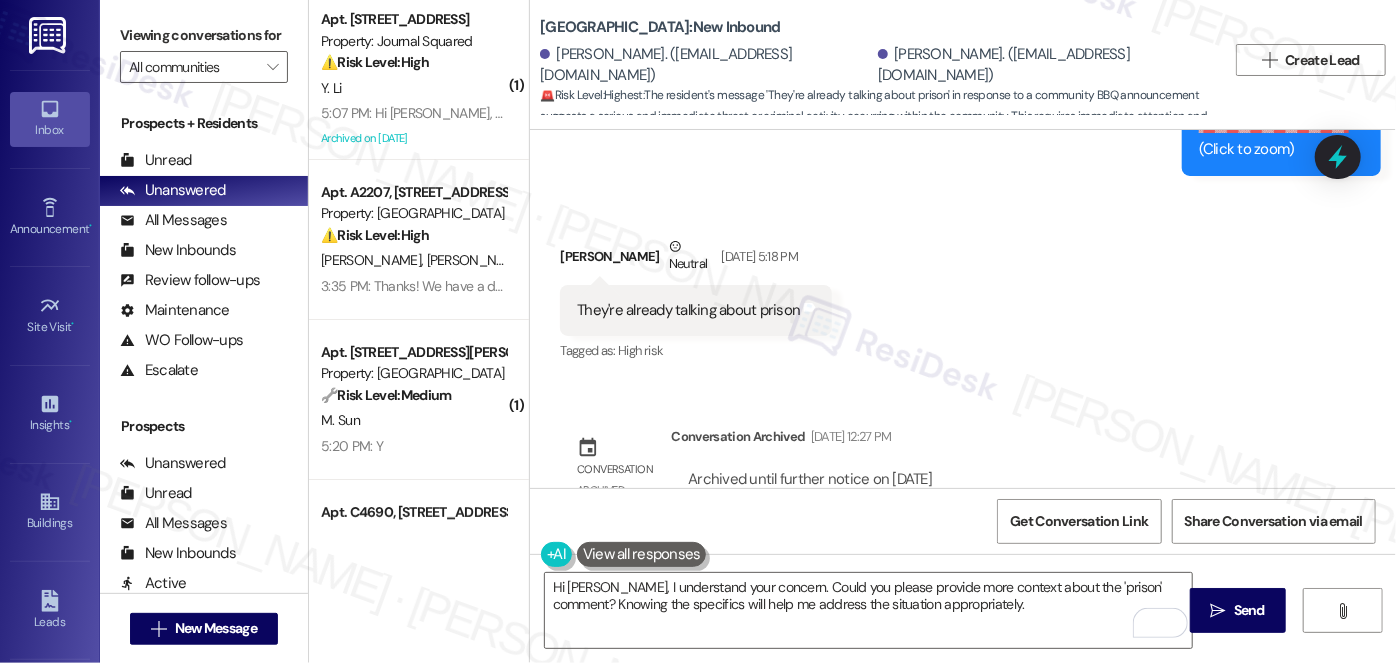 scroll, scrollTop: 808, scrollLeft: 0, axis: vertical 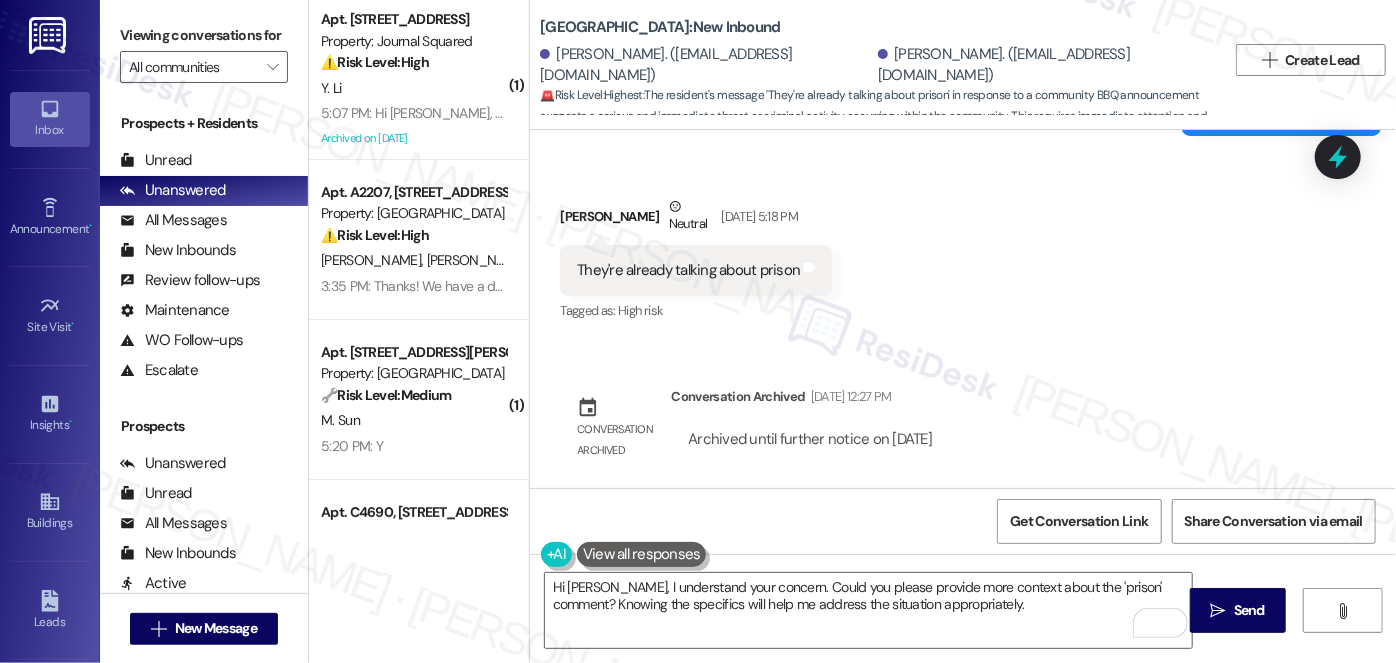 click on "They're already talking about prison" at bounding box center [688, 270] 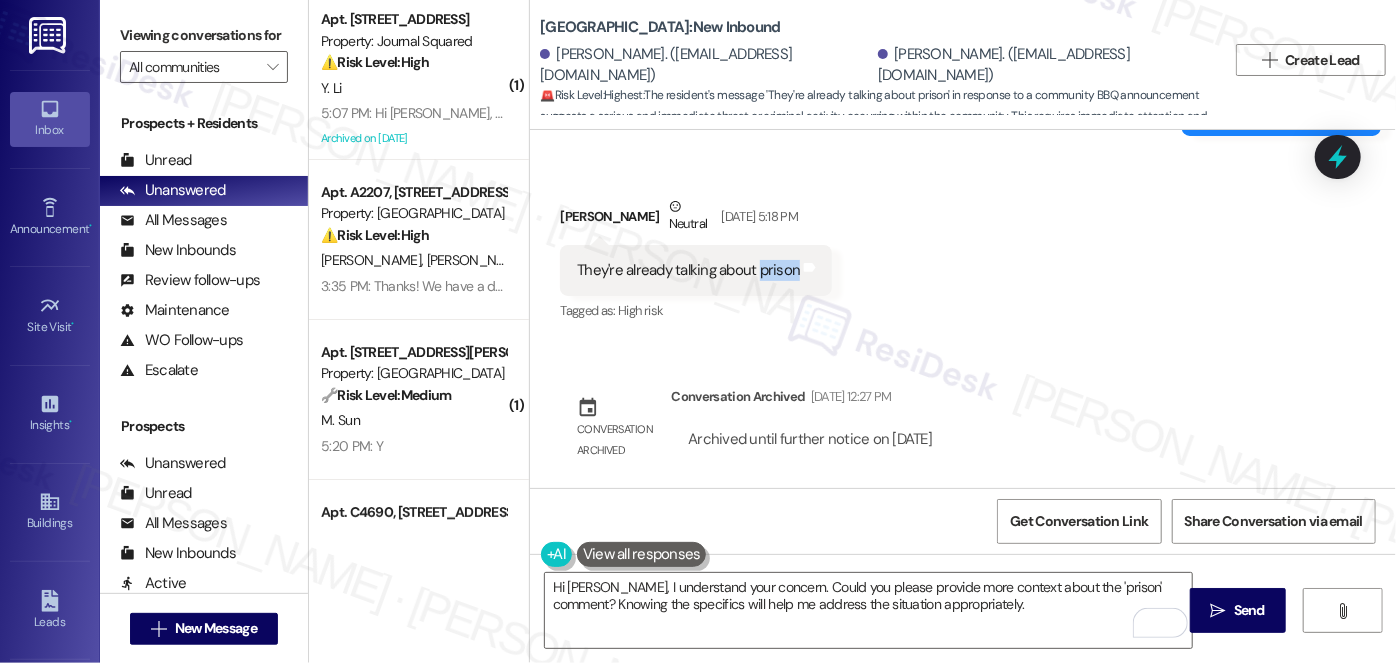 click on "They're already talking about prison" at bounding box center (688, 270) 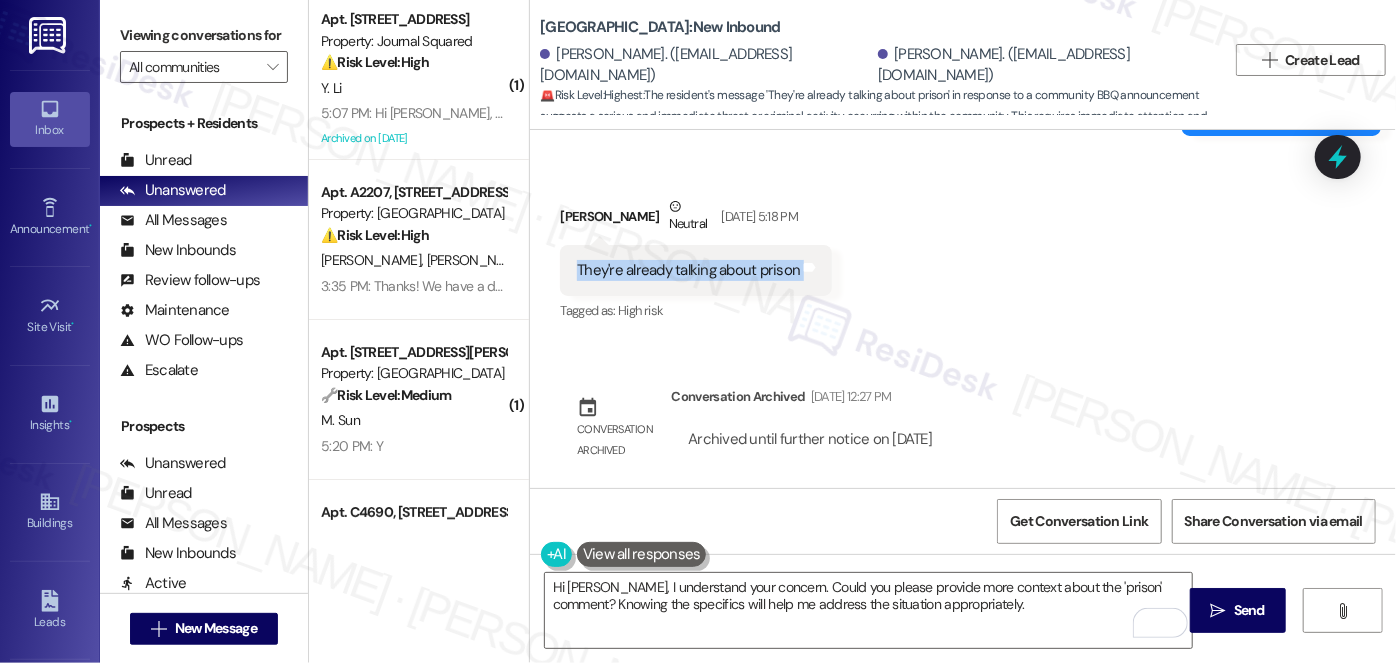 click on "They're already talking about prison" at bounding box center (688, 270) 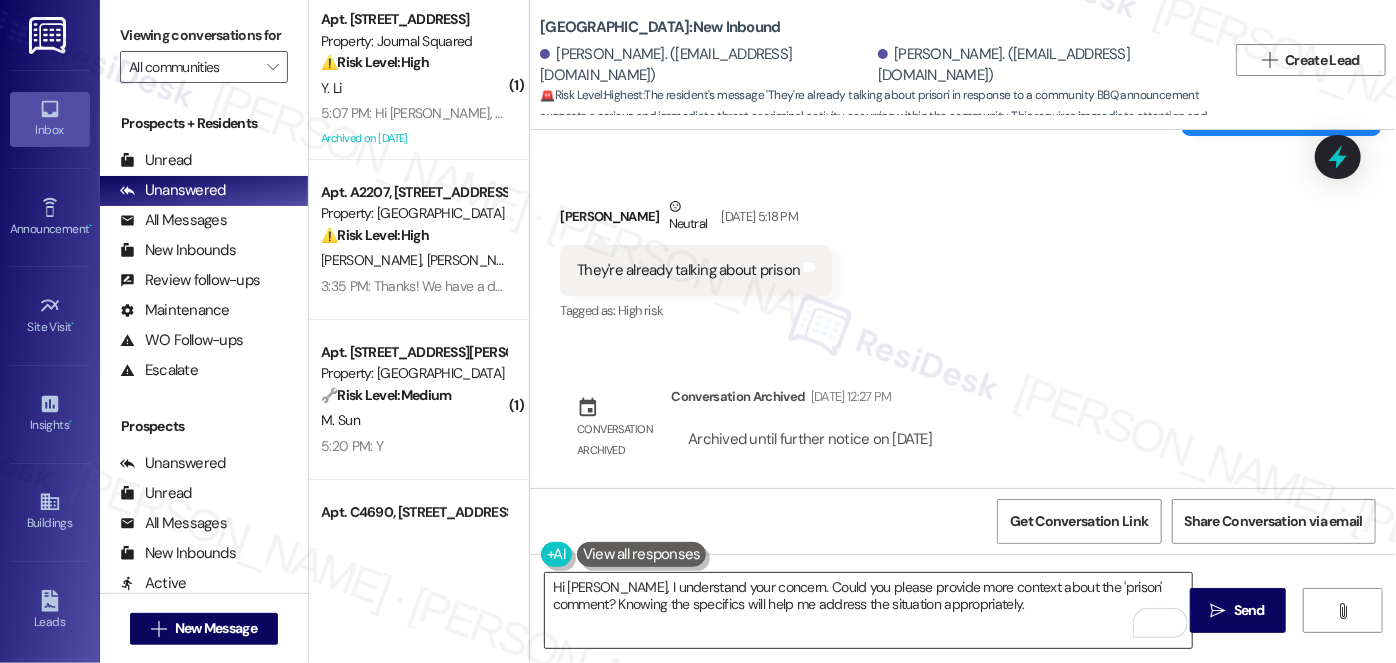 click on "Hi Cassandra, I understand your concern. Could you please provide more context about the 'prison' comment? Knowing the specifics will help me address the situation appropriately." at bounding box center [868, 610] 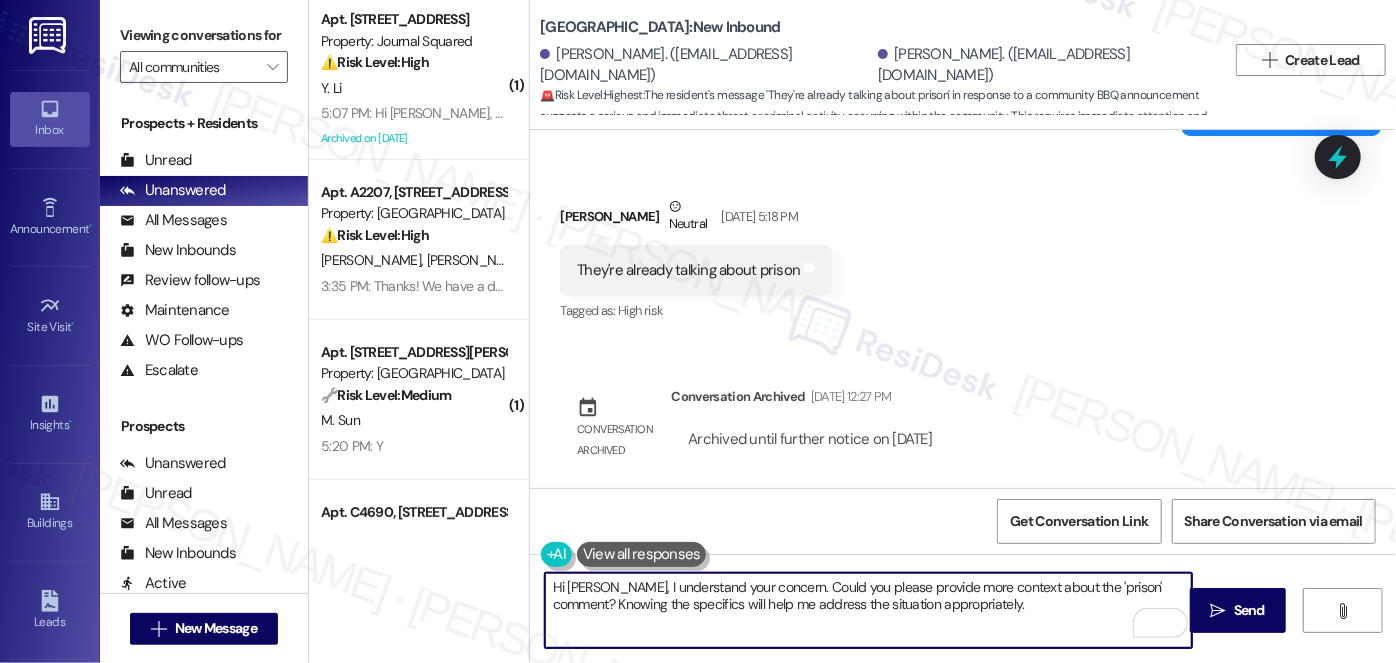click on "Hi Cassandra, I understand your concern. Could you please provide more context about the 'prison' comment? Knowing the specifics will help me address the situation appropriately." at bounding box center (868, 610) 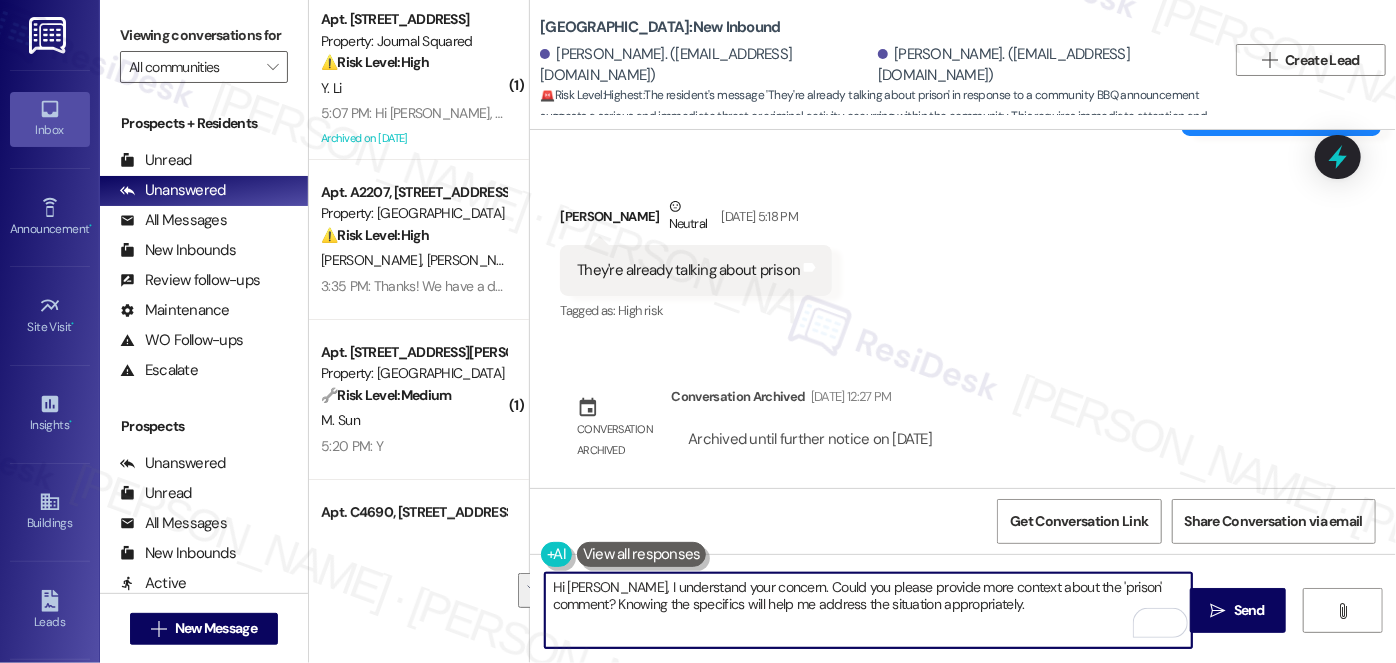 click on "Hi Cassandra, I understand your concern. Could you please provide more context about the 'prison' comment? Knowing the specifics will help me address the situation appropriately." at bounding box center (868, 610) 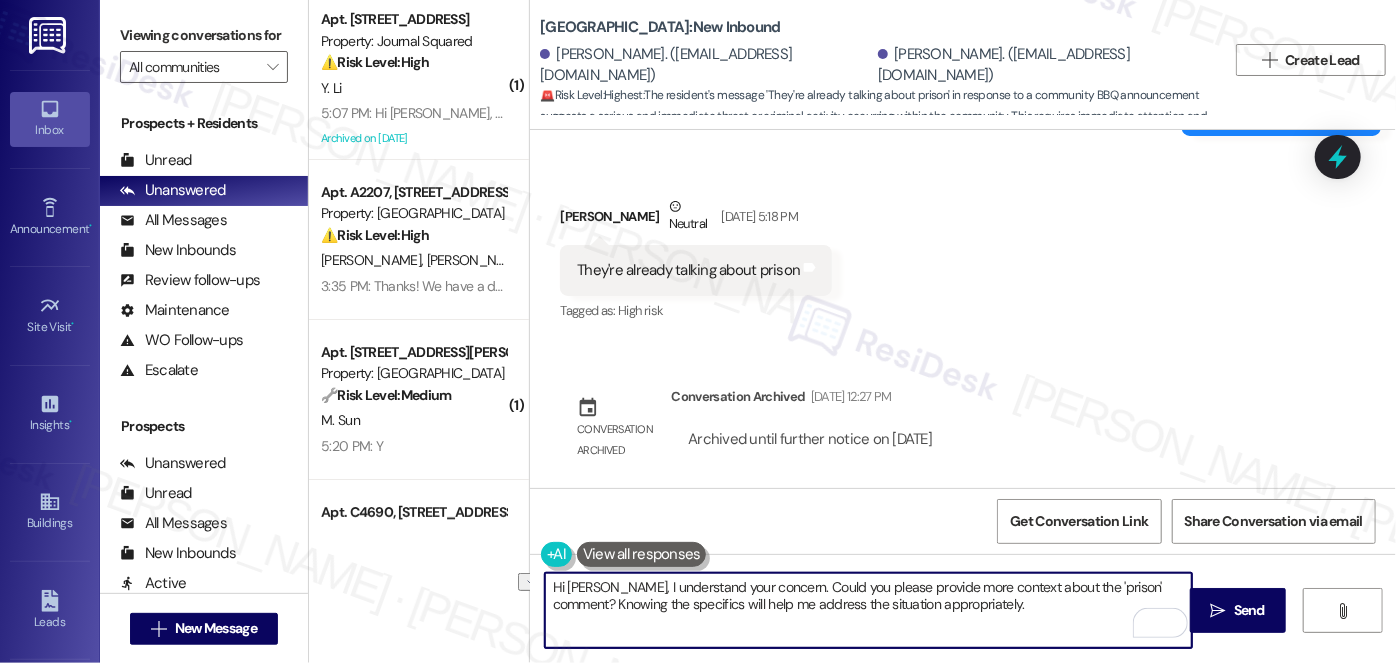 drag, startPoint x: 777, startPoint y: 587, endPoint x: 625, endPoint y: 587, distance: 152 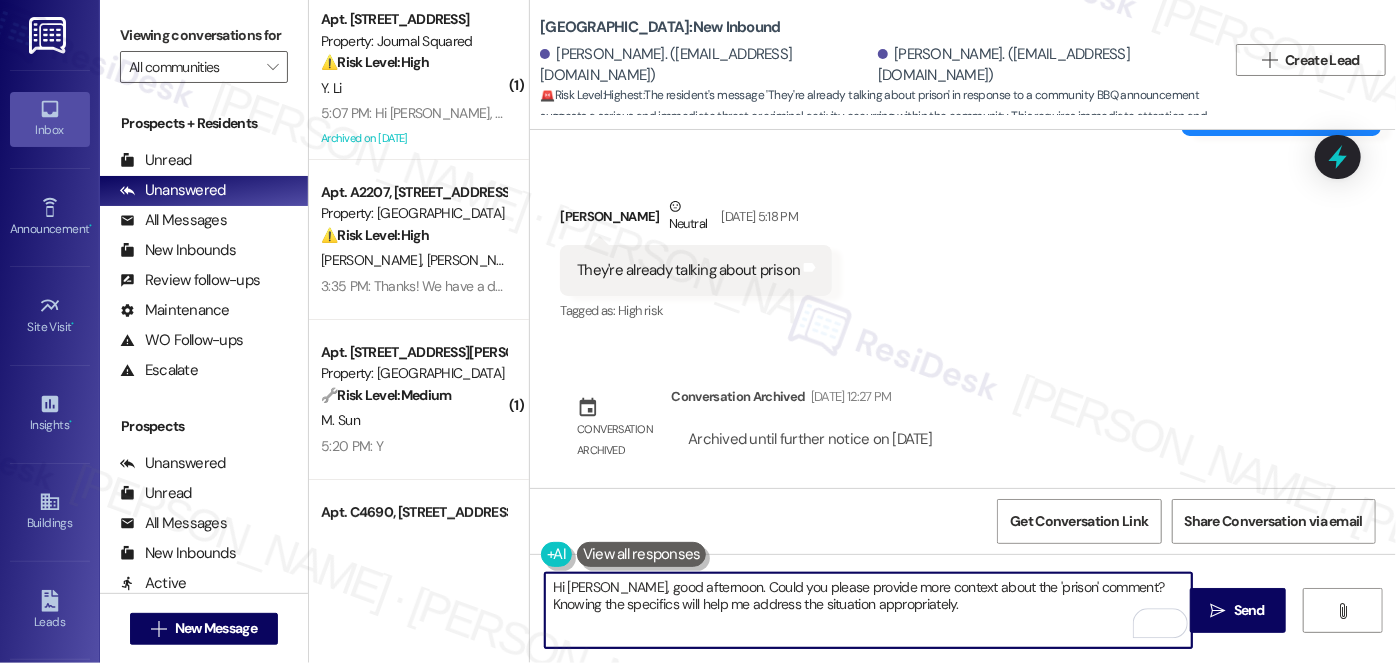 click on "Hi Cassandra, good afternoon. Could you please provide more context about the 'prison' comment? Knowing the specifics will help me address the situation appropriately." at bounding box center (868, 610) 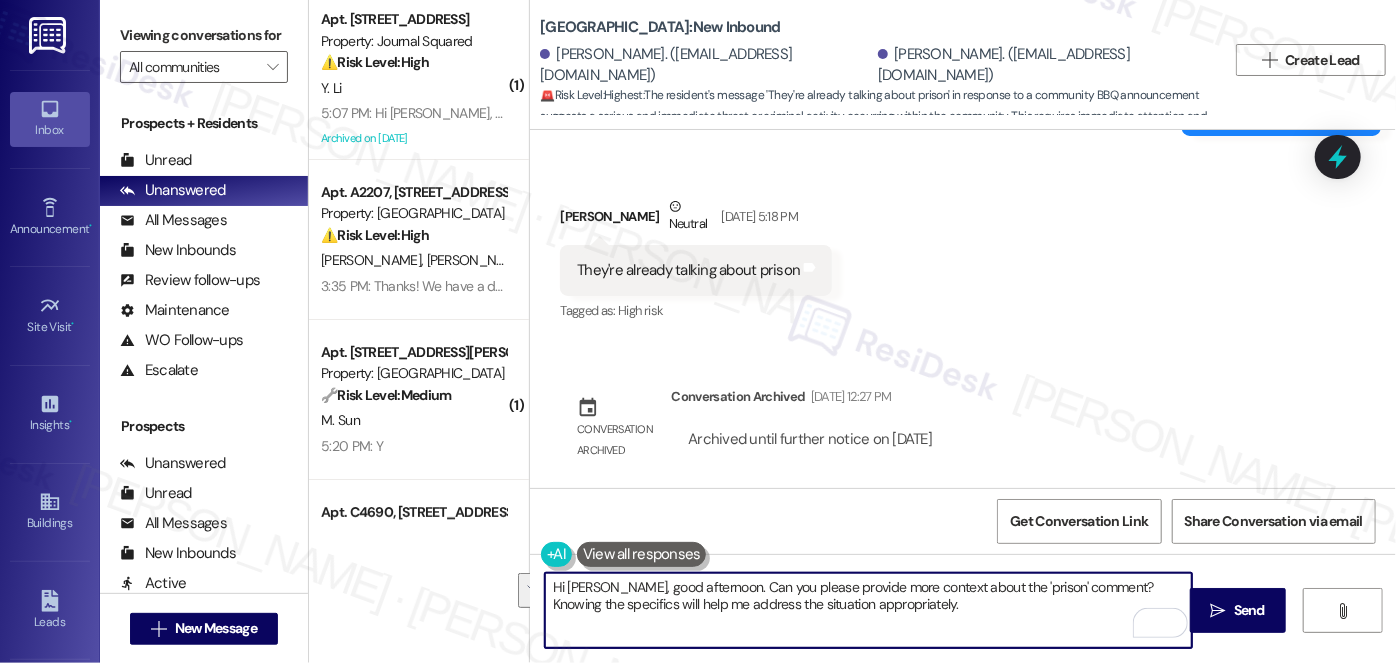drag, startPoint x: 909, startPoint y: 607, endPoint x: 1079, endPoint y: 593, distance: 170.5755 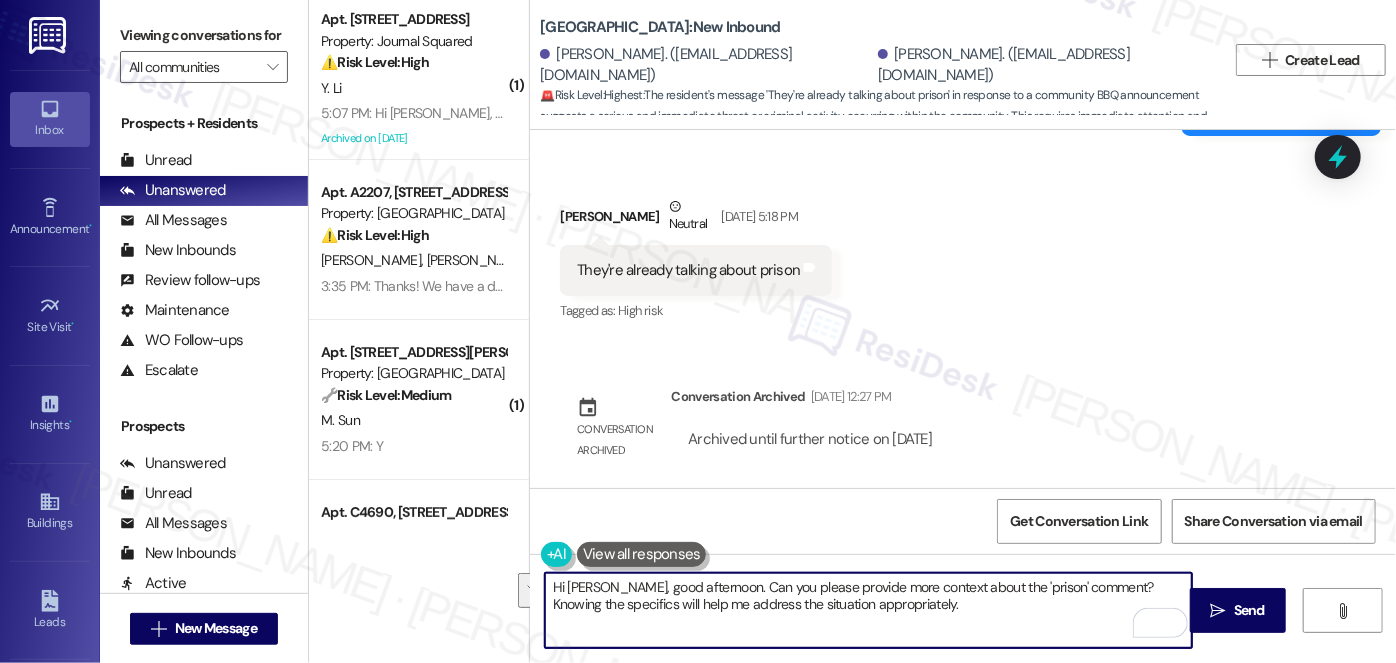 type on "Hi Cassandra, good afternoon. Can you please provide more context about the 'prison' comment? Knowing the specifics will help me address the situation appropriately." 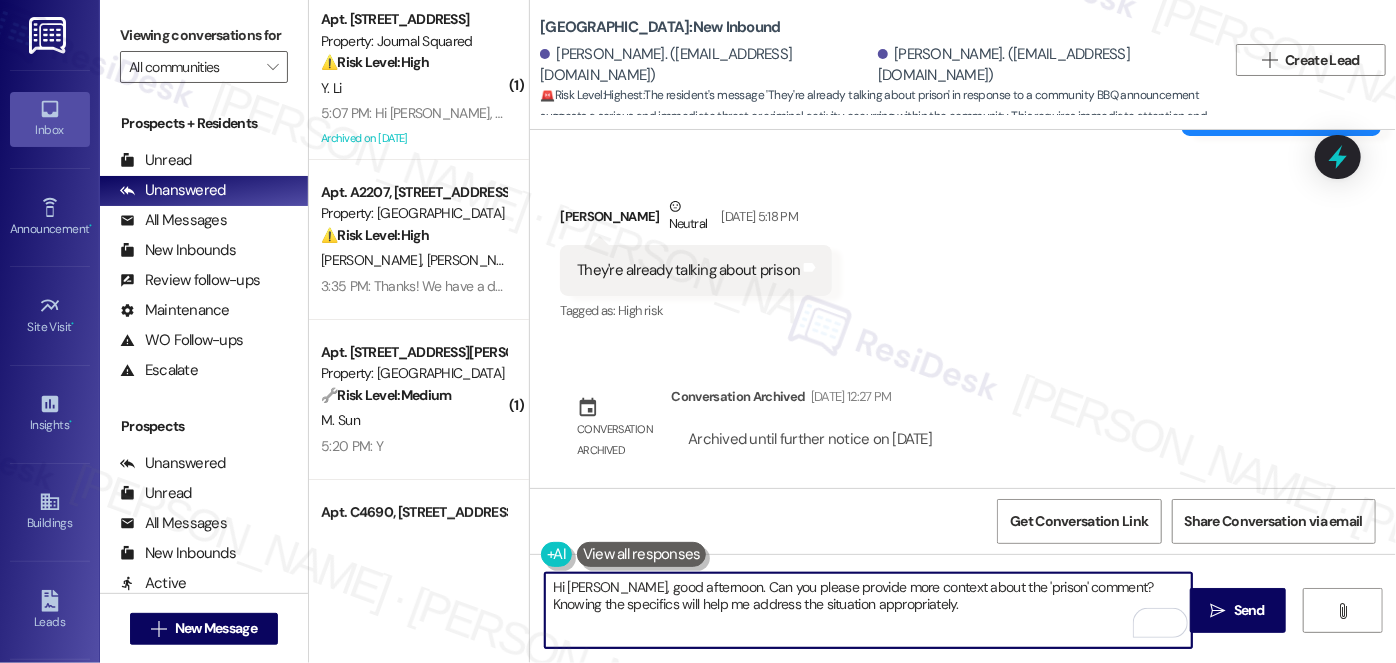 click on "Hi Cassandra, good afternoon. Can you please provide more context about the 'prison' comment? Knowing the specifics will help me address the situation appropriately." at bounding box center (868, 610) 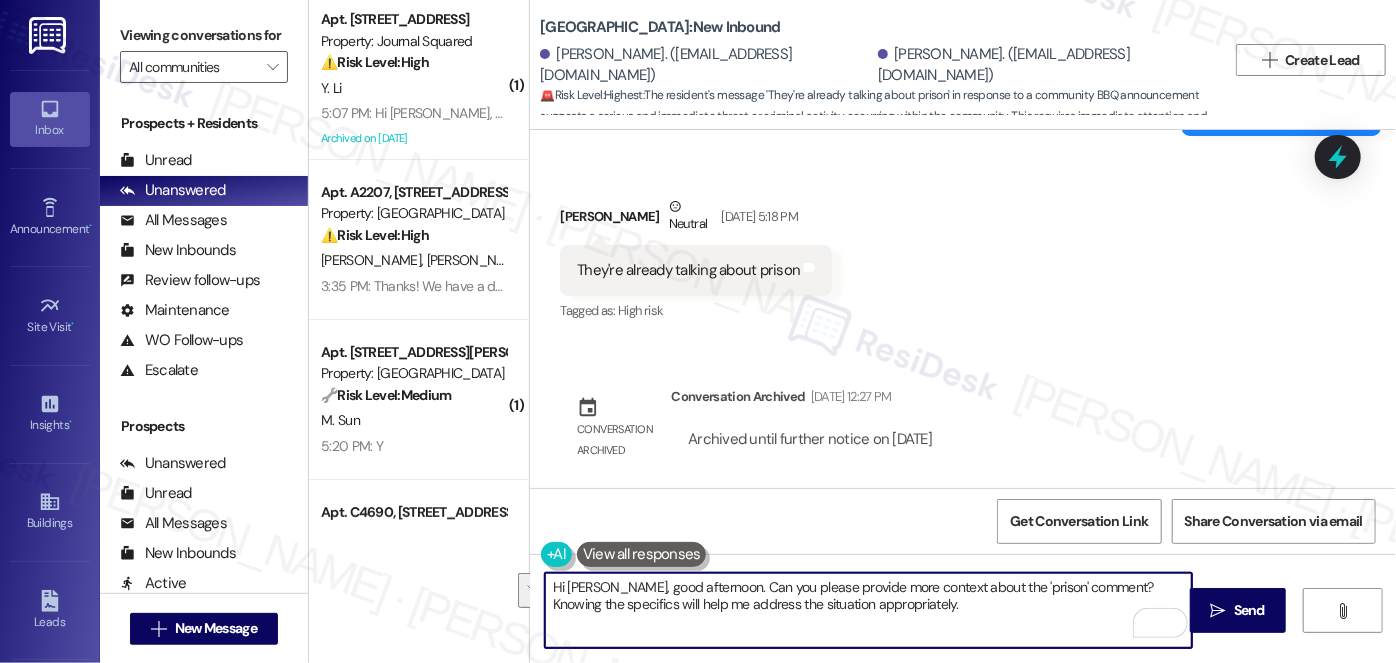 click on "Hi Cassandra, good afternoon. Can you please provide more context about the 'prison' comment? Knowing the specifics will help me address the situation appropriately." at bounding box center [868, 610] 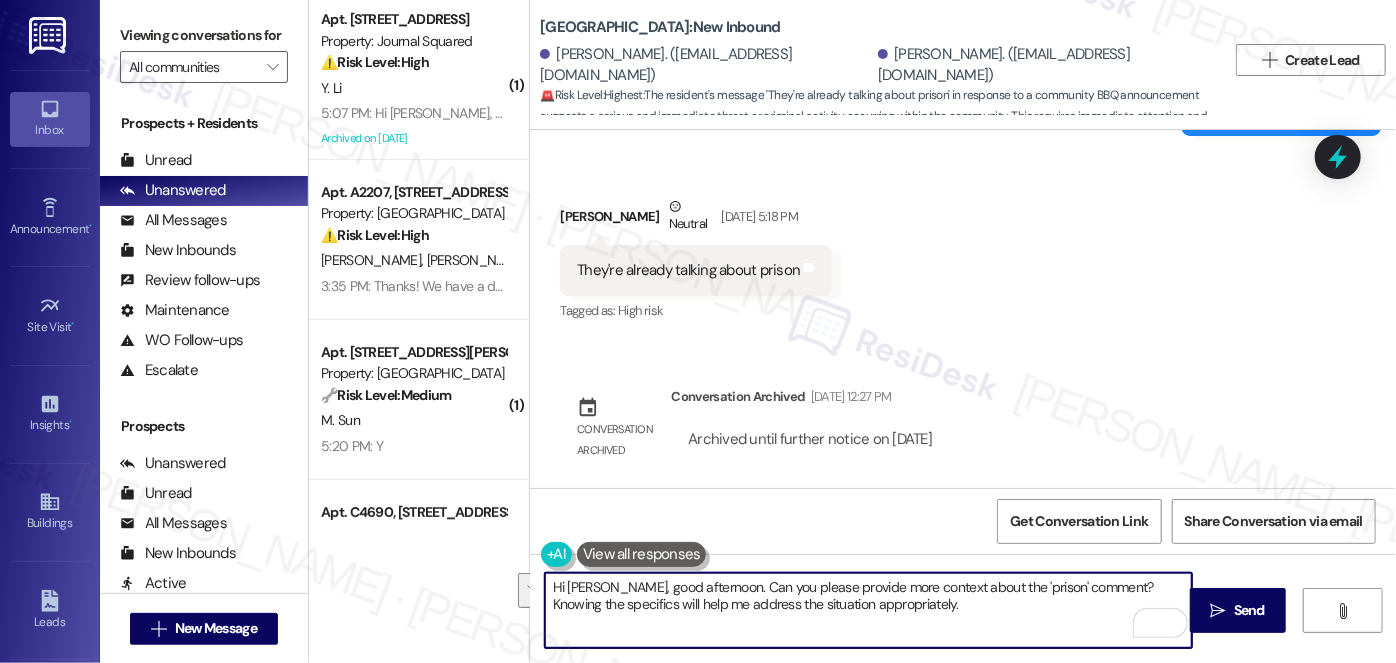 drag, startPoint x: 987, startPoint y: 608, endPoint x: 1112, endPoint y: 582, distance: 127.67537 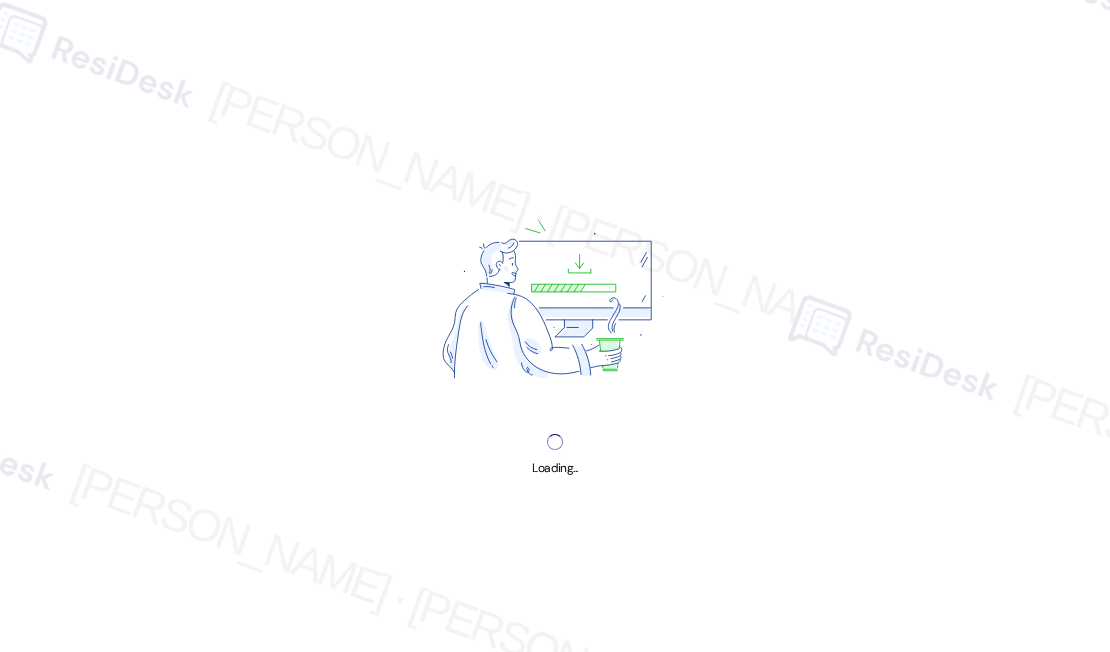 scroll, scrollTop: 0, scrollLeft: 0, axis: both 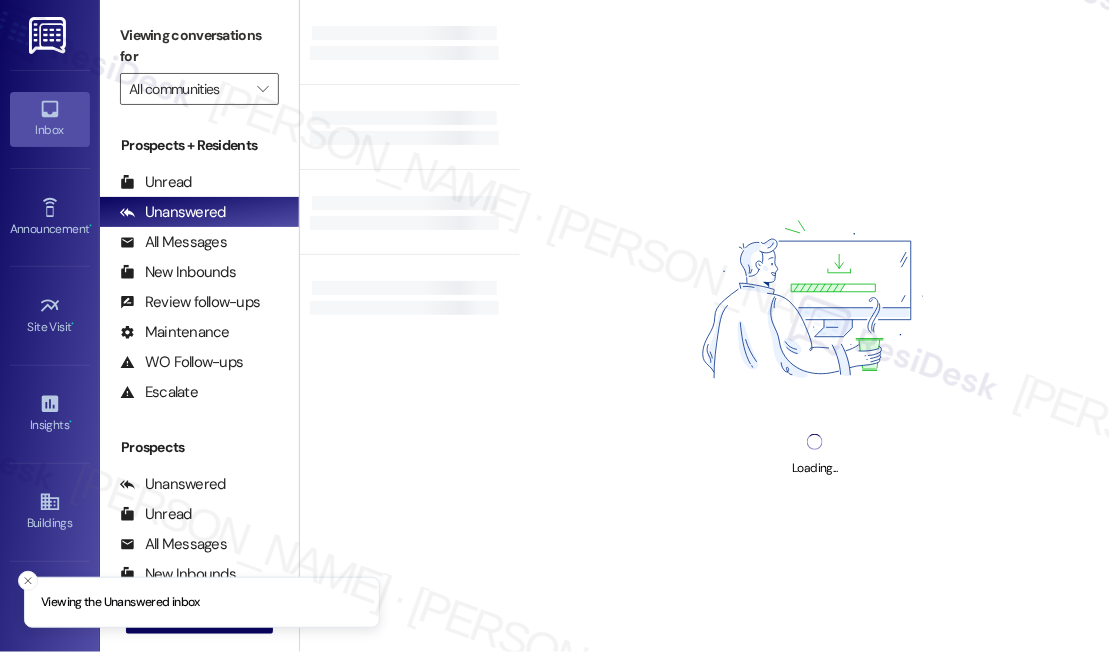 click on "Viewing conversations for" at bounding box center (199, 46) 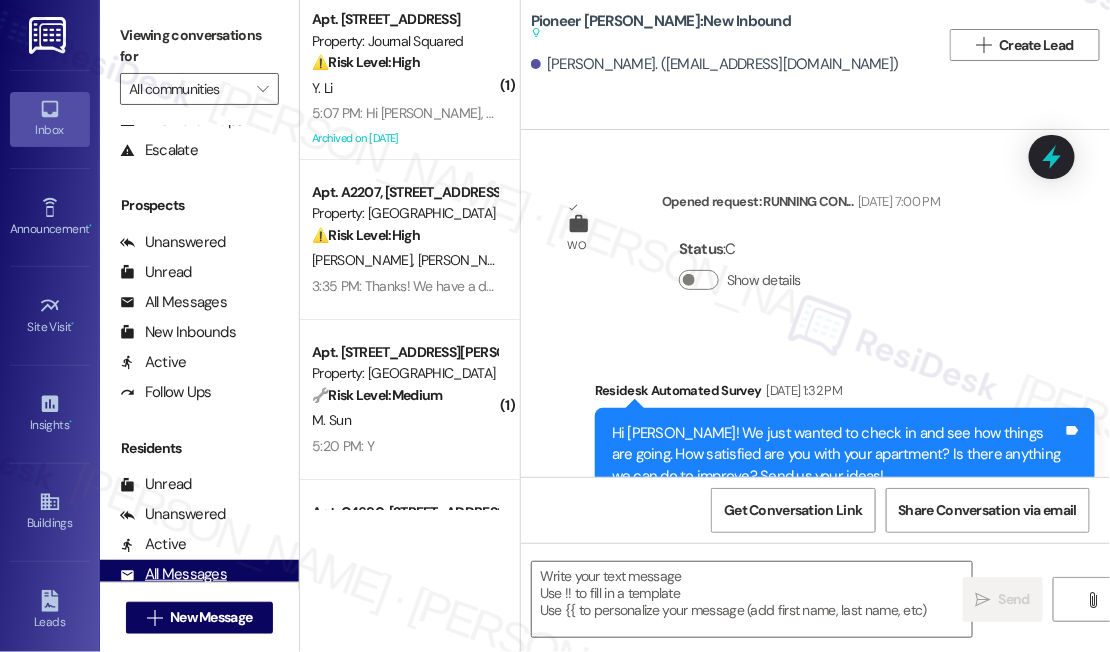scroll, scrollTop: 367, scrollLeft: 0, axis: vertical 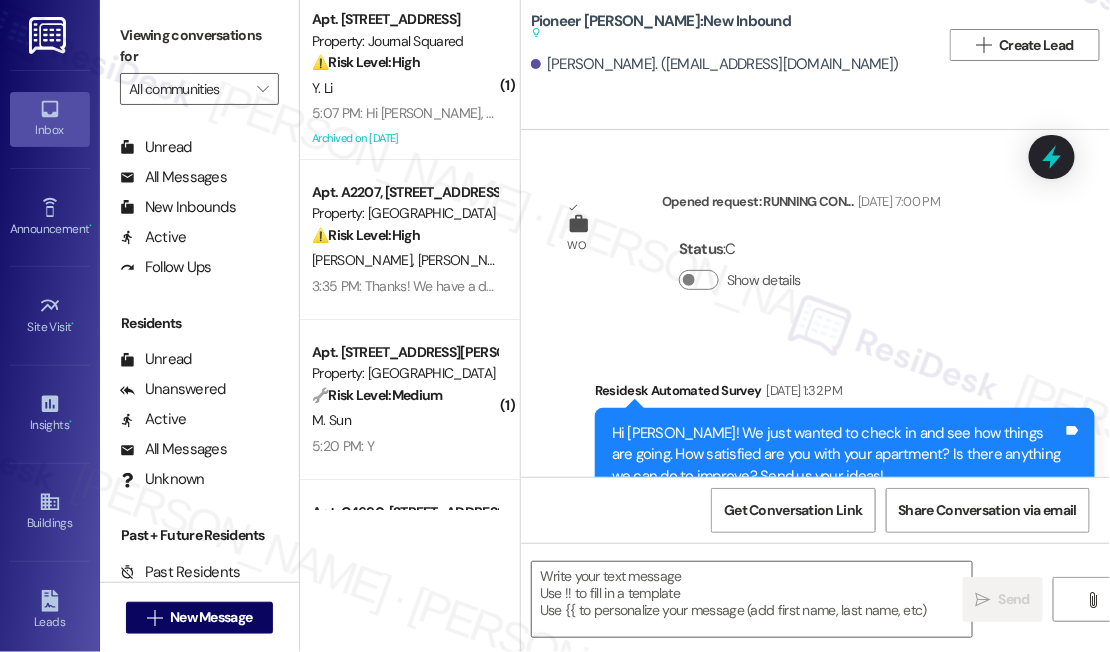 type on "Fetching suggested responses. Please feel free to read through the conversation in the meantime." 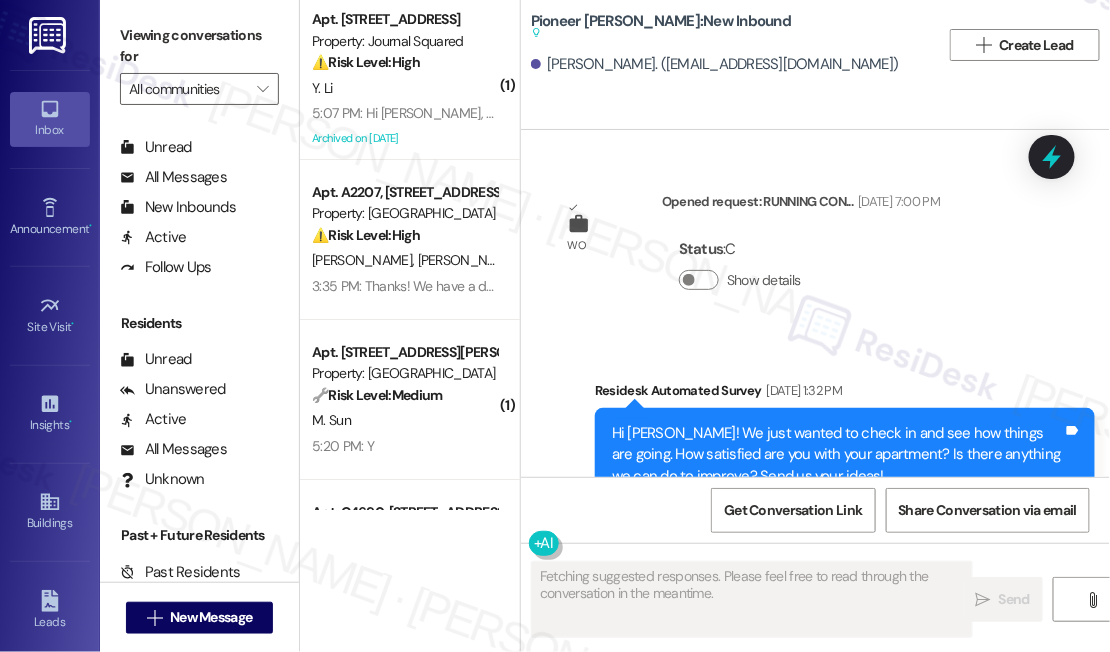 scroll, scrollTop: 34687, scrollLeft: 0, axis: vertical 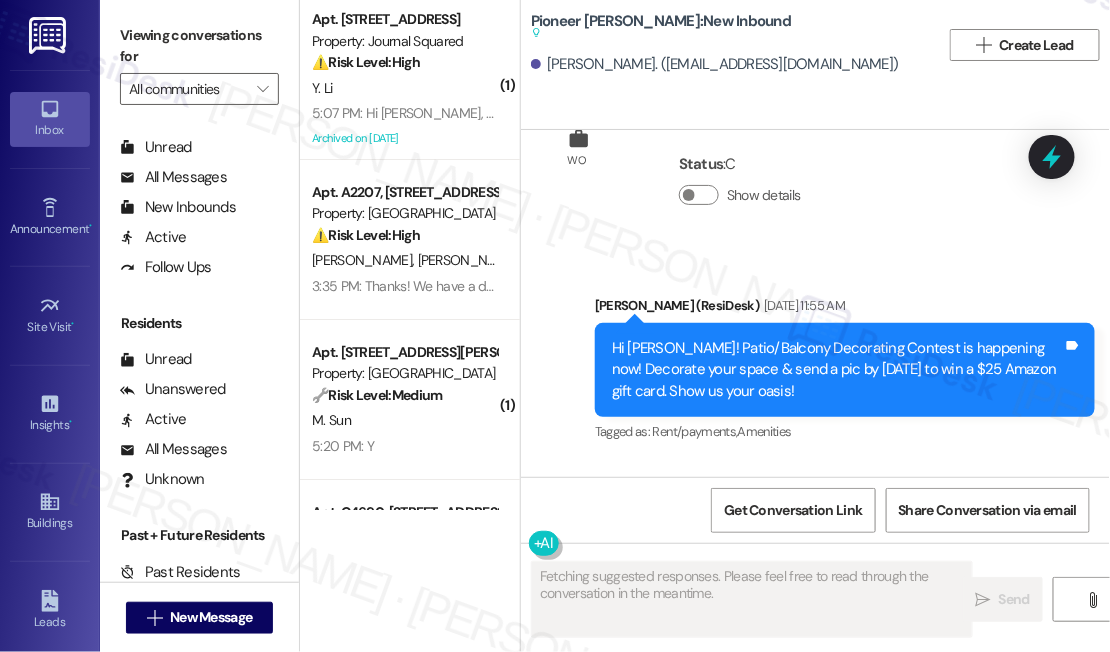 type 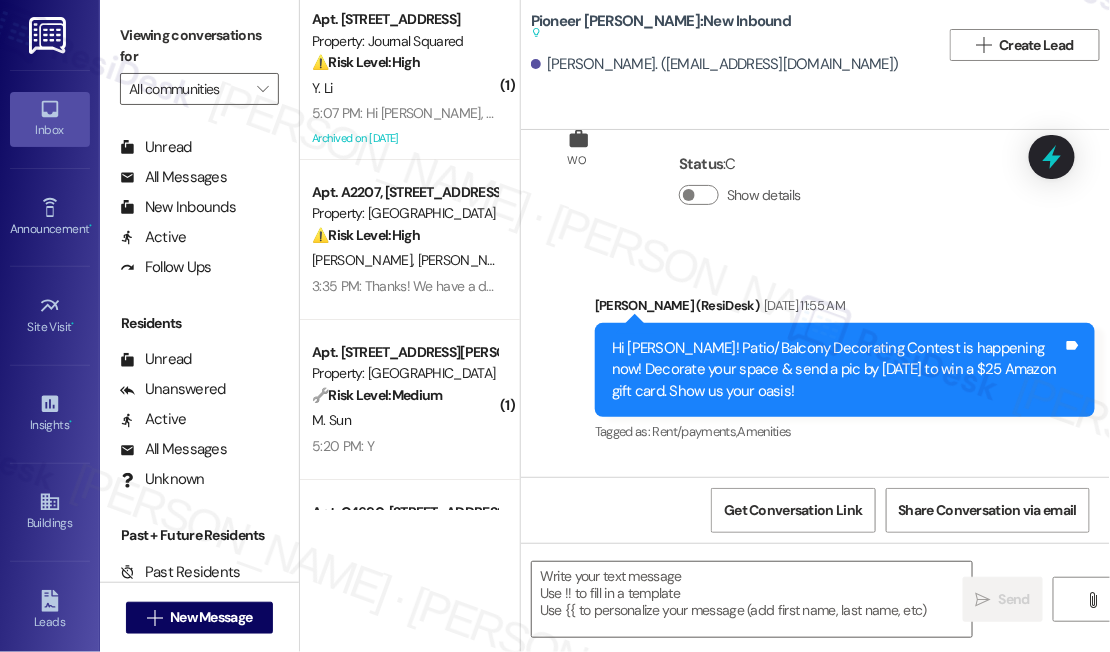click on "Announcement, sent via SMS [PERSON_NAME]   (ResiDesk) [DATE] 11:55 AM Hi [PERSON_NAME]! Patio/Balcony Decorating Contest is happening now! Decorate your space & send a pic by [DATE] to win a $25 Amazon gift card. Show us your oasis! Tags and notes Tagged as:   Rent/payments ,  Click to highlight conversations about Rent/payments Amenities Click to highlight conversations about Amenities Announcement, sent via SMS 11:56 AM [PERSON_NAME]   (ResiDesk) [DATE] 11:56 AM Announcement:
JPG  attachment   Download   (Click to zoom) Tags and notes" at bounding box center (815, 550) 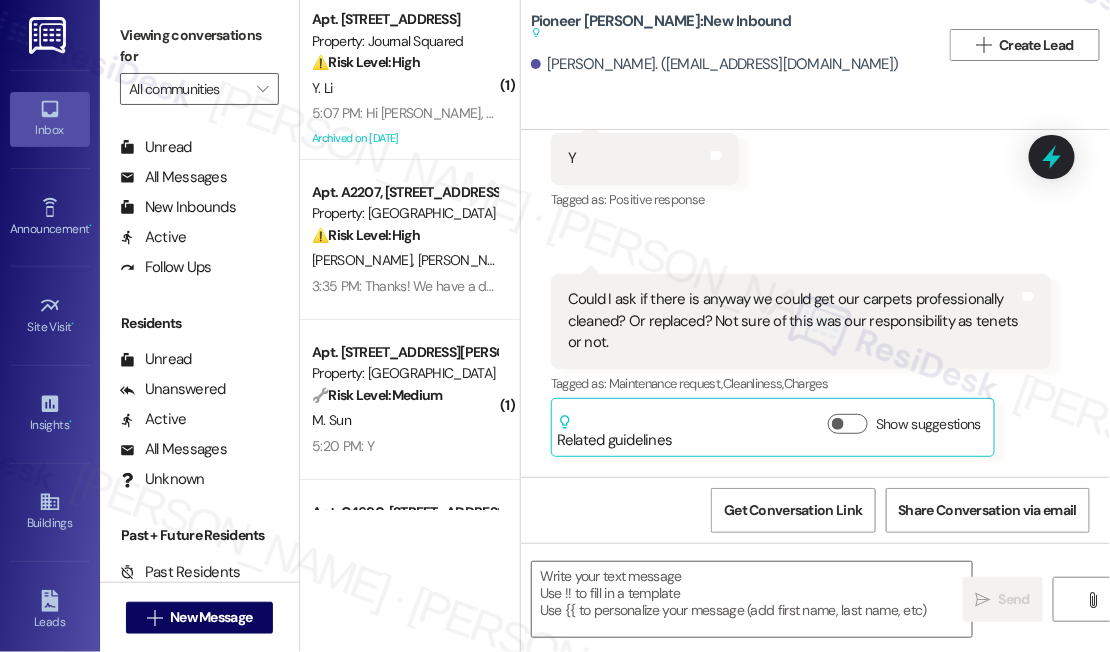 scroll, scrollTop: 24665, scrollLeft: 0, axis: vertical 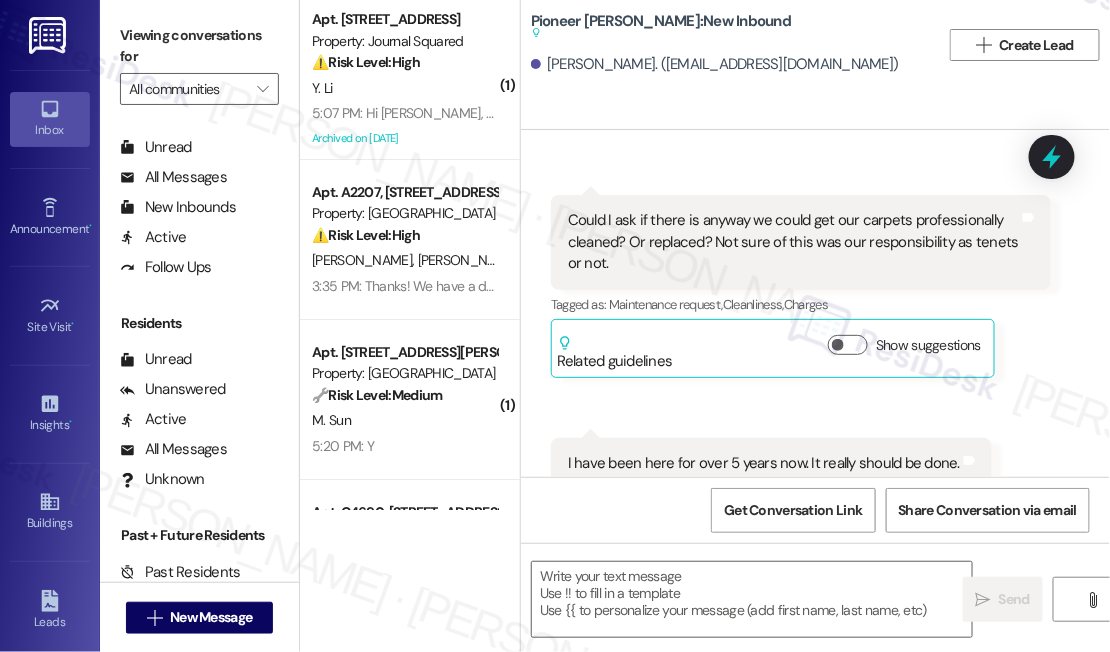 click on "Hi [PERSON_NAME], thanks for reaching out! I’ll ask our property team what can be done about the carpet. Could you send me some photos?" at bounding box center (837, 703) 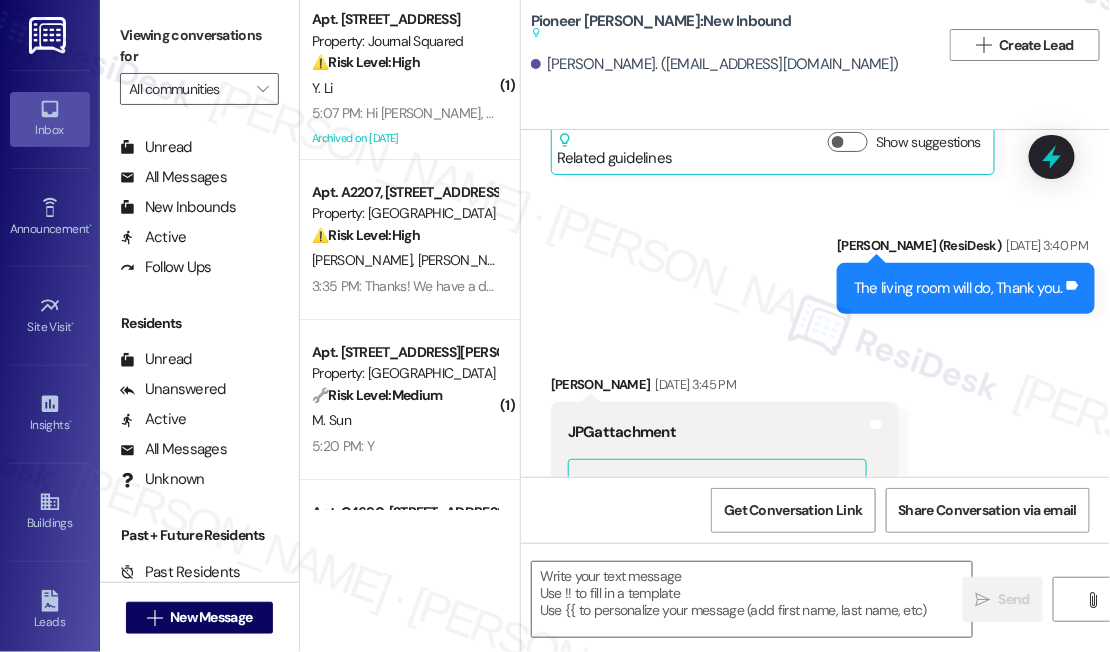 scroll, scrollTop: 25756, scrollLeft: 0, axis: vertical 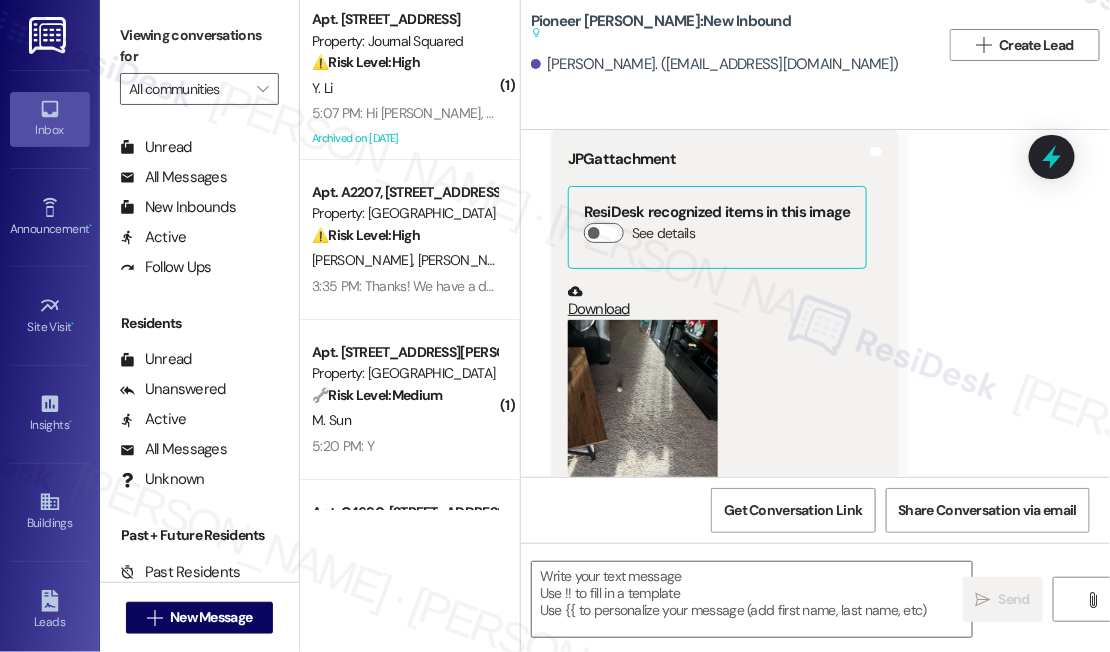 click on "Thanks! I'll forward this to our team. Please hang in there with us" at bounding box center [862, 705] 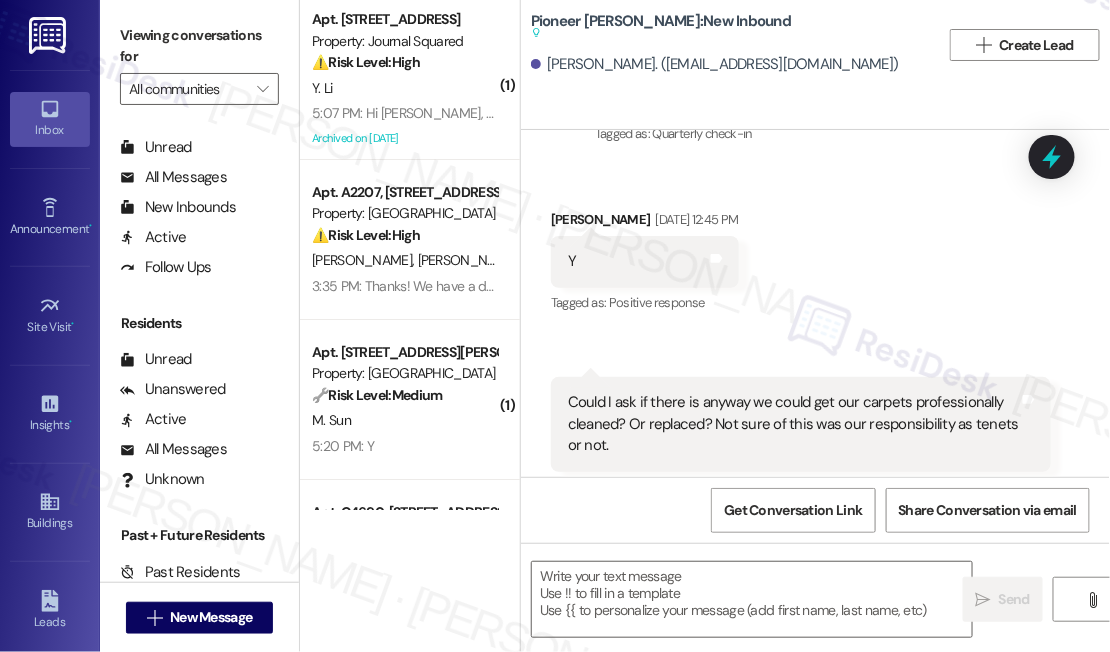scroll, scrollTop: 24665, scrollLeft: 0, axis: vertical 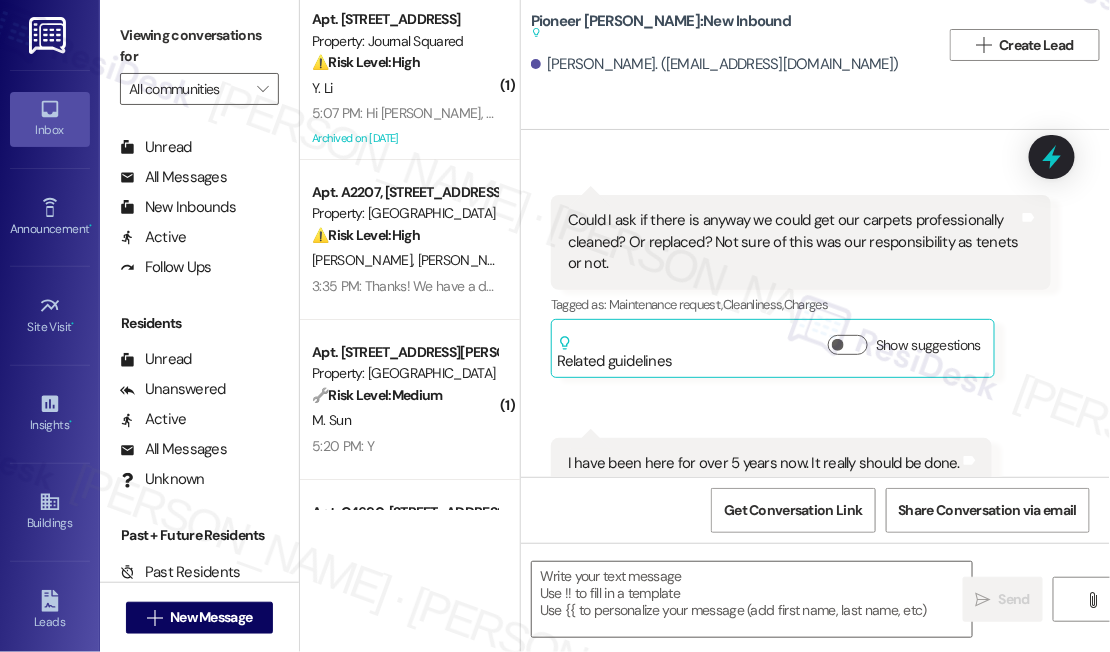 drag, startPoint x: 1021, startPoint y: 338, endPoint x: 774, endPoint y: 345, distance: 247.09917 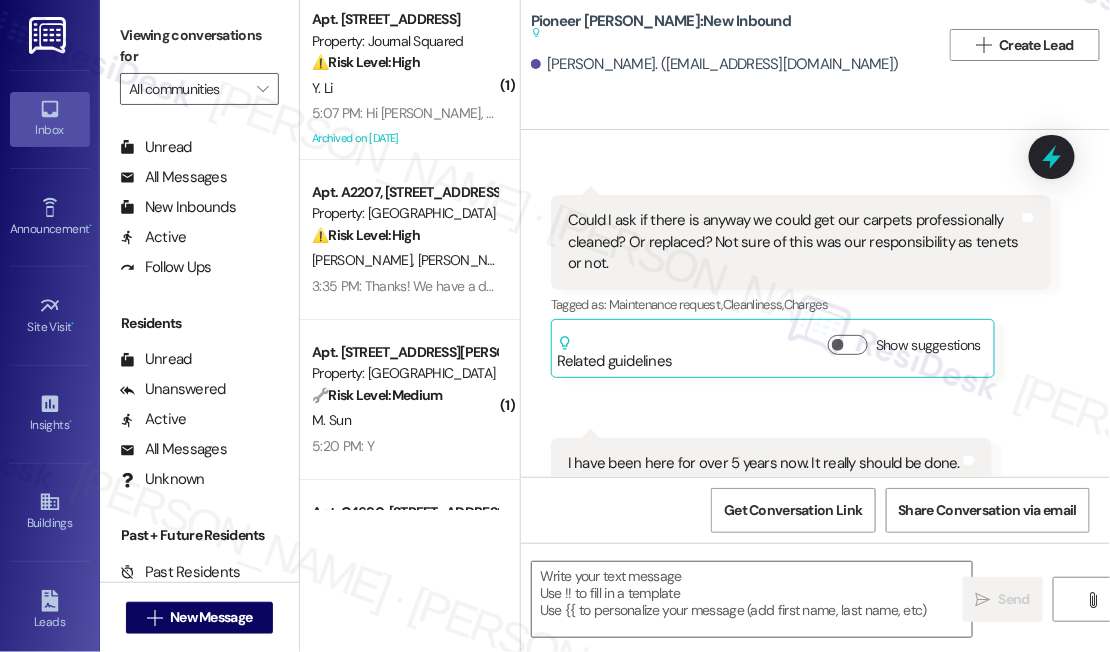 click on "Viewing conversations for" at bounding box center [199, 46] 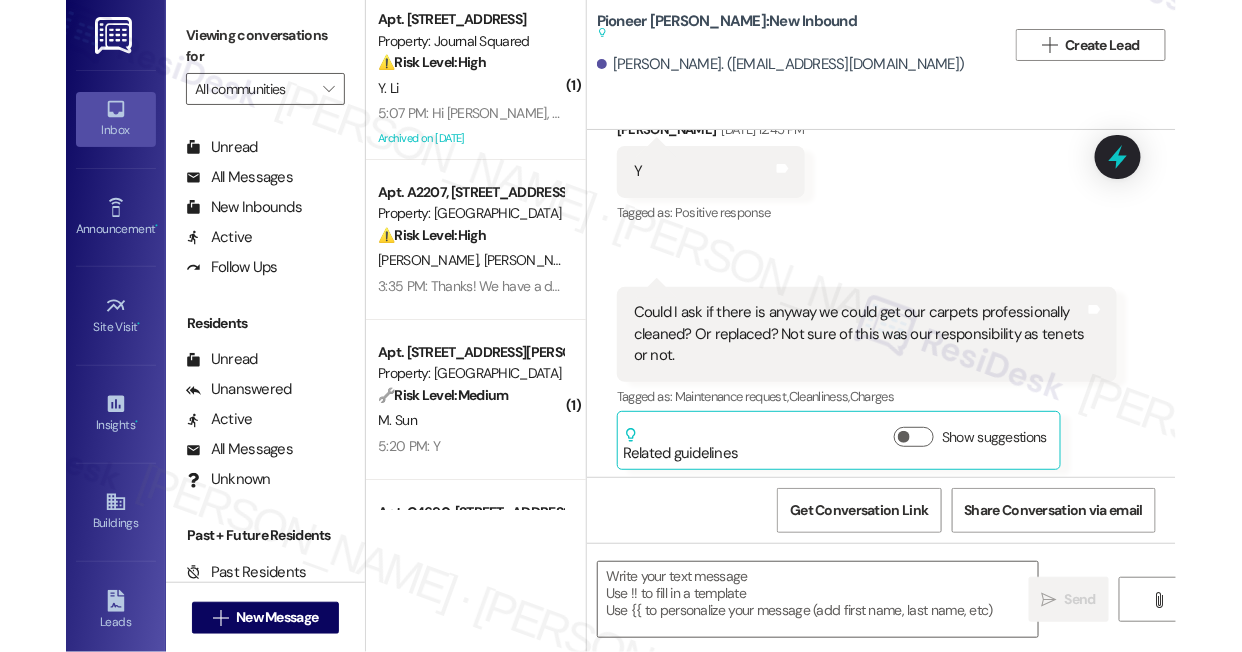 scroll, scrollTop: 24574, scrollLeft: 0, axis: vertical 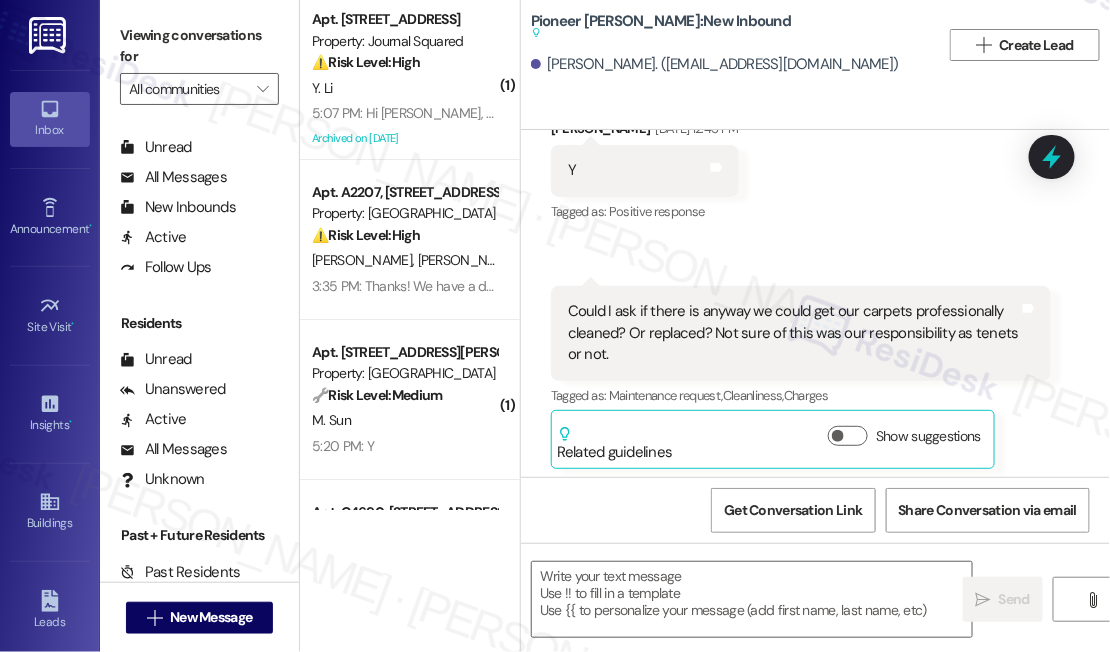 click on "Viewing conversations for" at bounding box center (199, 46) 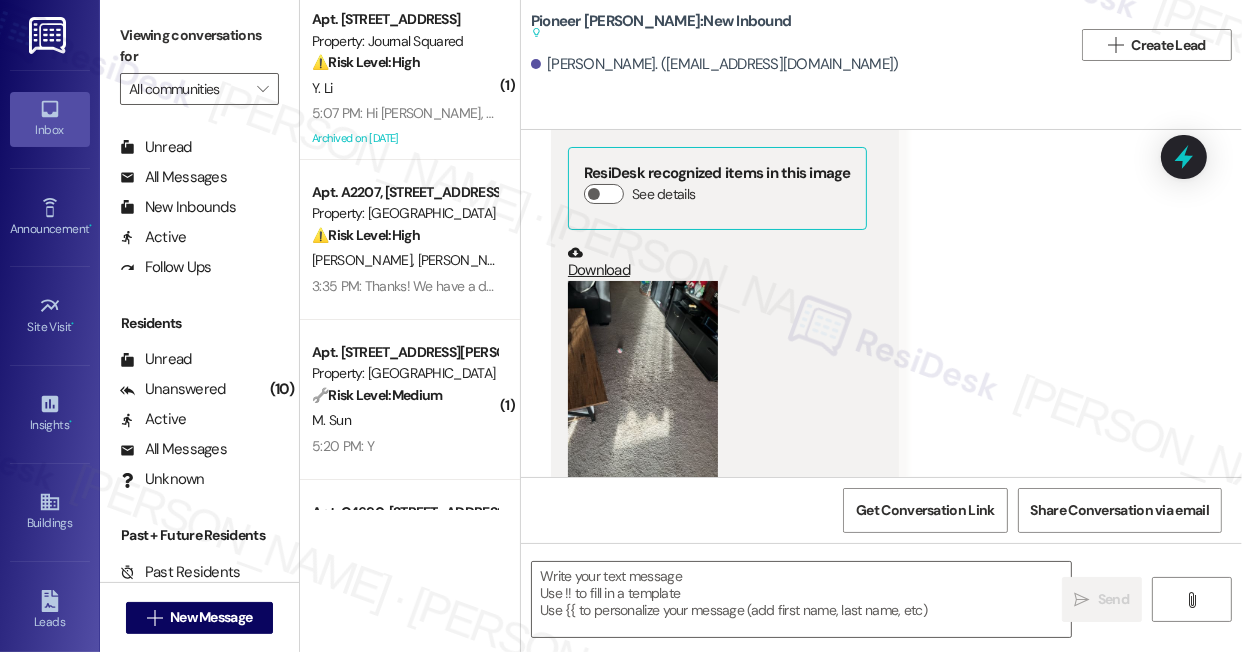 scroll, scrollTop: 23396, scrollLeft: 0, axis: vertical 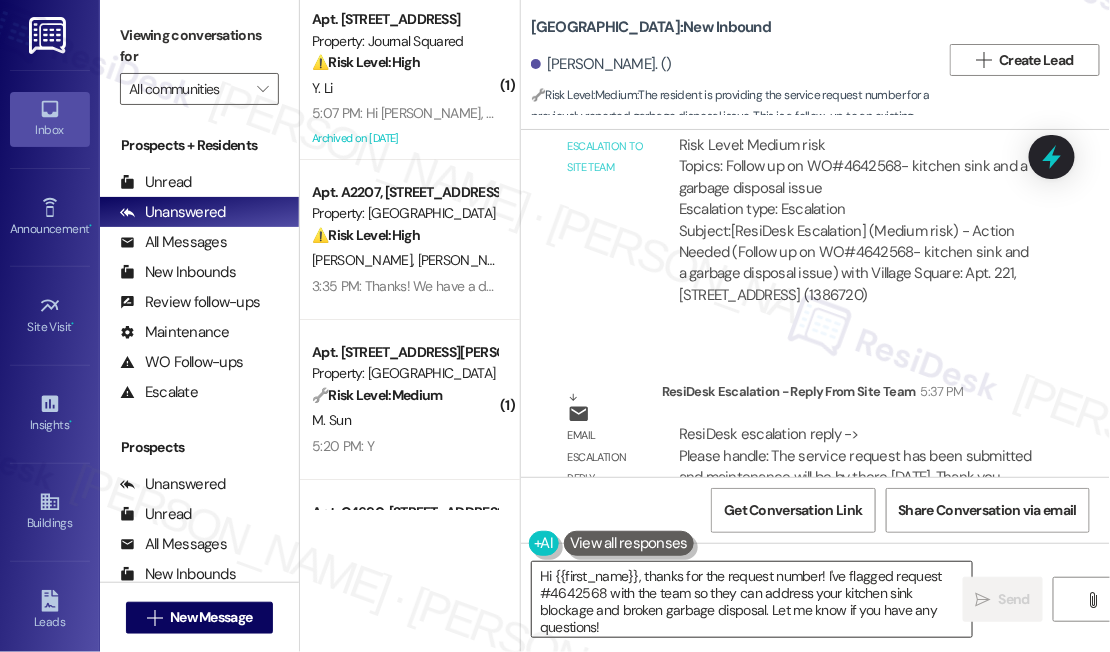 click on "Hi {{first_name}}, thanks for the request number! I've flagged request #4642568 with the team so they can address your kitchen sink blockage and broken garbage disposal. Let me know if you have any questions!" at bounding box center (752, 599) 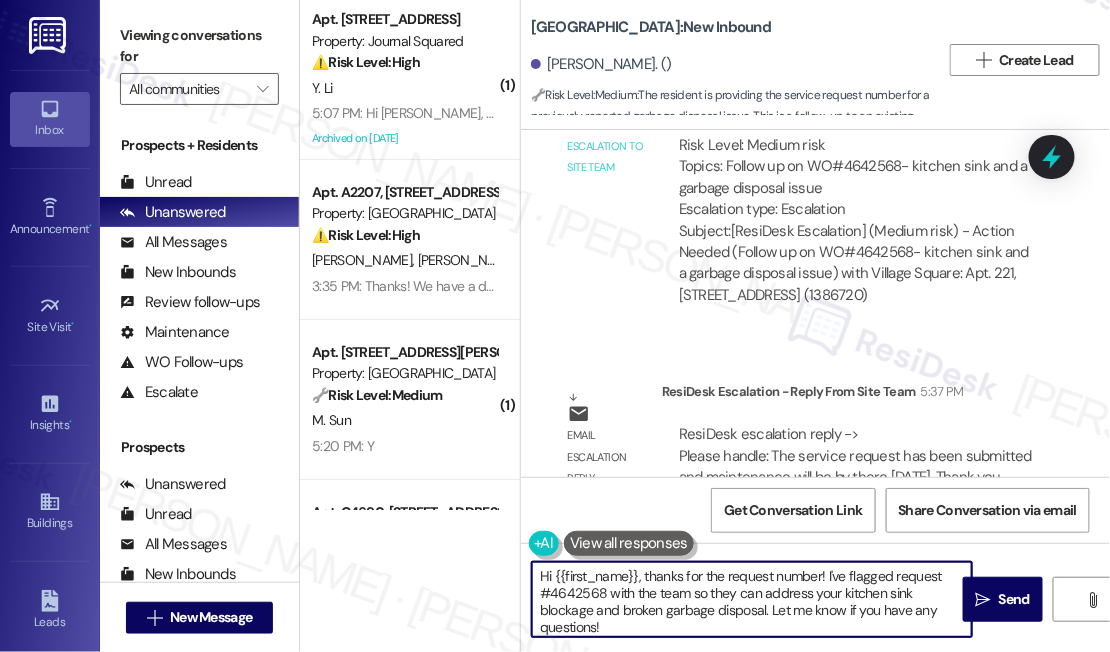 click on "Hi {{first_name}}, thanks for the request number! I've flagged request #4642568 with the team so they can address your kitchen sink blockage and broken garbage disposal. Let me know if you have any questions!" at bounding box center [752, 599] 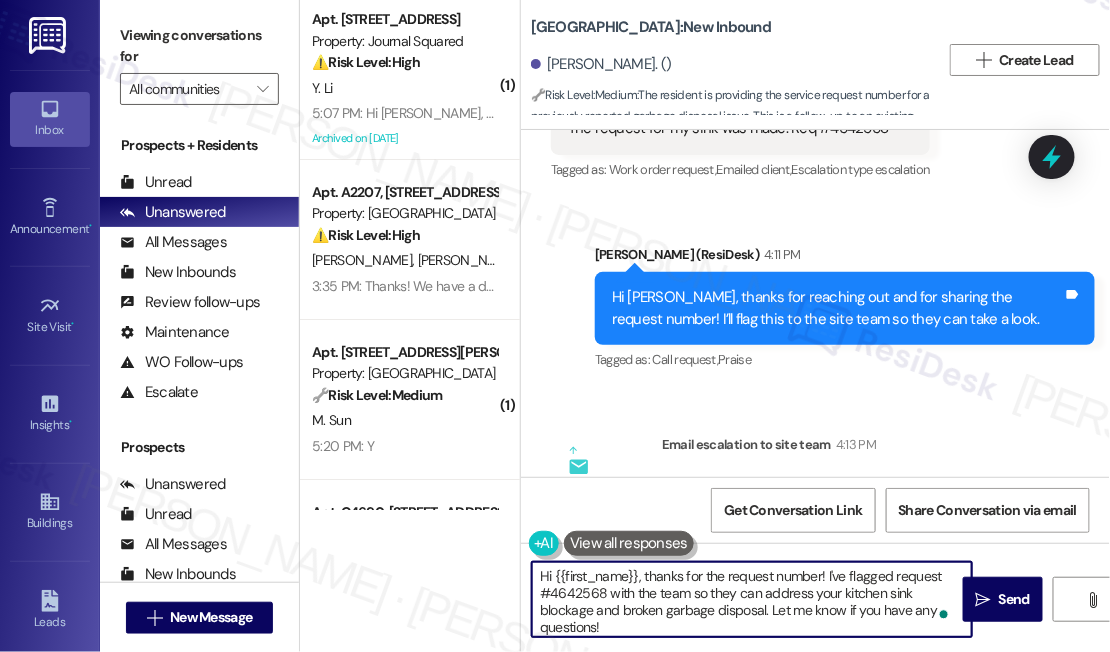 scroll, scrollTop: 16422, scrollLeft: 0, axis: vertical 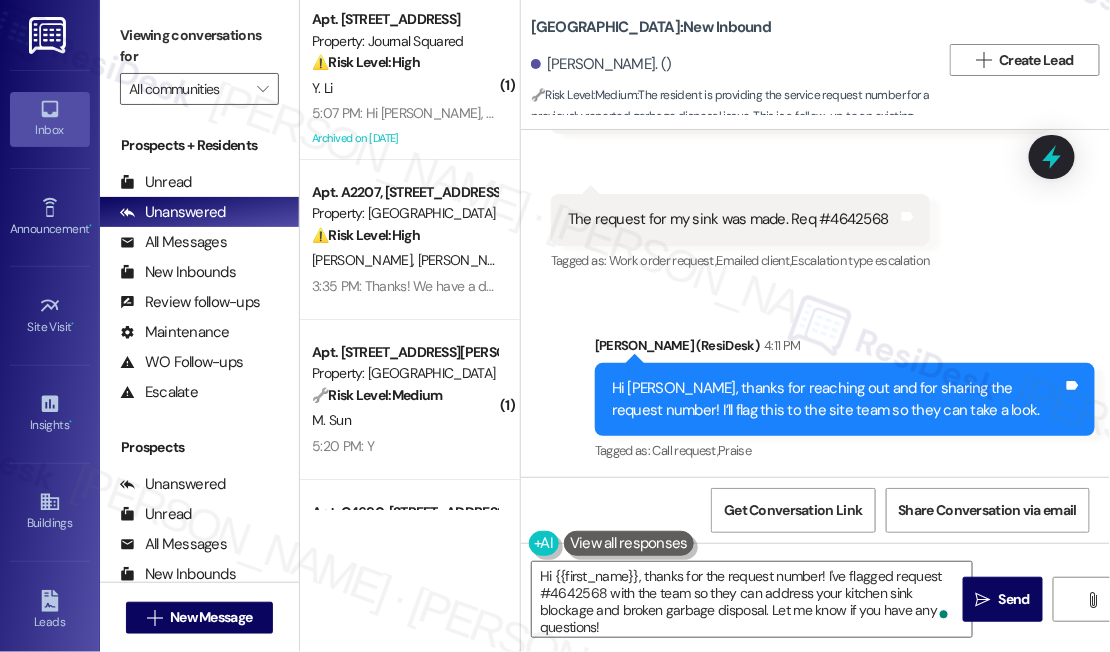 click on "Hi [PERSON_NAME], thanks for reaching out and for sharing the request number! I’ll flag this to the site team so they can take a look." at bounding box center (837, 399) 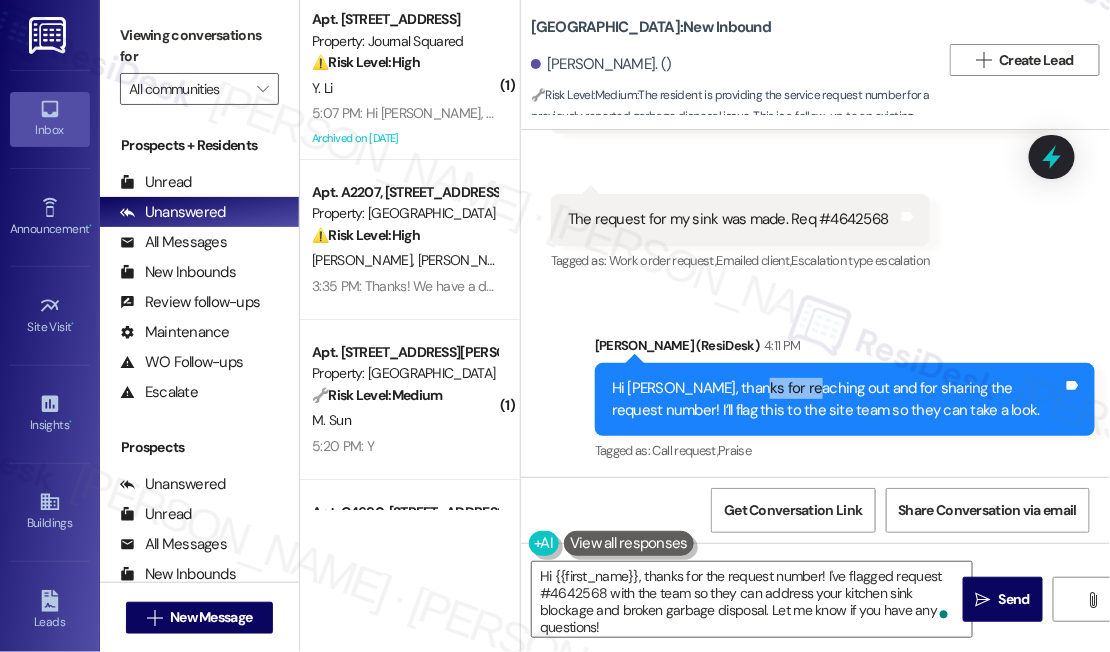 click on "Hi [PERSON_NAME], thanks for reaching out and for sharing the request number! I’ll flag this to the site team so they can take a look." at bounding box center [837, 399] 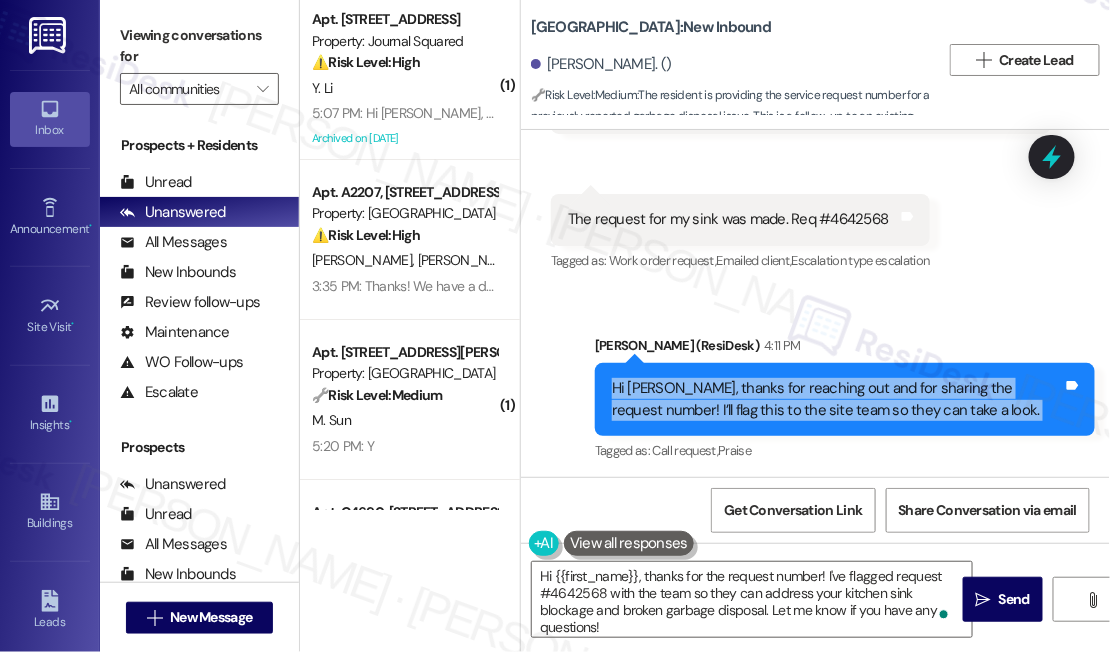 click on "Hi [PERSON_NAME], thanks for reaching out and for sharing the request number! I’ll flag this to the site team so they can take a look." at bounding box center [837, 399] 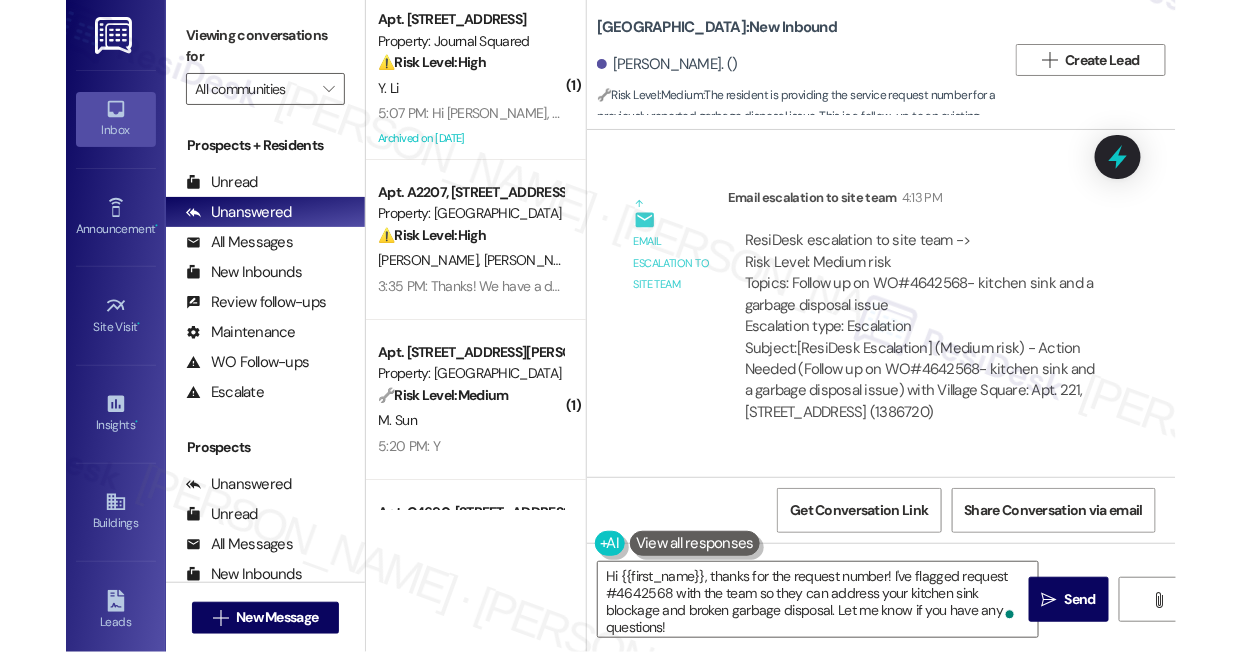 scroll, scrollTop: 16877, scrollLeft: 0, axis: vertical 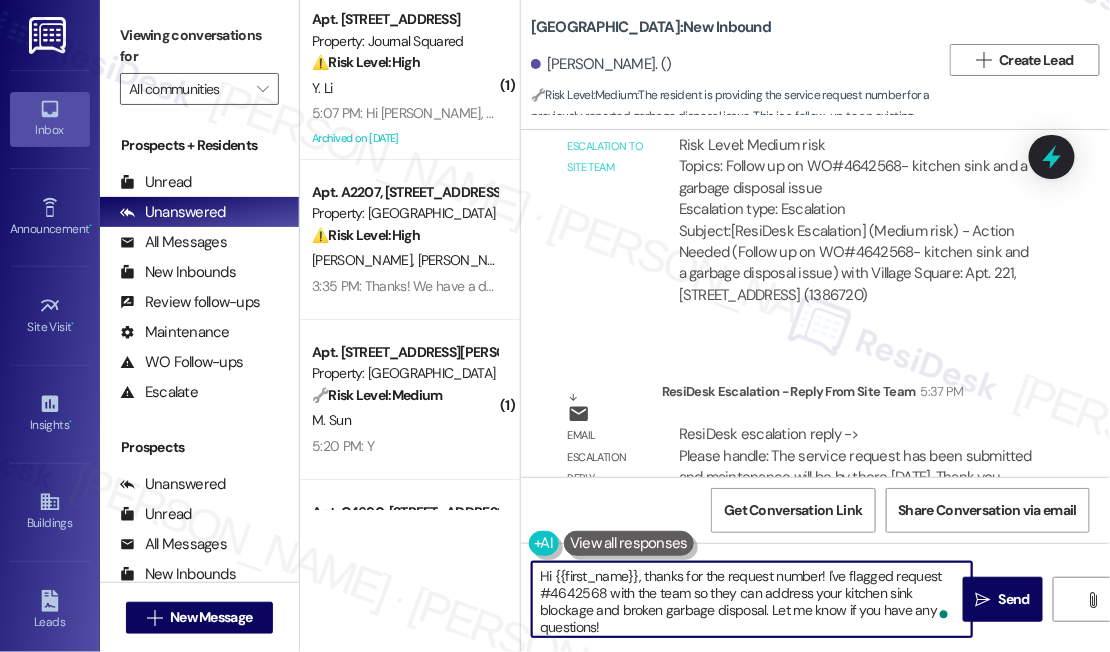 click on "Hi {{first_name}}, thanks for the request number! I've flagged request #4642568 with the team so they can address your kitchen sink blockage and broken garbage disposal. Let me know if you have any questions!" at bounding box center (752, 599) 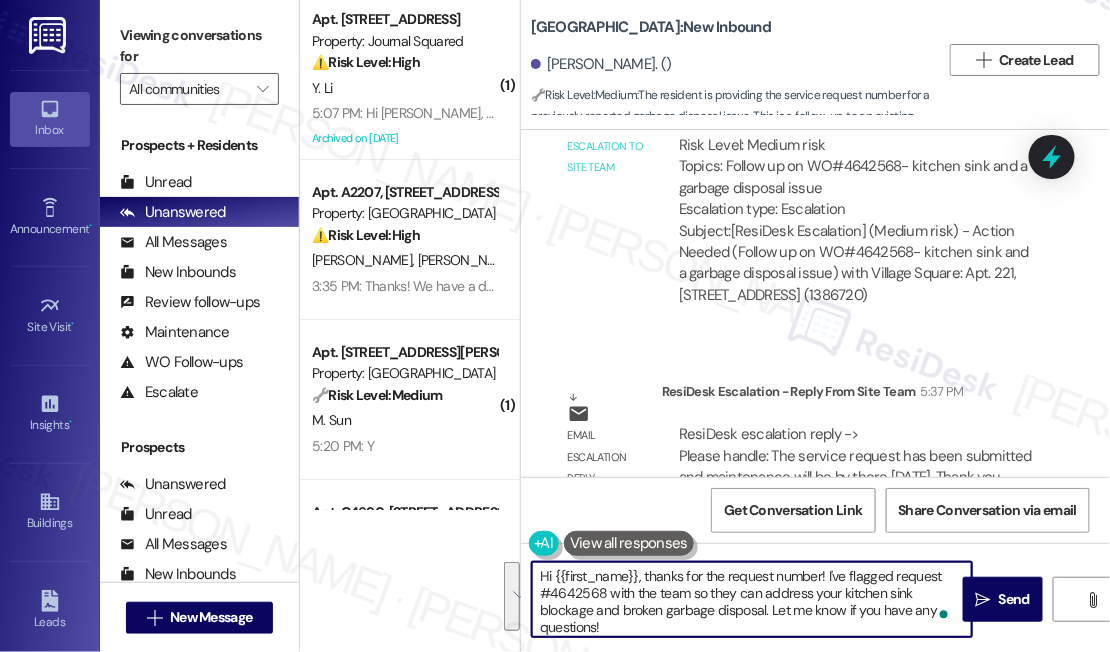 drag, startPoint x: 660, startPoint y: 621, endPoint x: 645, endPoint y: 570, distance: 53.160137 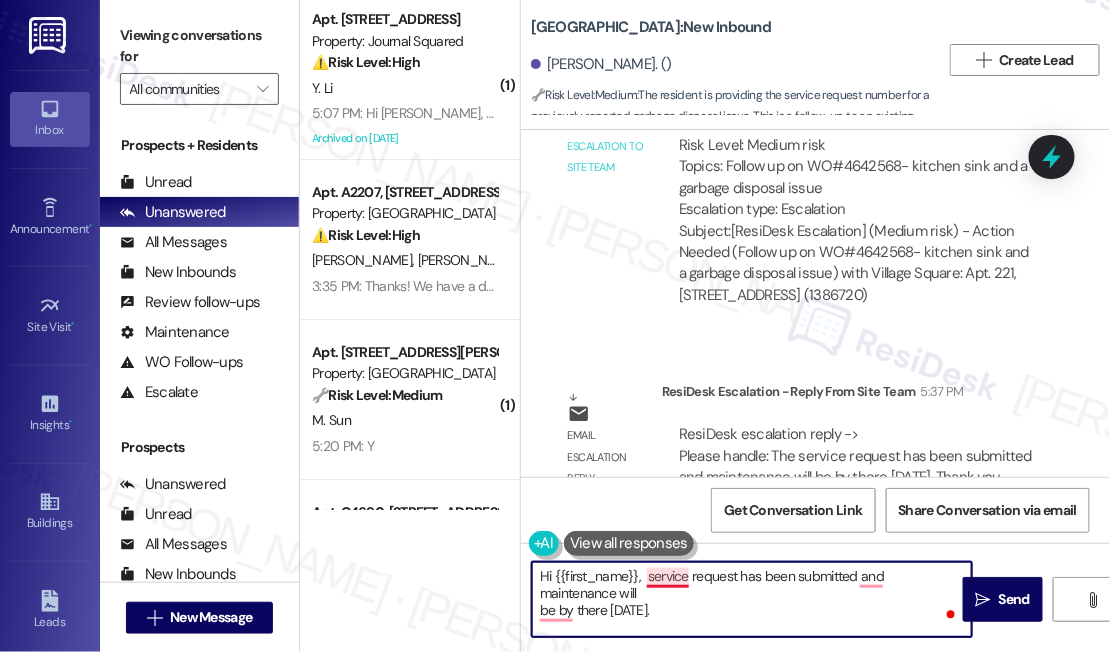click on "Hi {{first_name}},  service request has been submitted and maintenance will
be by there [DATE]." at bounding box center [752, 599] 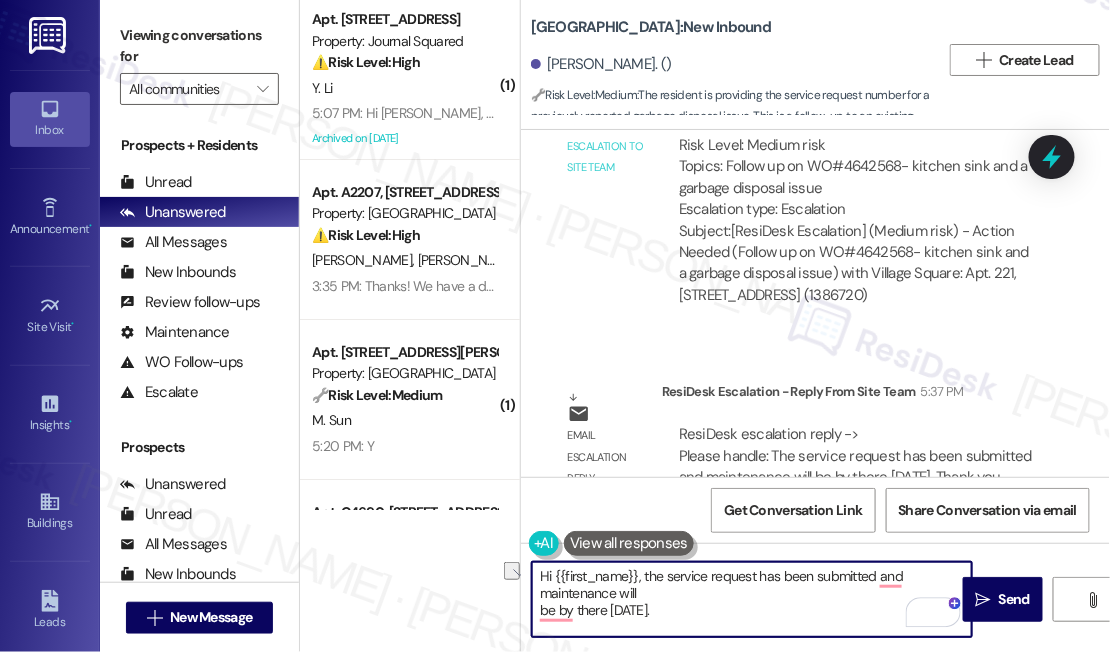 drag, startPoint x: 688, startPoint y: 617, endPoint x: 525, endPoint y: 608, distance: 163.24828 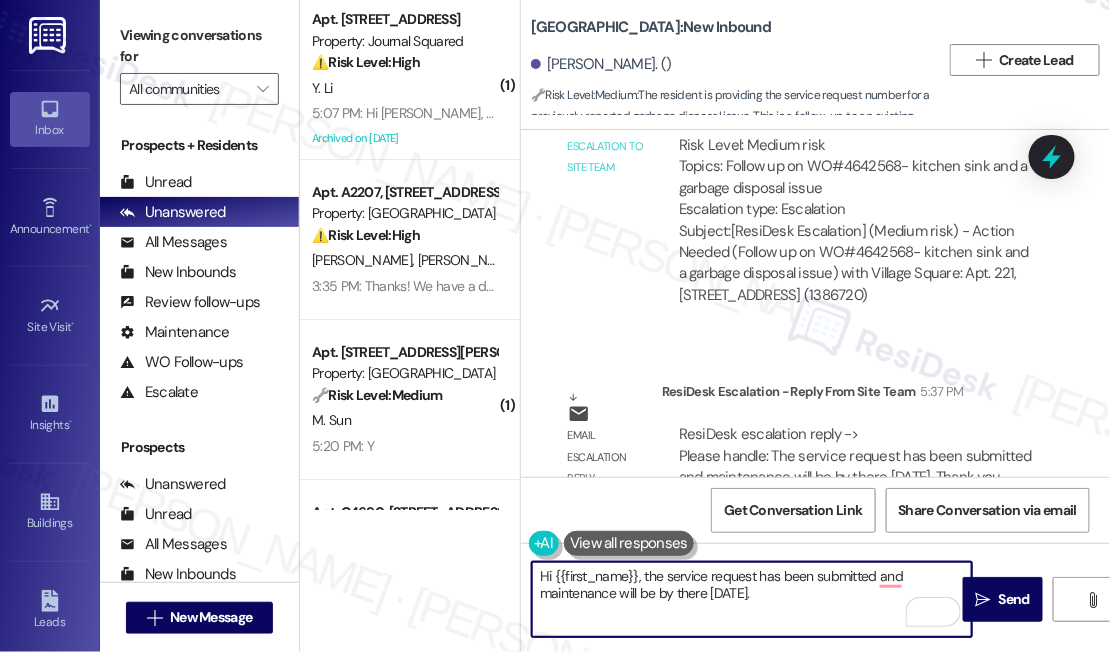click on "Hi {{first_name}}, the service request has been submitted and maintenance will be by there [DATE]." at bounding box center [752, 599] 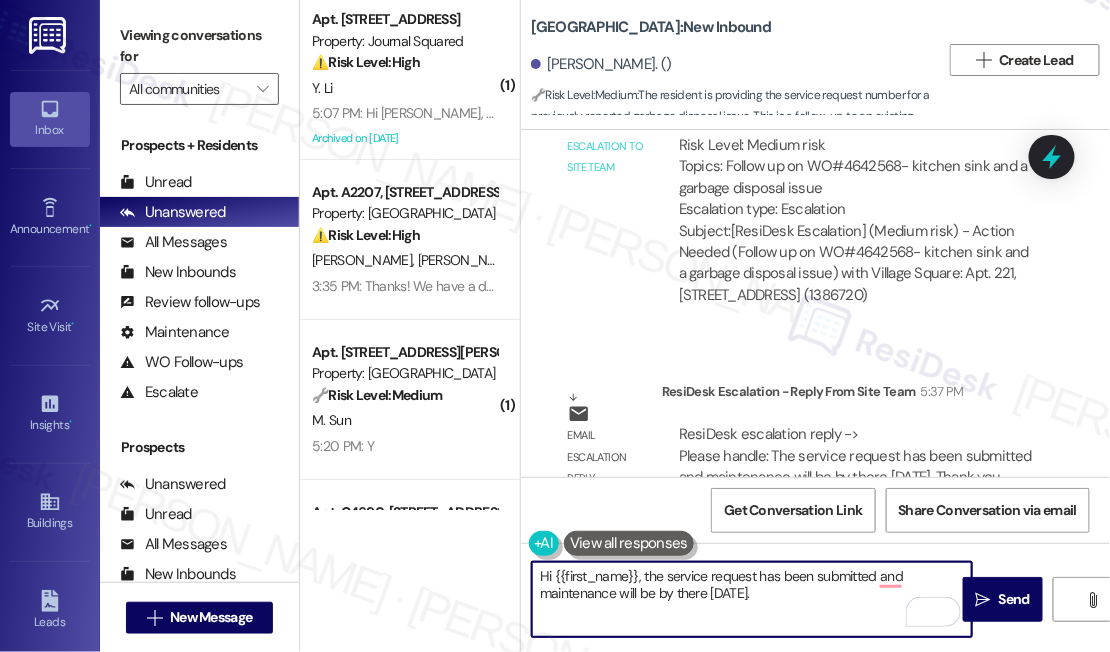 click on "Hi {{first_name}}, the service request has been submitted and maintenance will be by there [DATE]." at bounding box center (752, 599) 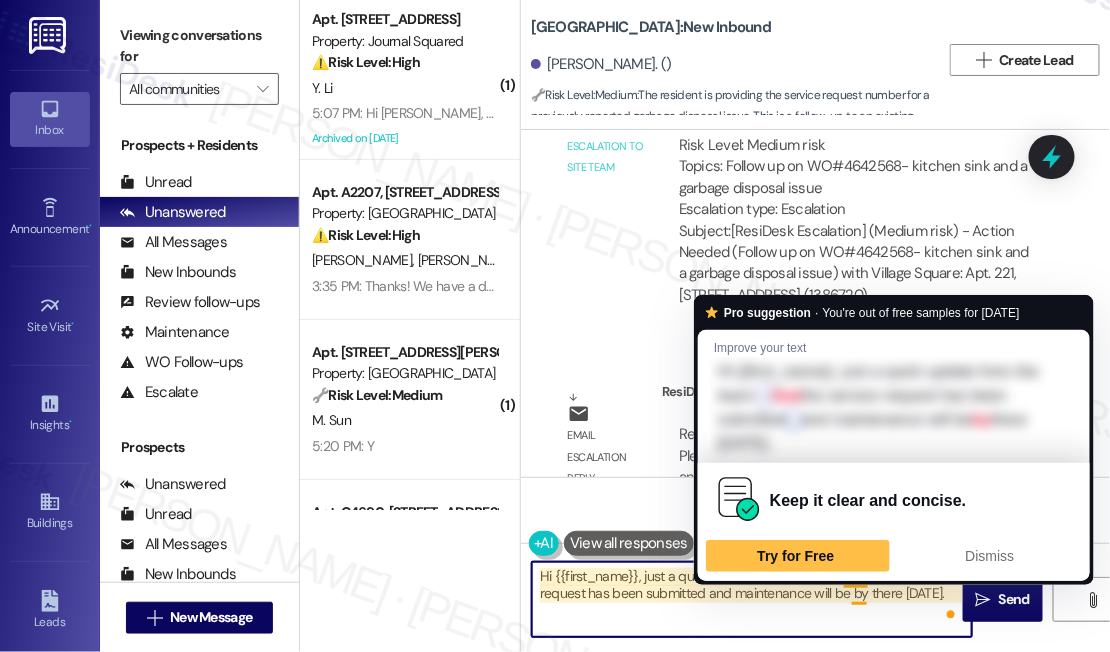 click on "Hi {{first_name}}, just a quick update from the team that the service request has been submitted and maintenance will be by there [DATE]." at bounding box center [752, 599] 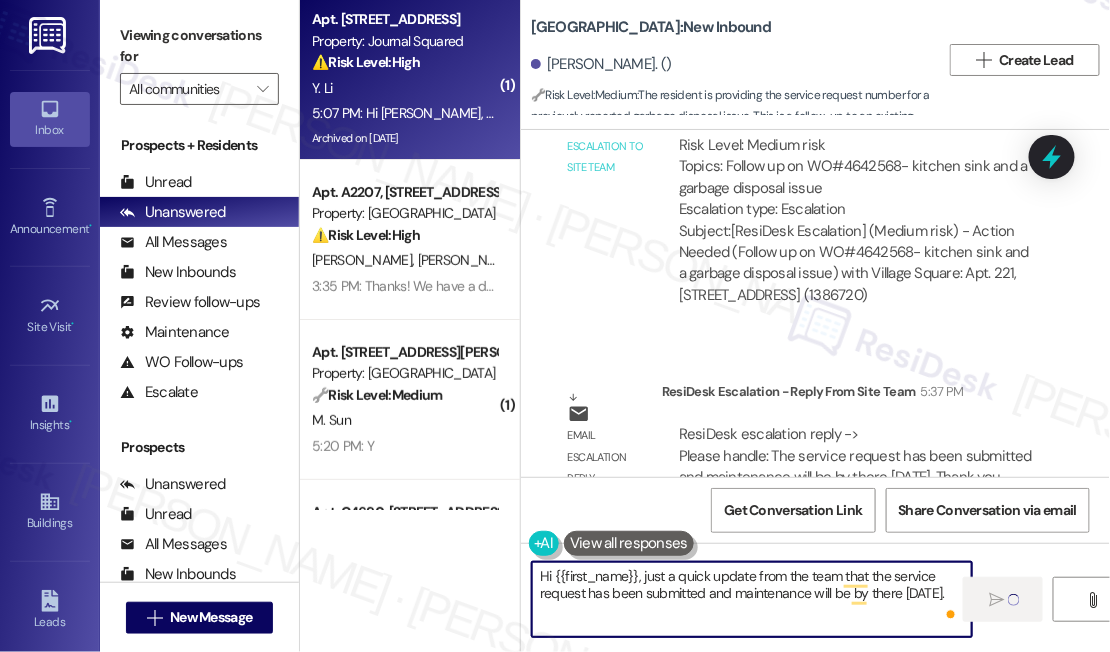 type on "Hi {{first_name}}, just a quick update from the team that the service request has been submitted and maintenance will be by there [DATE]." 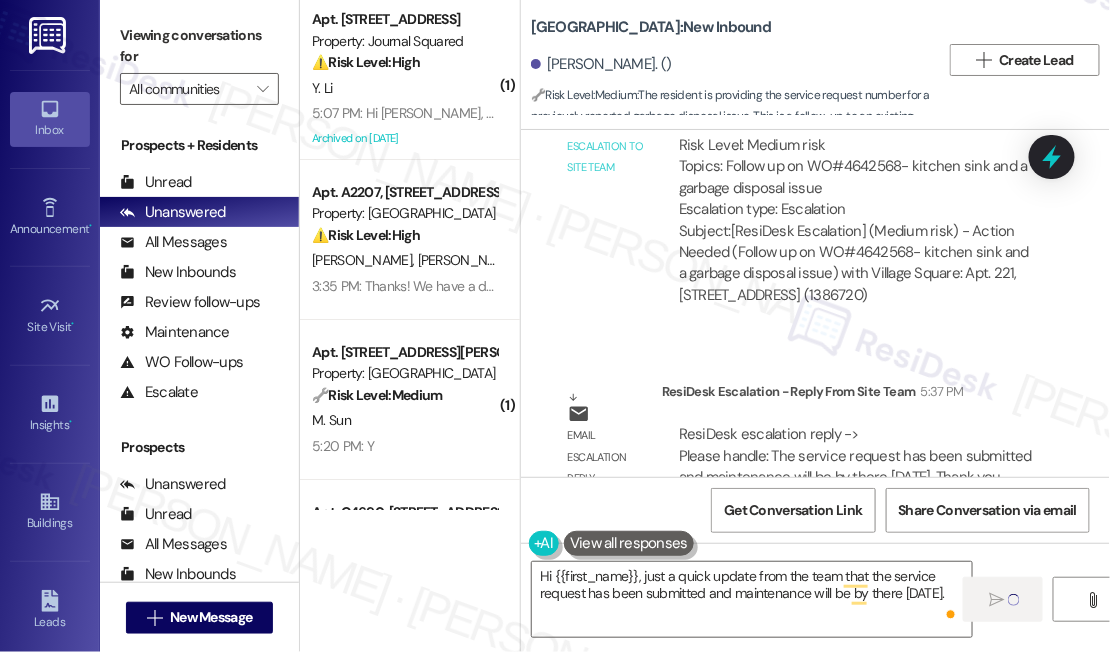 type 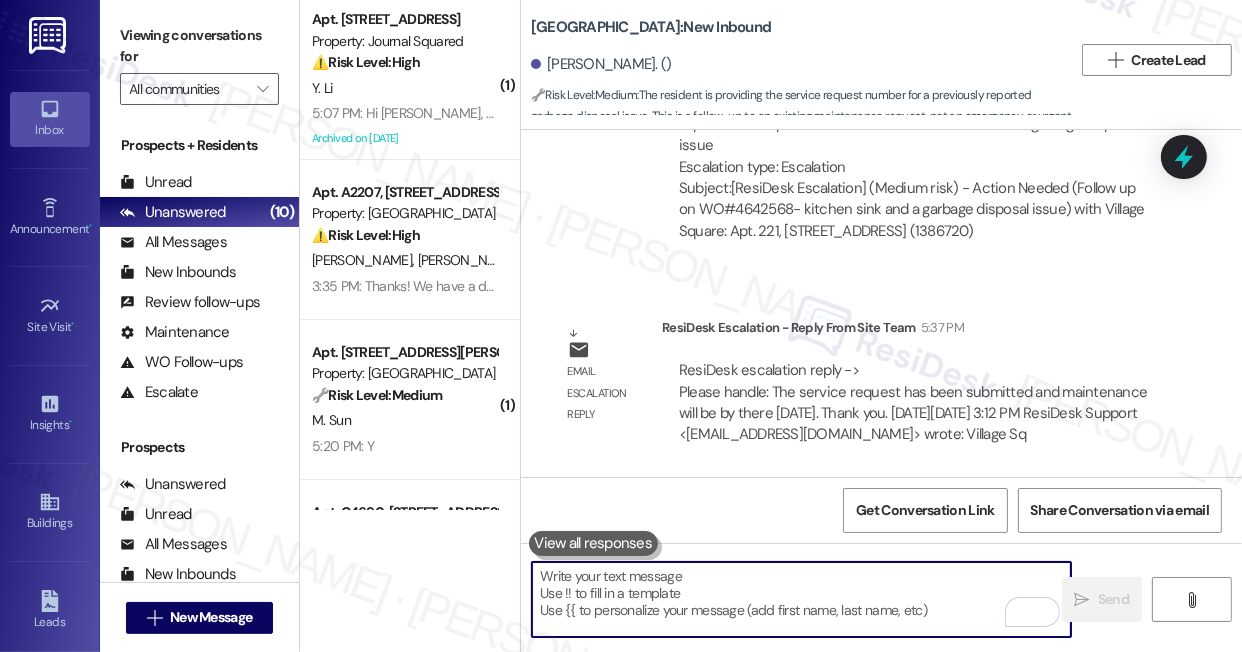 scroll, scrollTop: 16106, scrollLeft: 0, axis: vertical 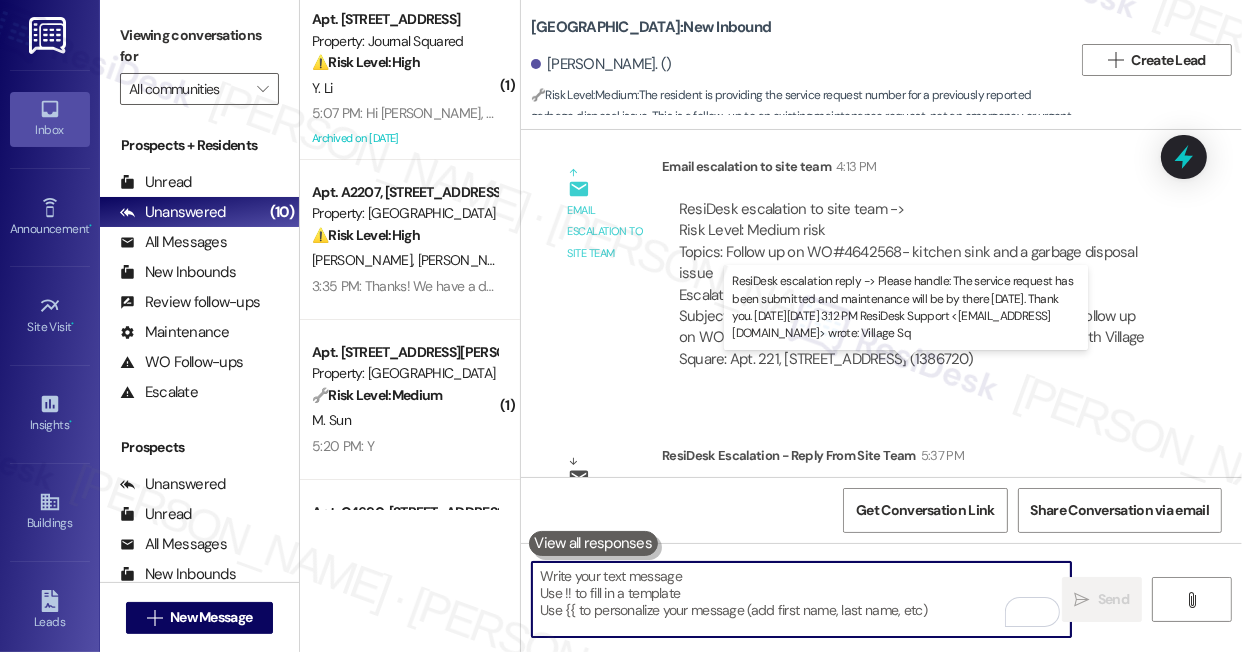 click on "ResiDesk escalation reply ->
Please handle: The service request has been submitted and maintenance will be by there [DATE]. Thank you. [DATE][DATE] 3:12 PM ResiDesk Support <[EMAIL_ADDRESS][DOMAIN_NAME]> wrote: Village Sq ResiDesk escalation reply ->
Please handle: The service request has been submitted and maintenance will be by there [DATE]. Thank you. [DATE][DATE] 3:12 PM ResiDesk Support <[EMAIL_ADDRESS][DOMAIN_NAME]> wrote: Village Sq" at bounding box center [913, 530] 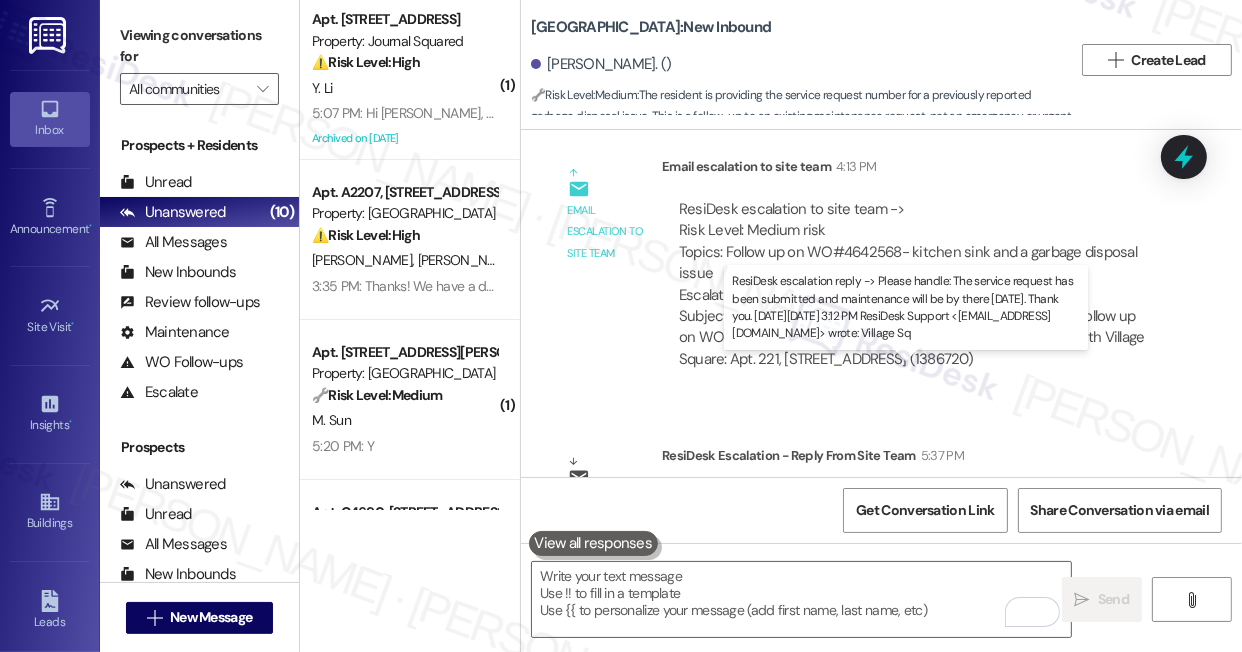 click on "ResiDesk escalation reply ->
Please handle: The service request has been submitted and maintenance will be by there [DATE]. Thank you. [DATE][DATE] 3:12 PM ResiDesk Support <[EMAIL_ADDRESS][DOMAIN_NAME]> wrote: Village Sq ResiDesk escalation reply ->
Please handle: The service request has been submitted and maintenance will be by there [DATE]. Thank you. [DATE][DATE] 3:12 PM ResiDesk Support <[EMAIL_ADDRESS][DOMAIN_NAME]> wrote: Village Sq" at bounding box center (913, 530) 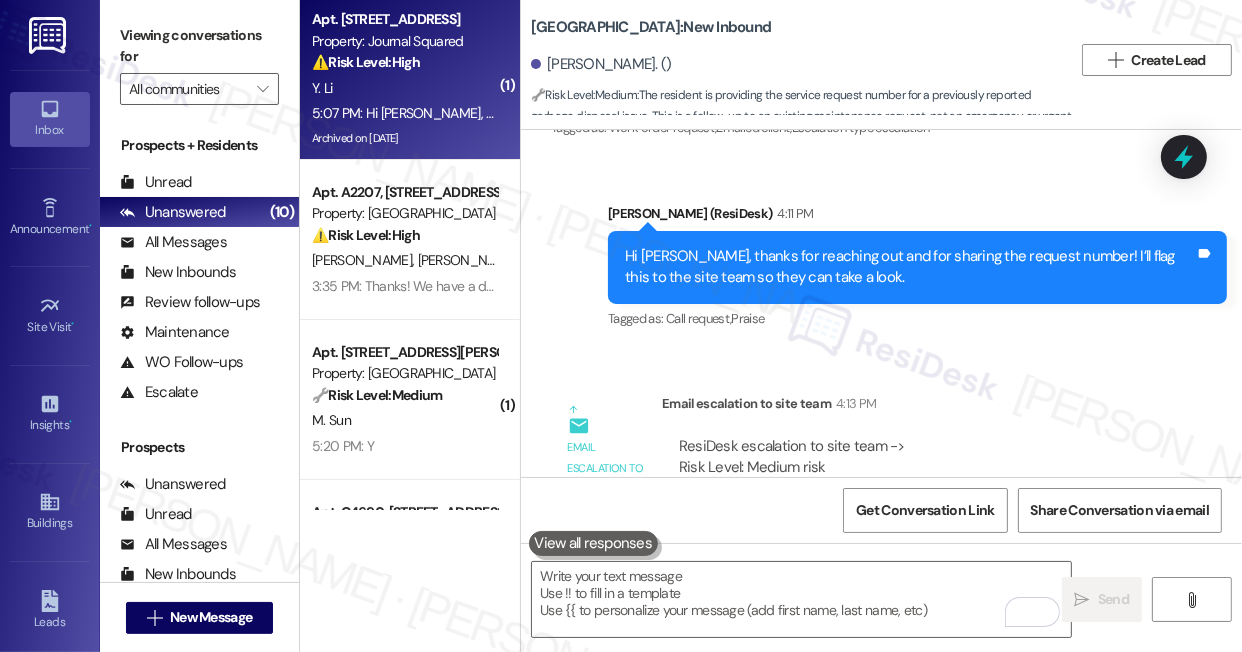 scroll, scrollTop: 16106, scrollLeft: 0, axis: vertical 